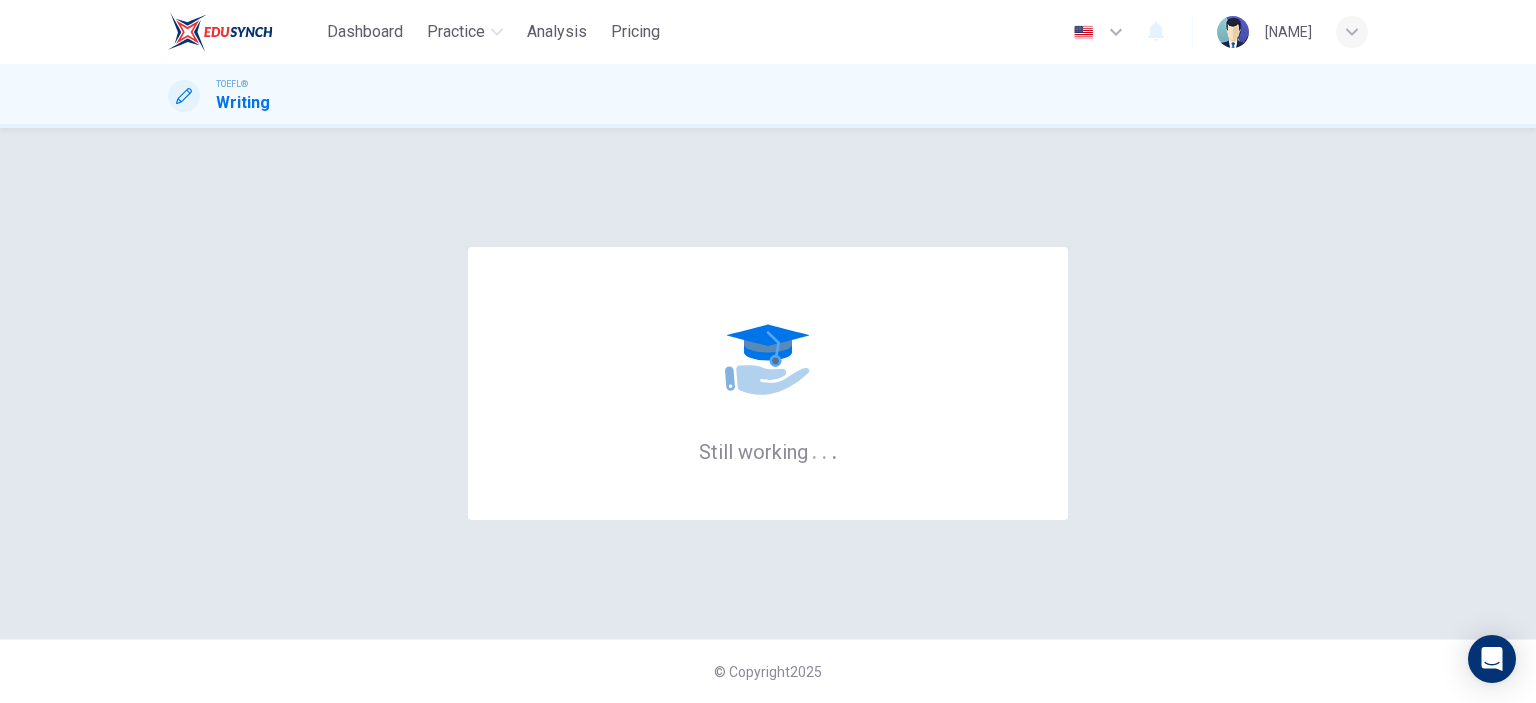 scroll, scrollTop: 0, scrollLeft: 0, axis: both 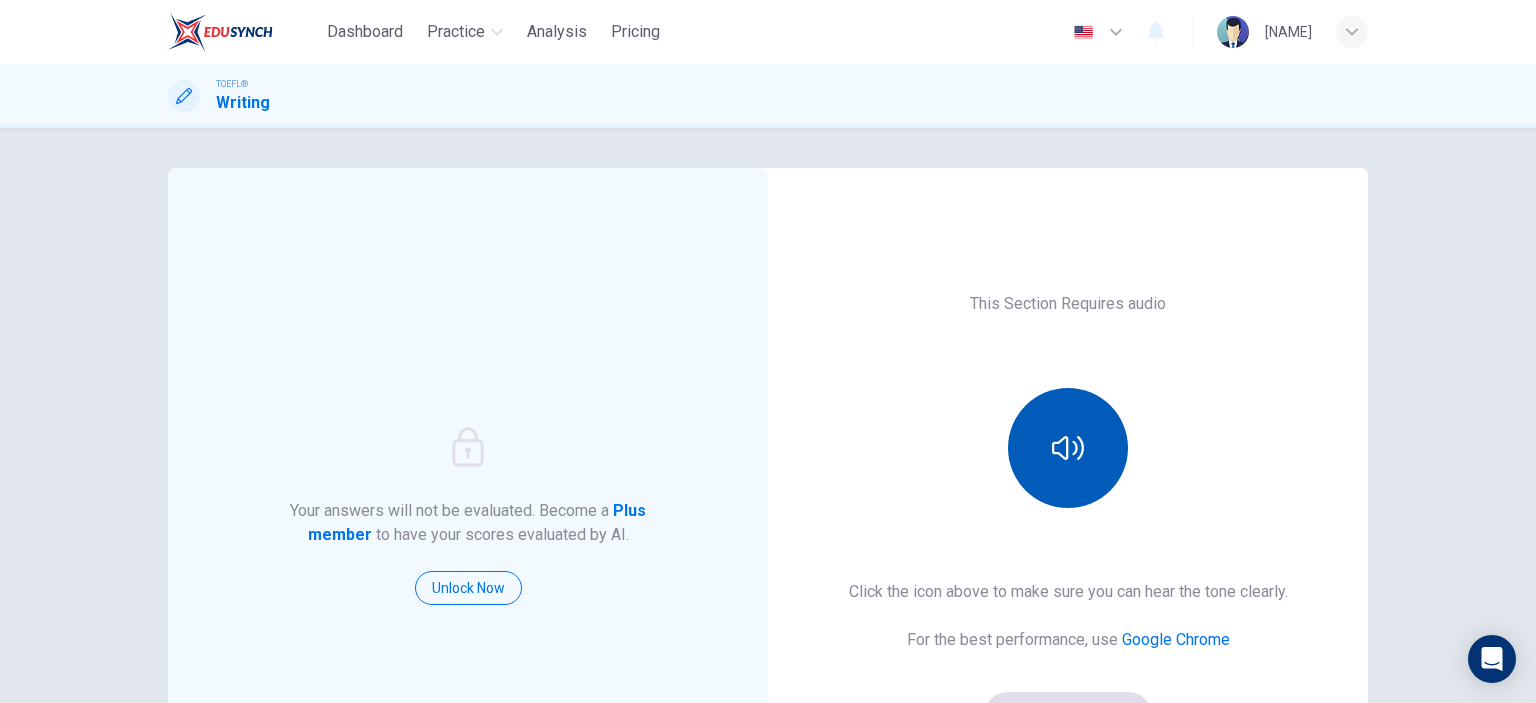 click at bounding box center [1068, 448] 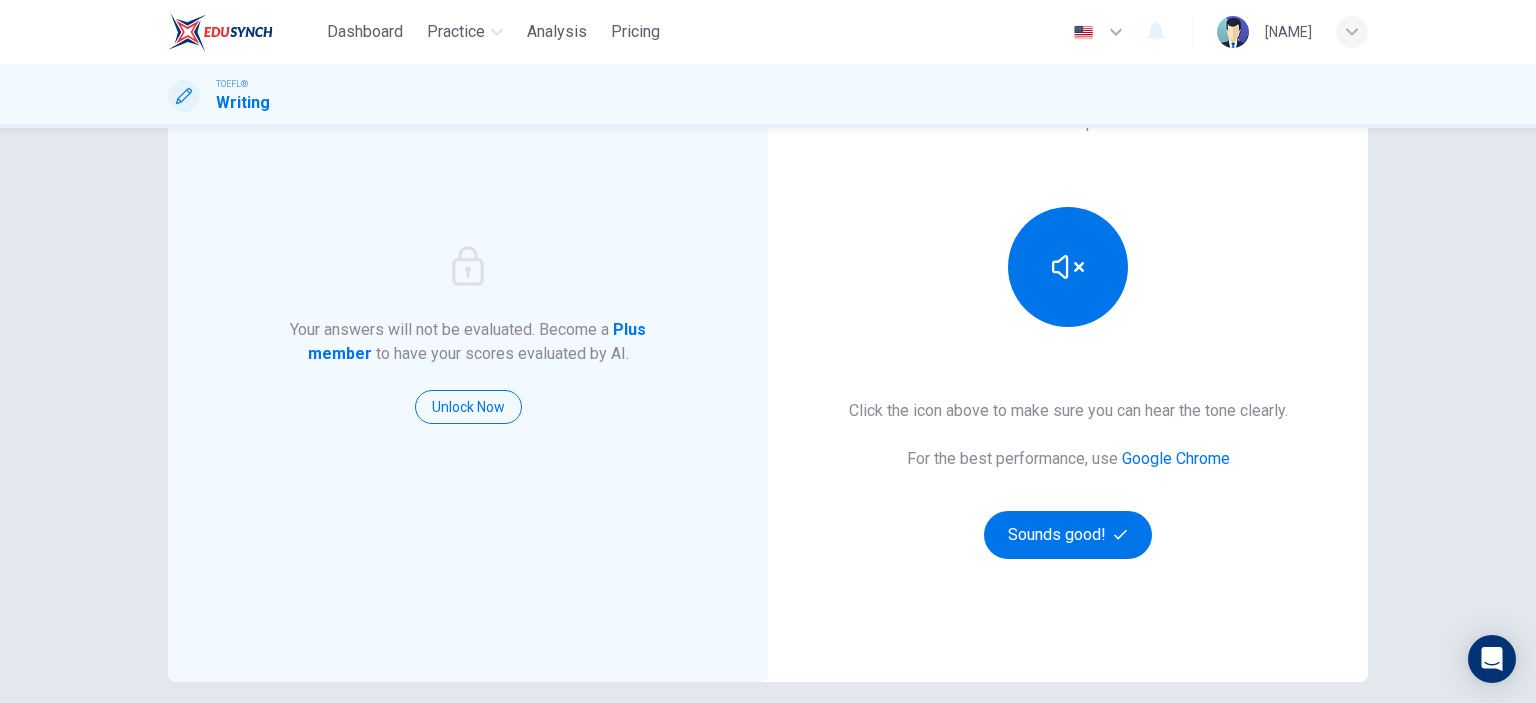 scroll, scrollTop: 200, scrollLeft: 0, axis: vertical 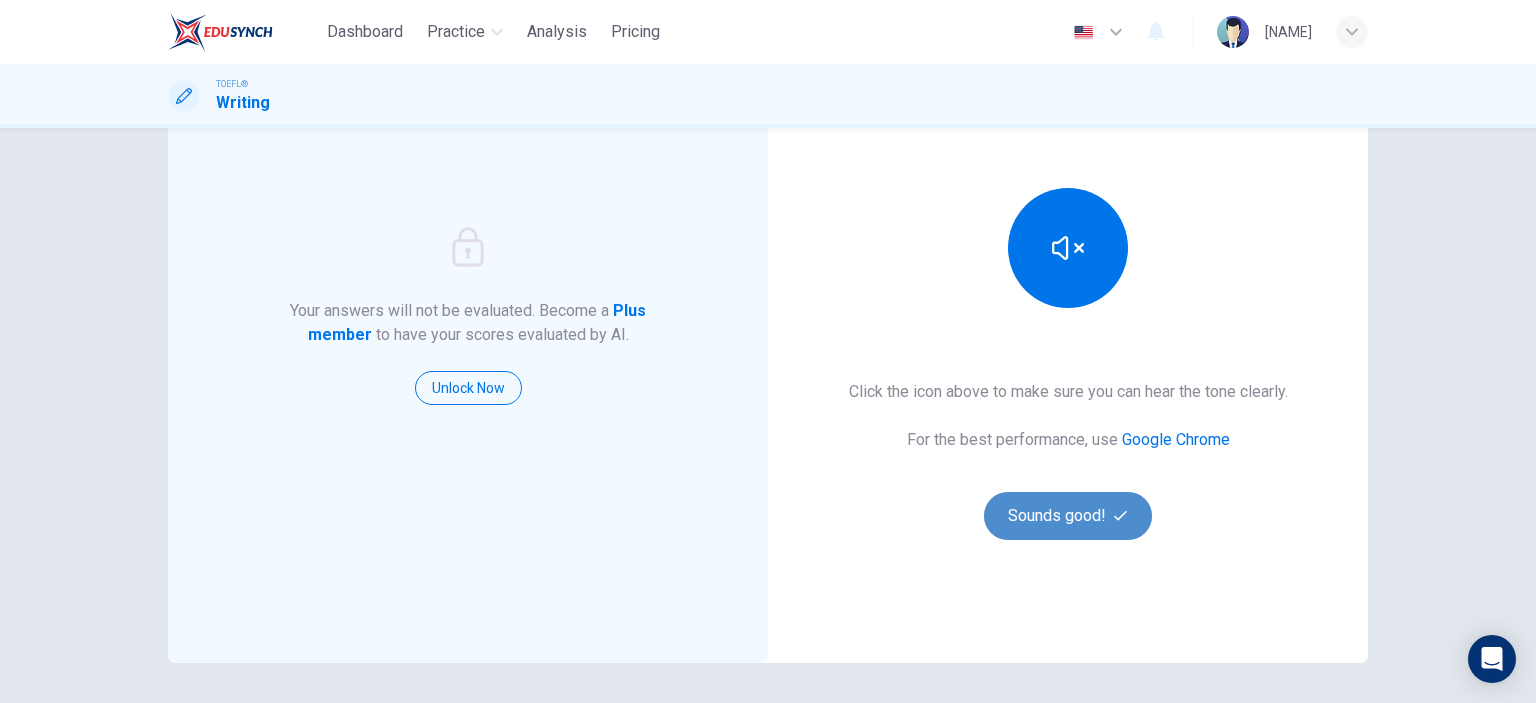 click on "Sounds good!" at bounding box center (1068, 516) 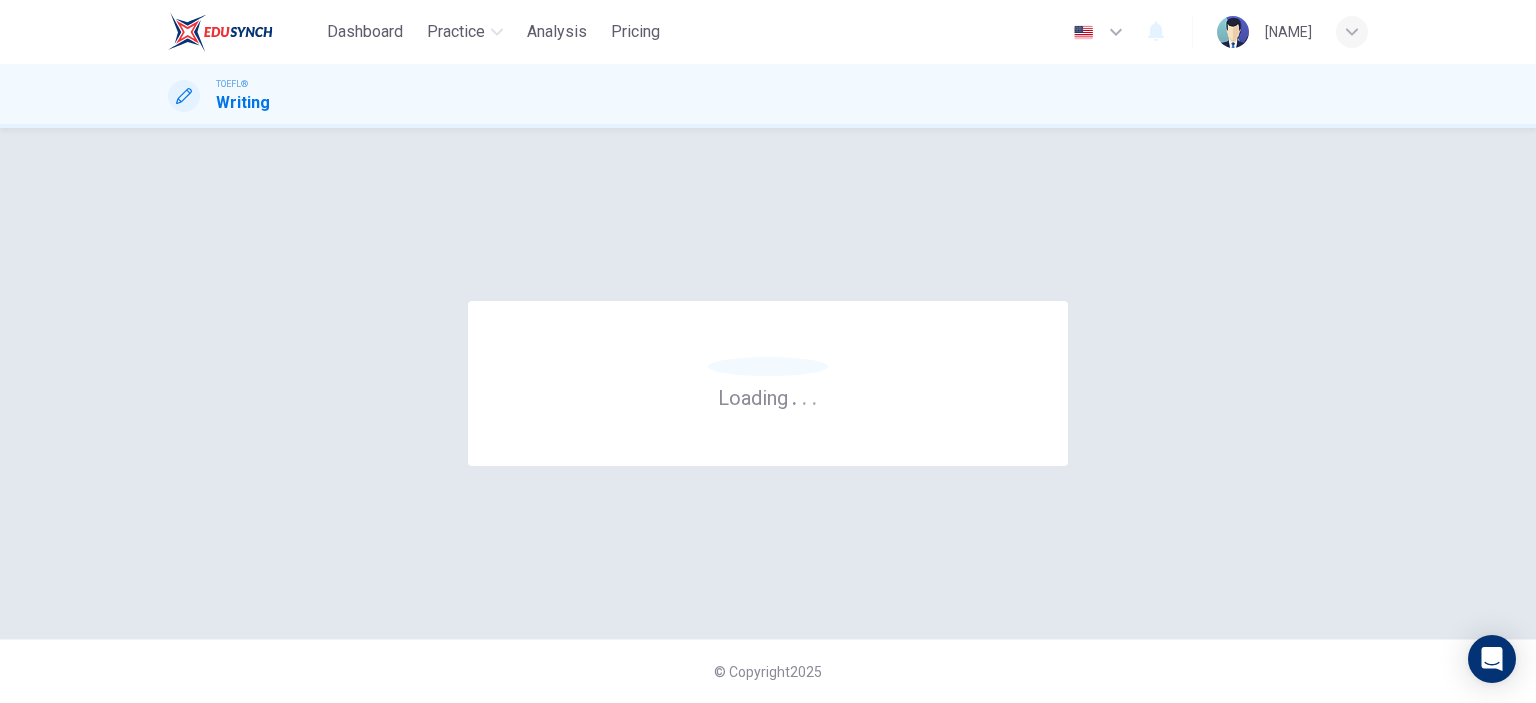 scroll, scrollTop: 0, scrollLeft: 0, axis: both 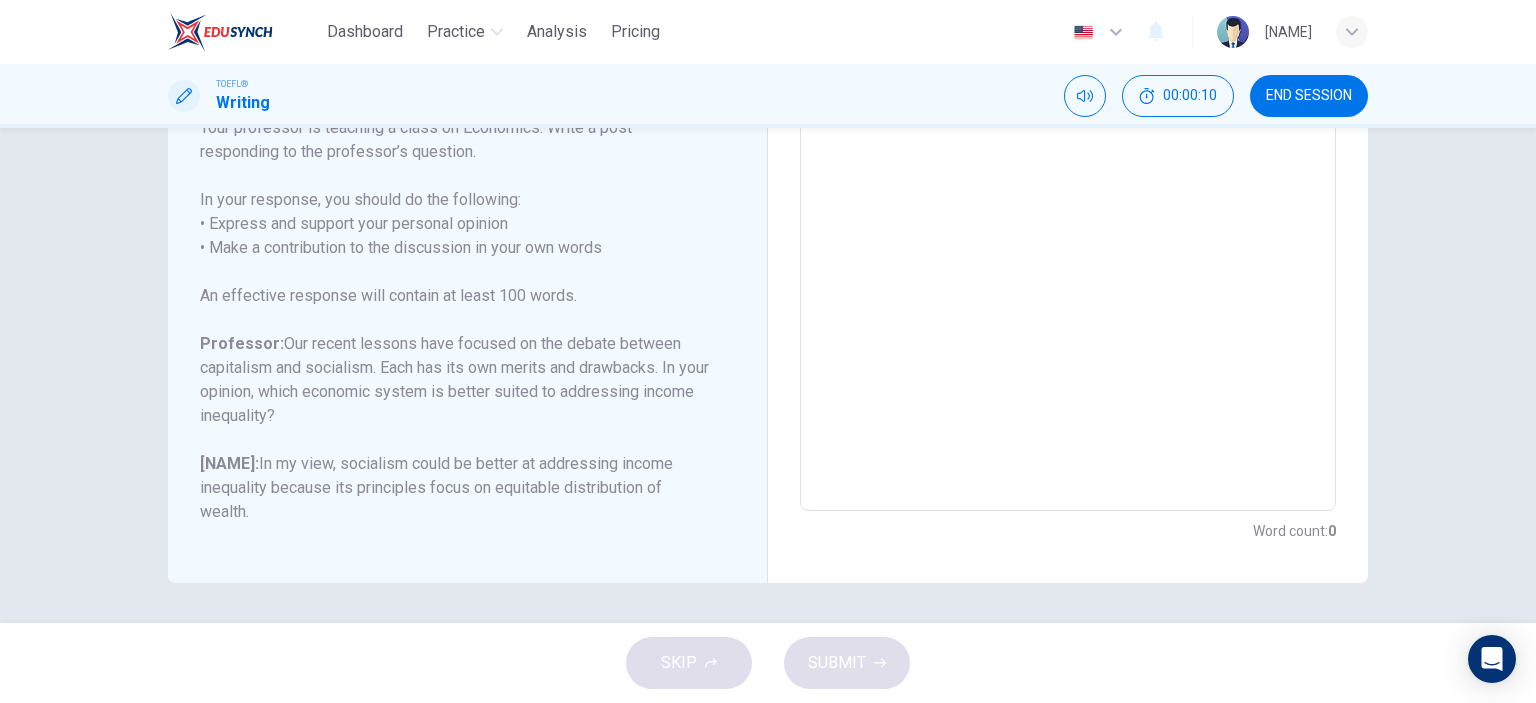 click on "Professor: Our recent lessons have focused on the debate between capitalism and socialism. Each has its own merits and drawbacks. In your opinion, which economic system is better suited to addressing income inequality? [NAME] [LAST]: In my view, socialism could be better at addressing income inequality because its principles focus on equitable distribution of wealth. [NAME] [LAST]: While socialism aims for equality, capitalism, despite its faults, has been successful in driving innovation and economic growth. With proper regulation and welfare measures, capitalism can address income inequality." at bounding box center (455, 368) 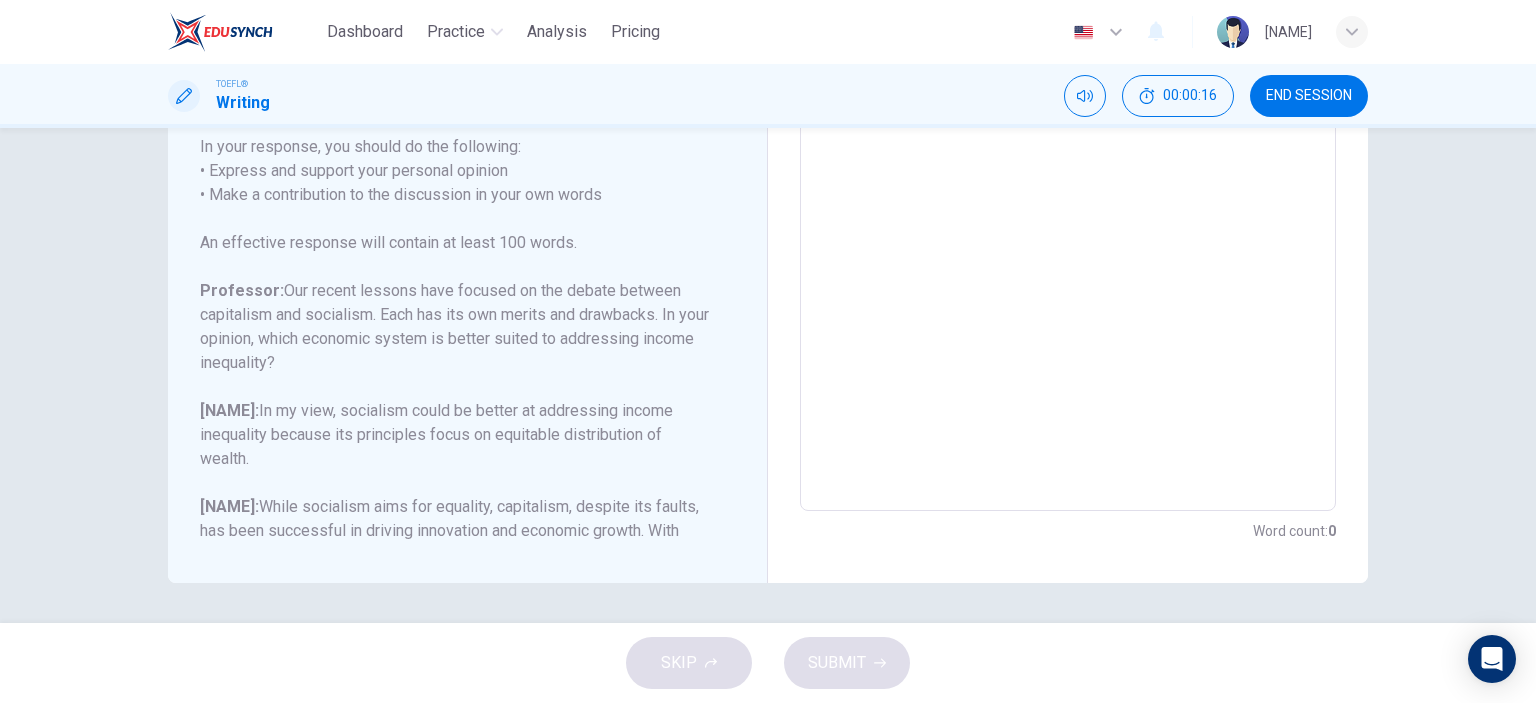 scroll, scrollTop: 245, scrollLeft: 0, axis: vertical 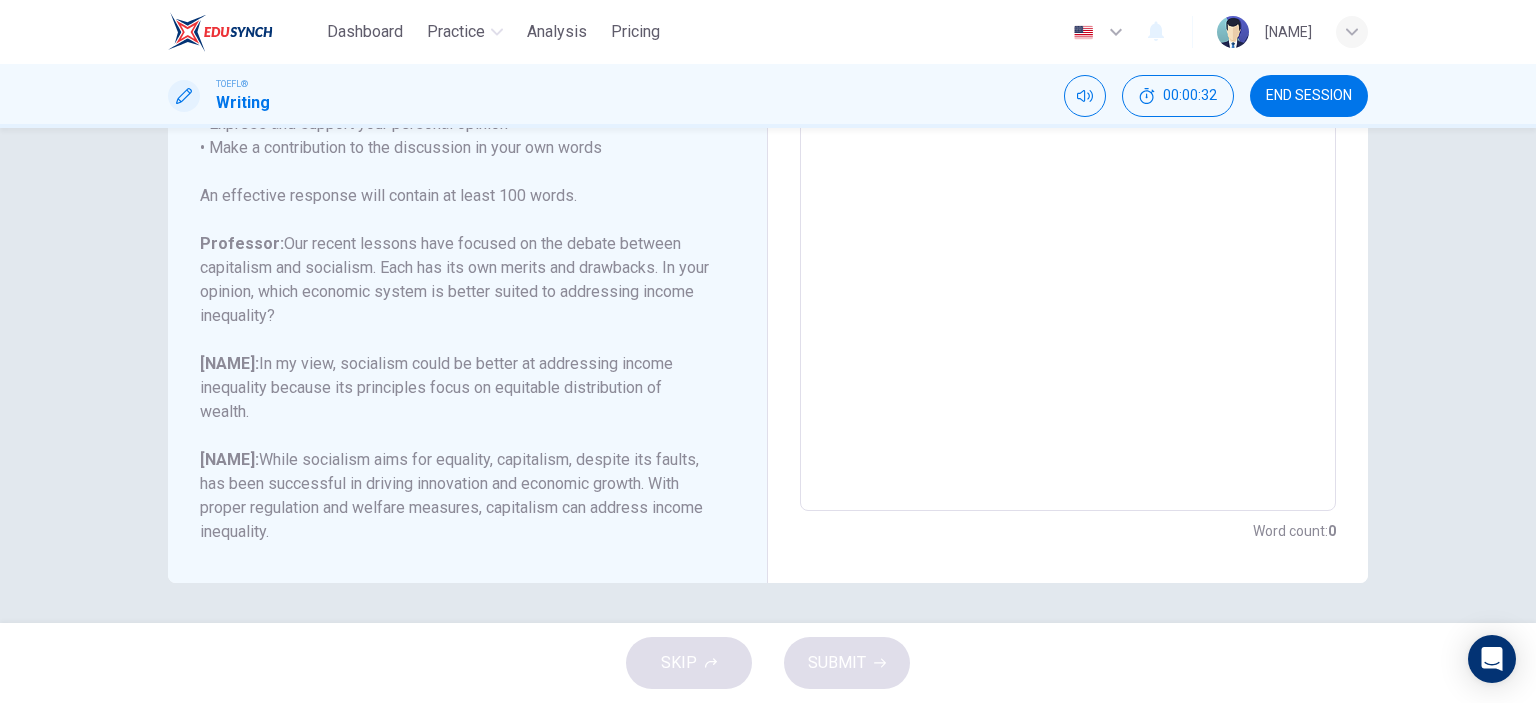 click at bounding box center (1068, 177) 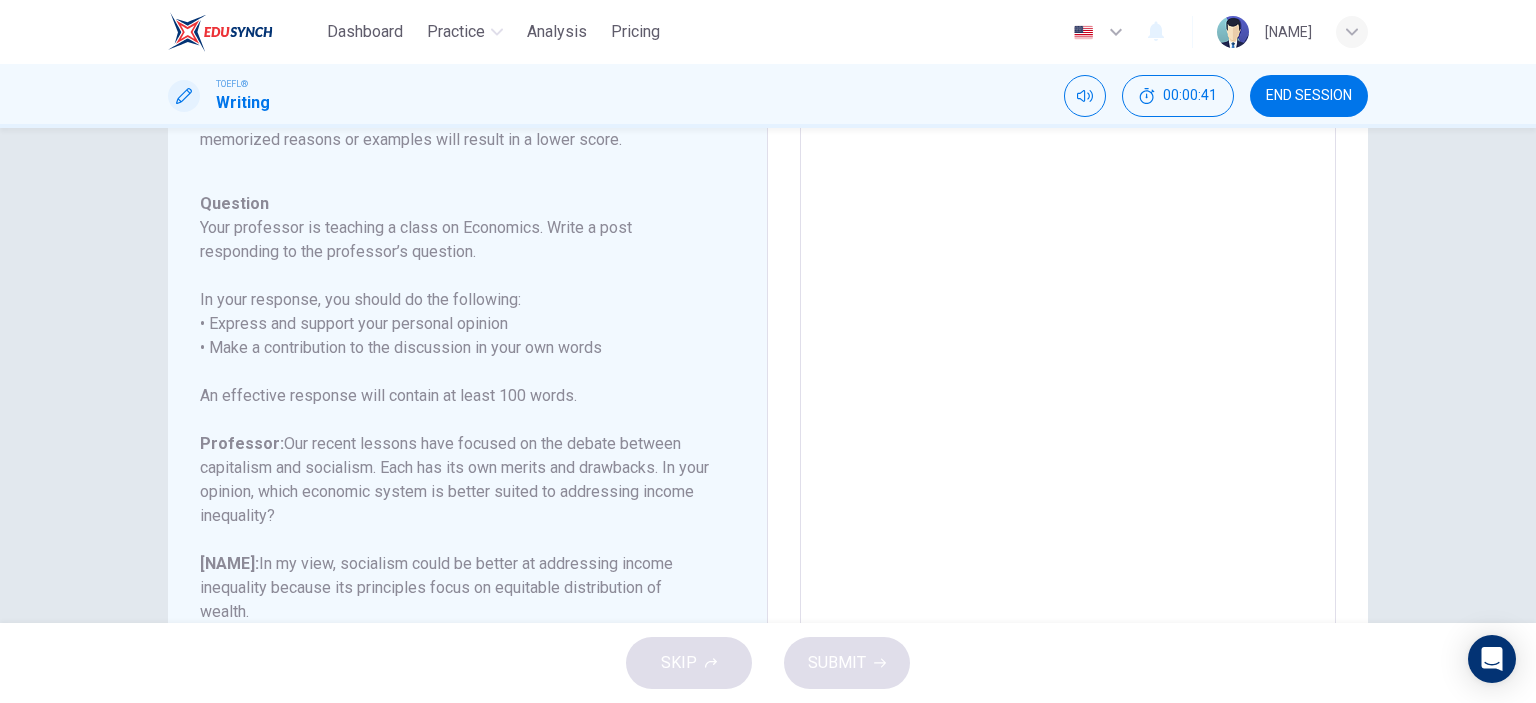 scroll, scrollTop: 395, scrollLeft: 0, axis: vertical 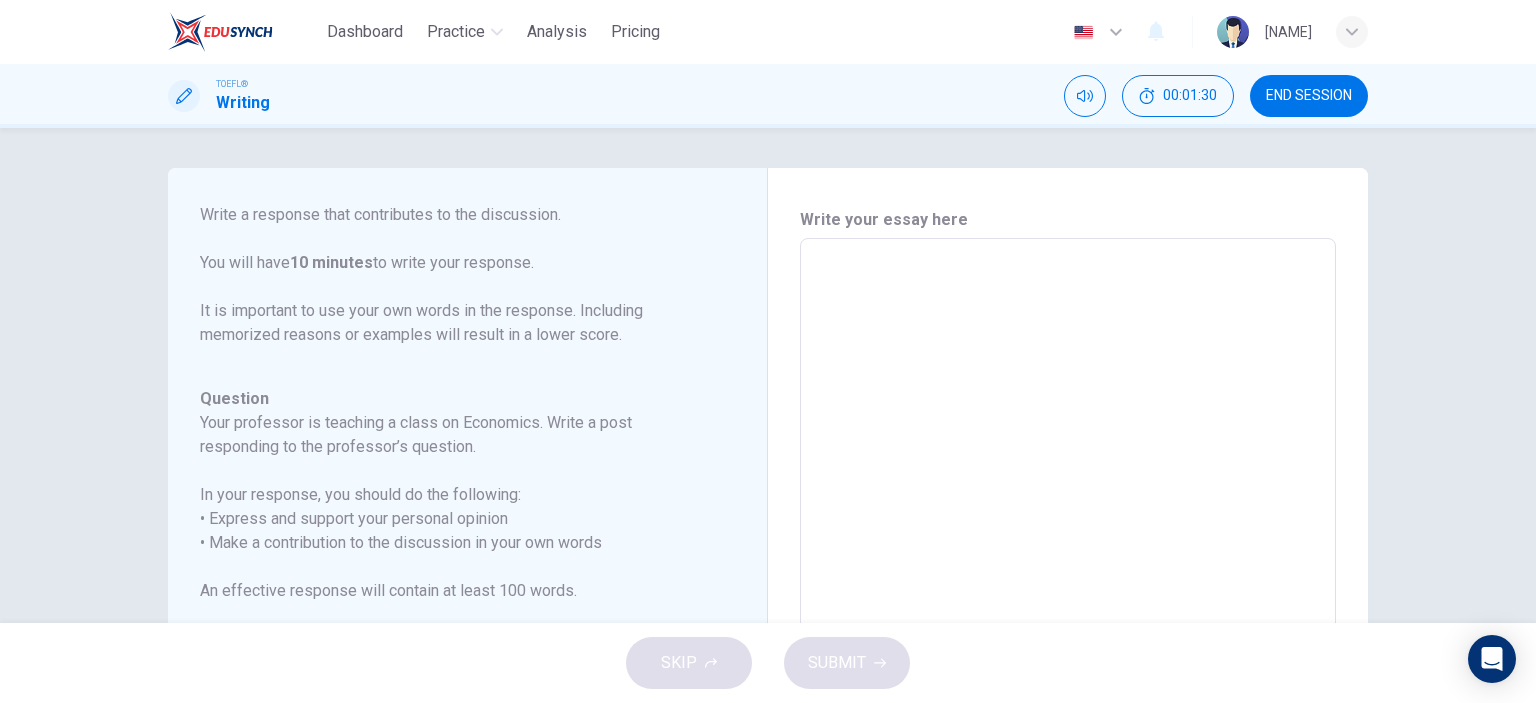 click at bounding box center [1068, 572] 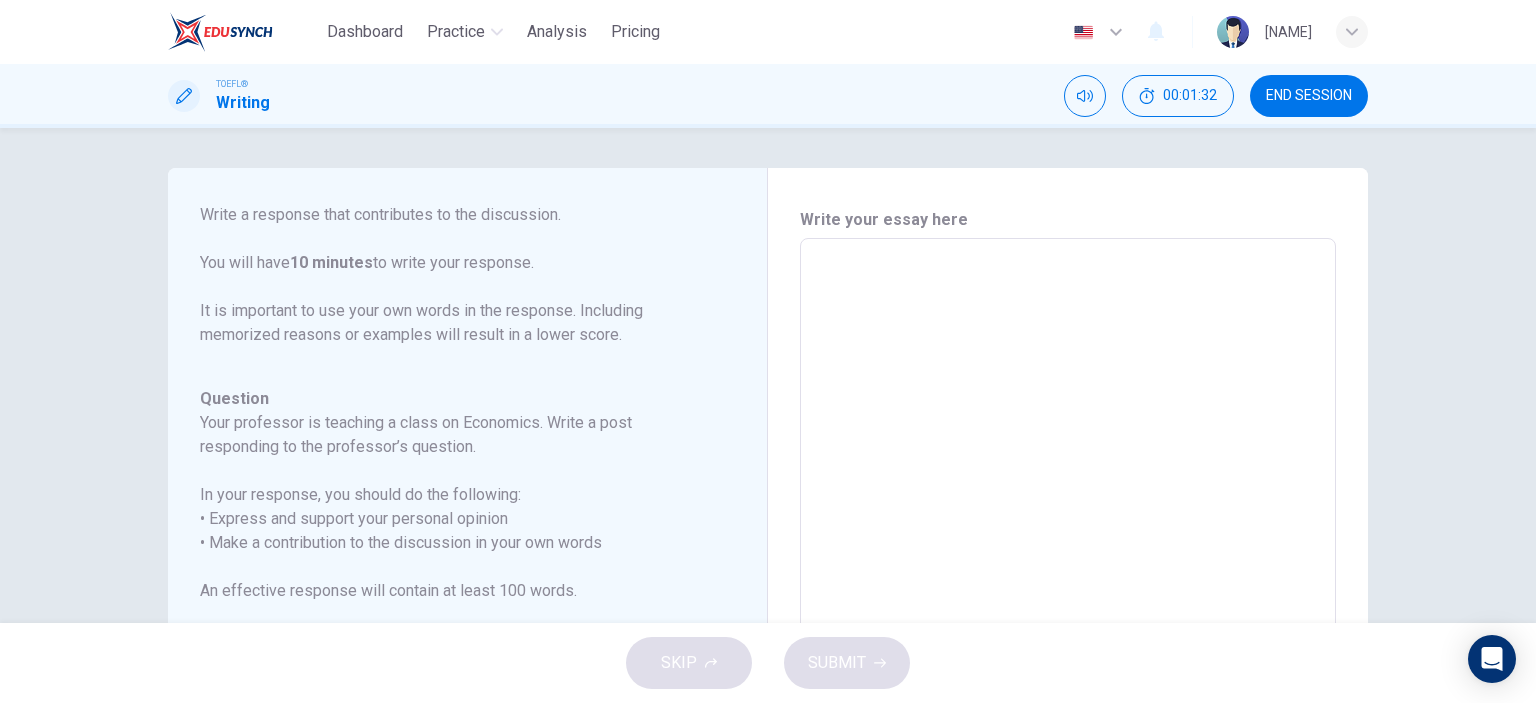 type on "F" 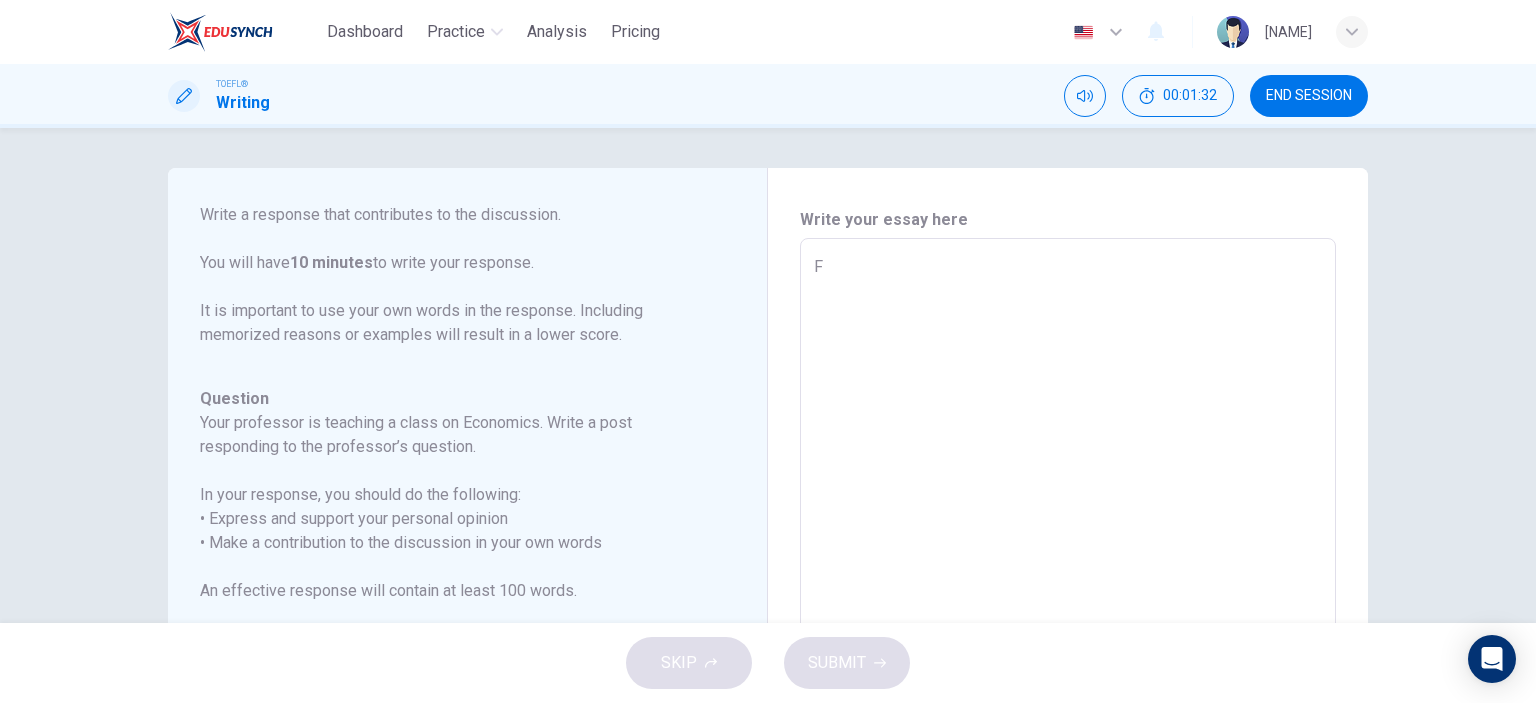 type on "x" 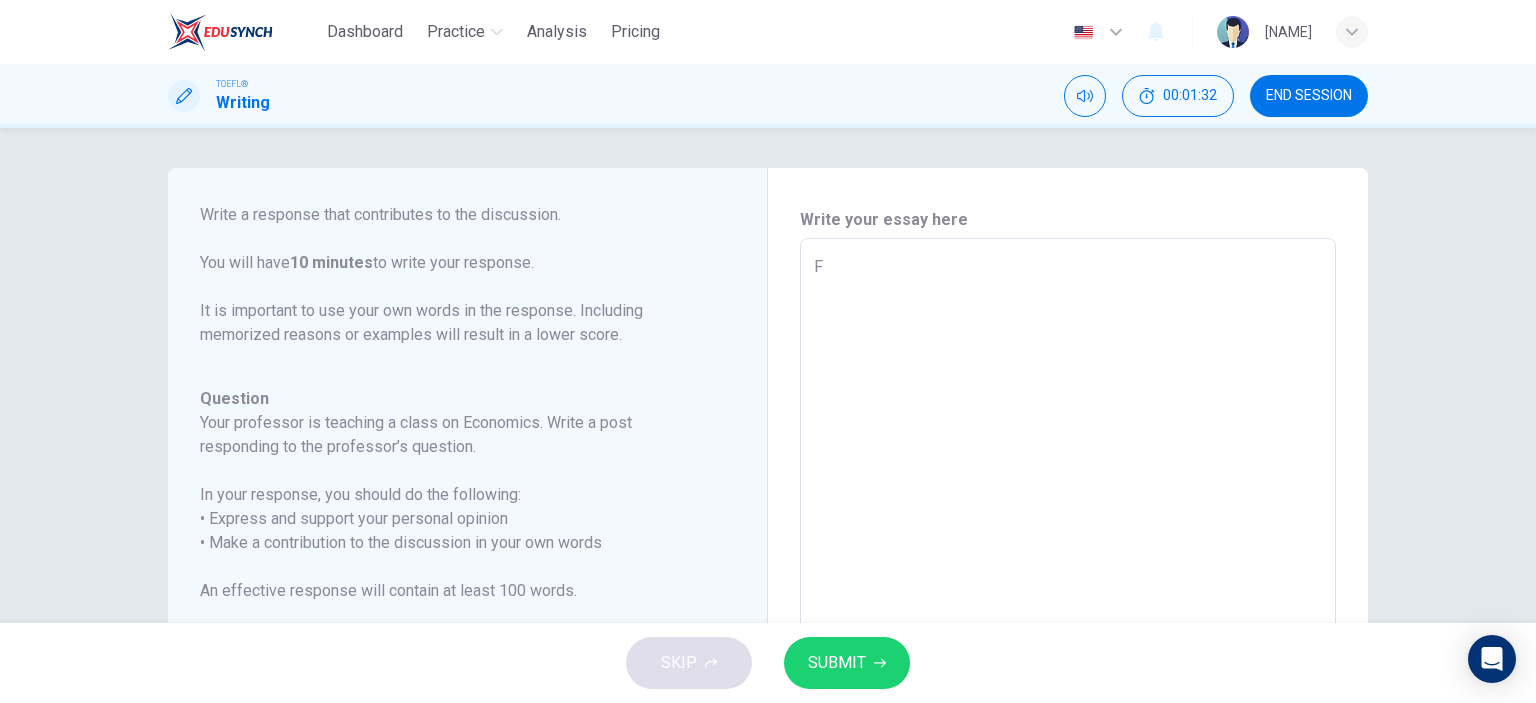 type on "Fr" 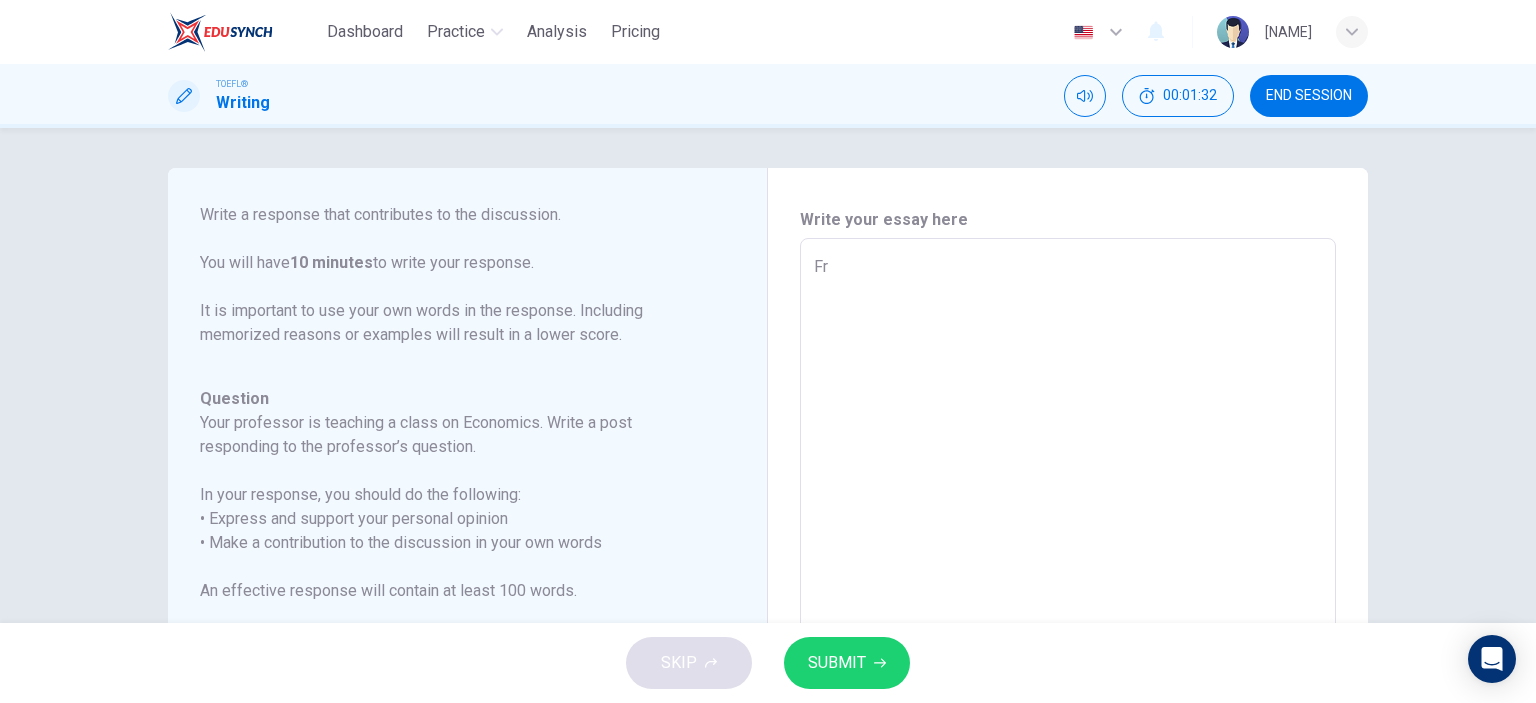 type on "Fro" 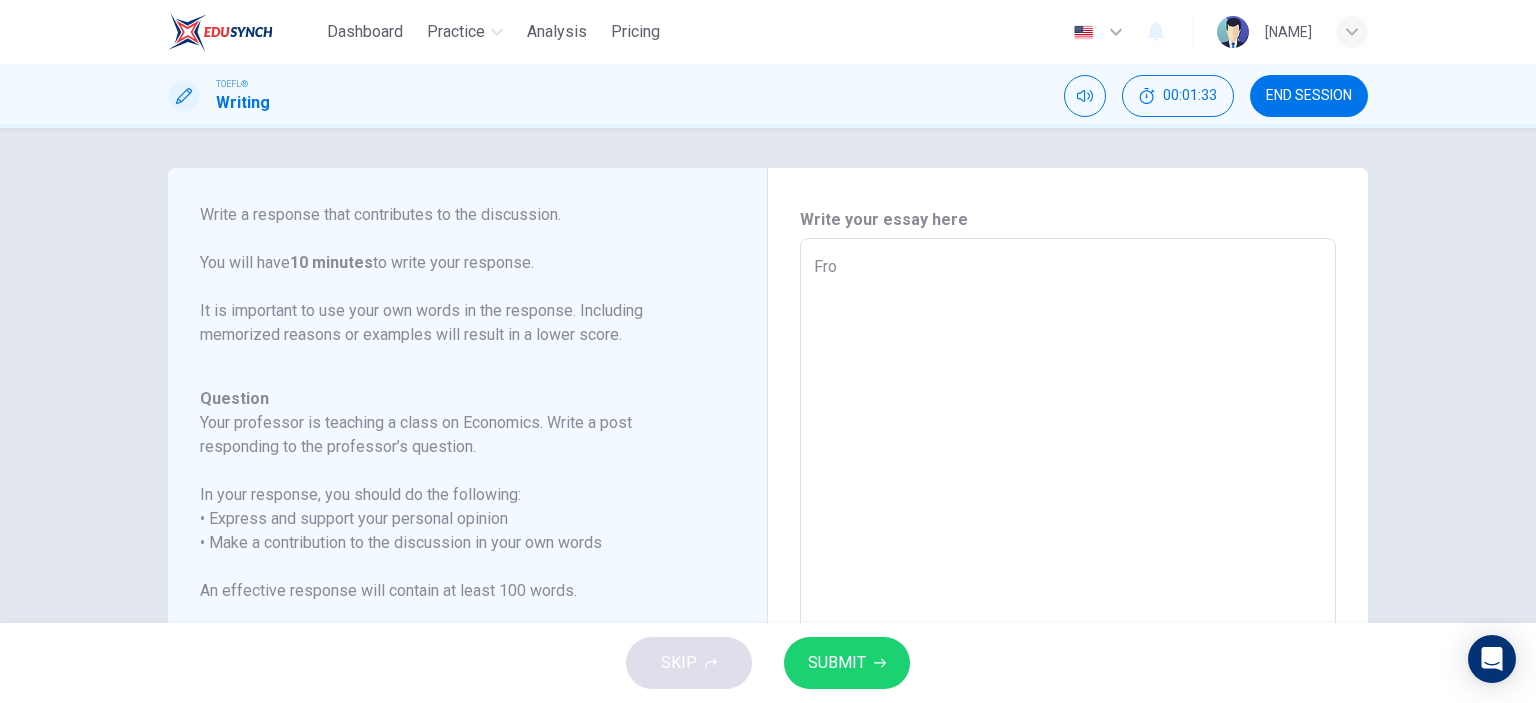 type on "x" 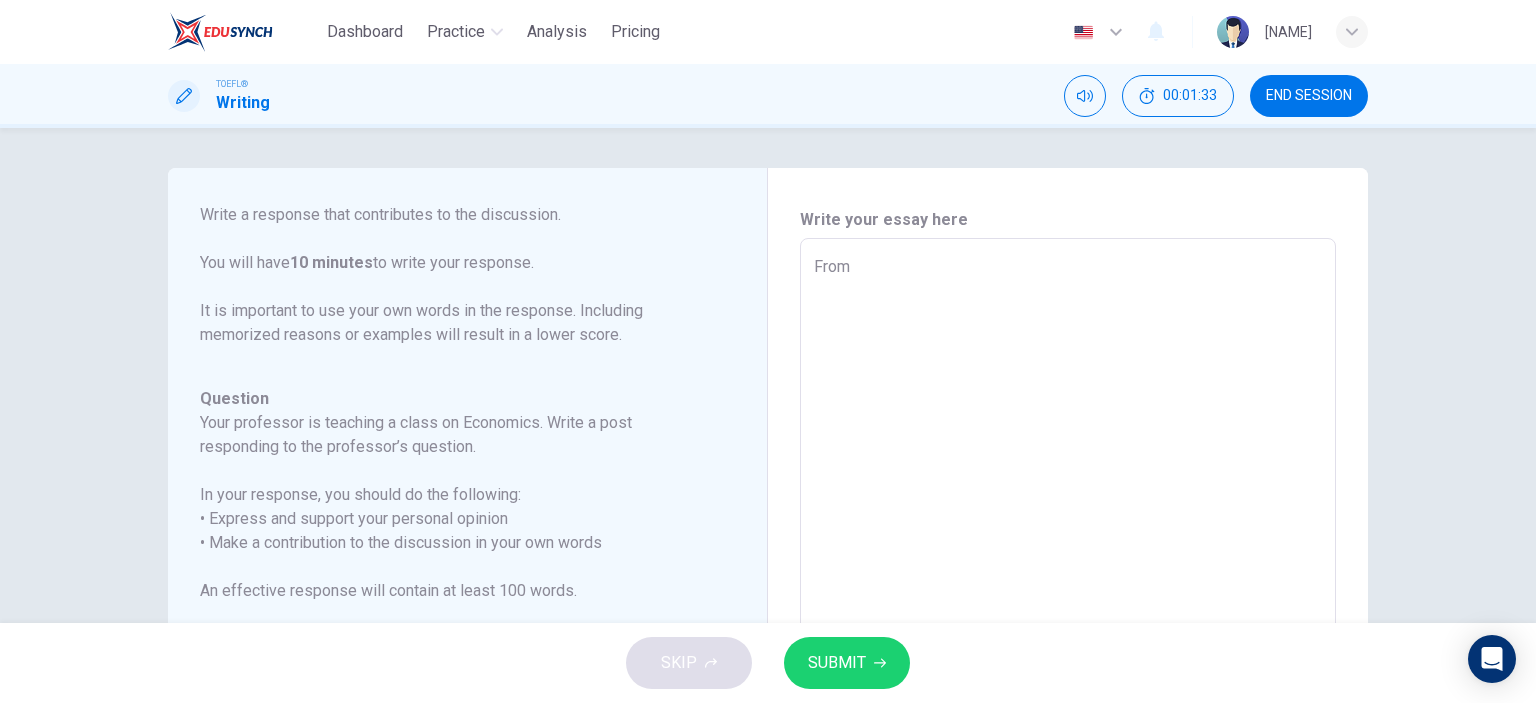 type on "x" 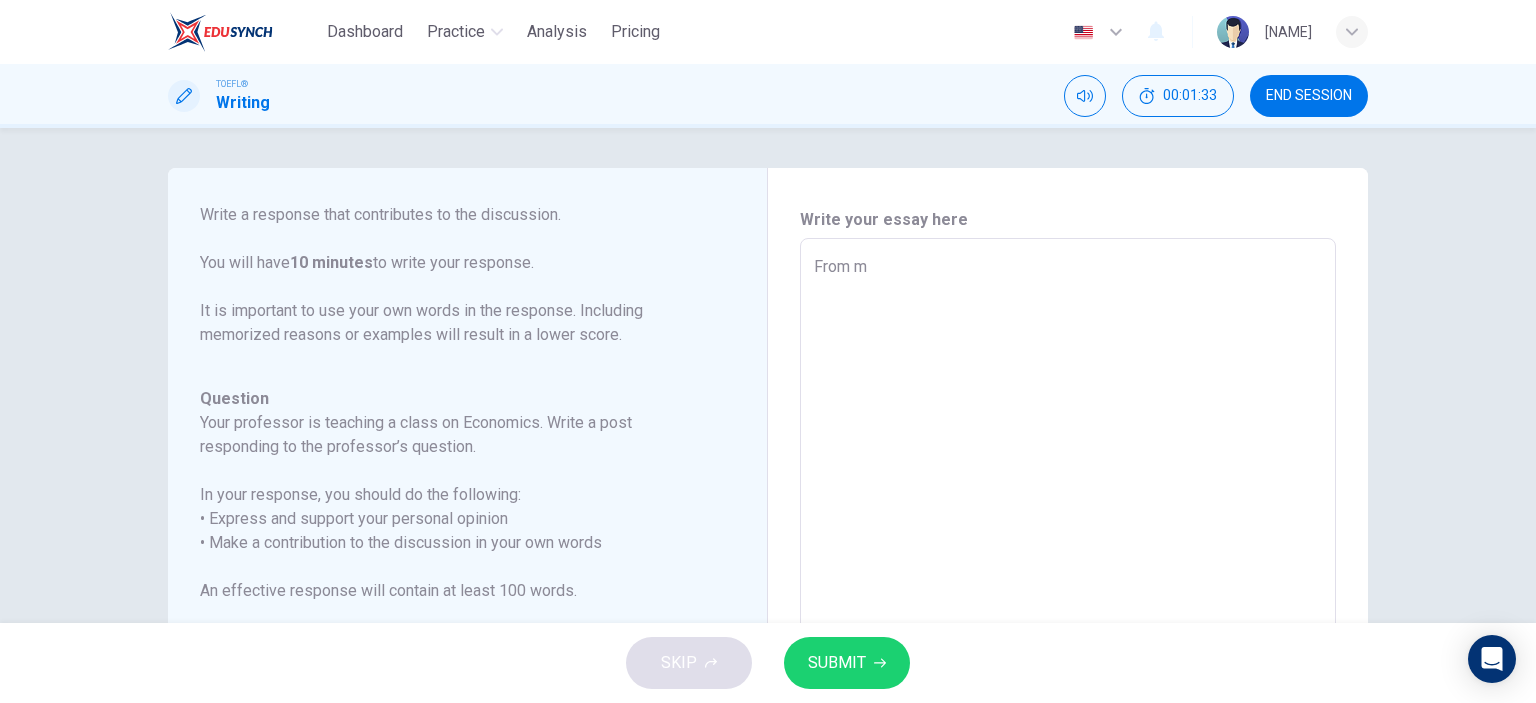 type on "x" 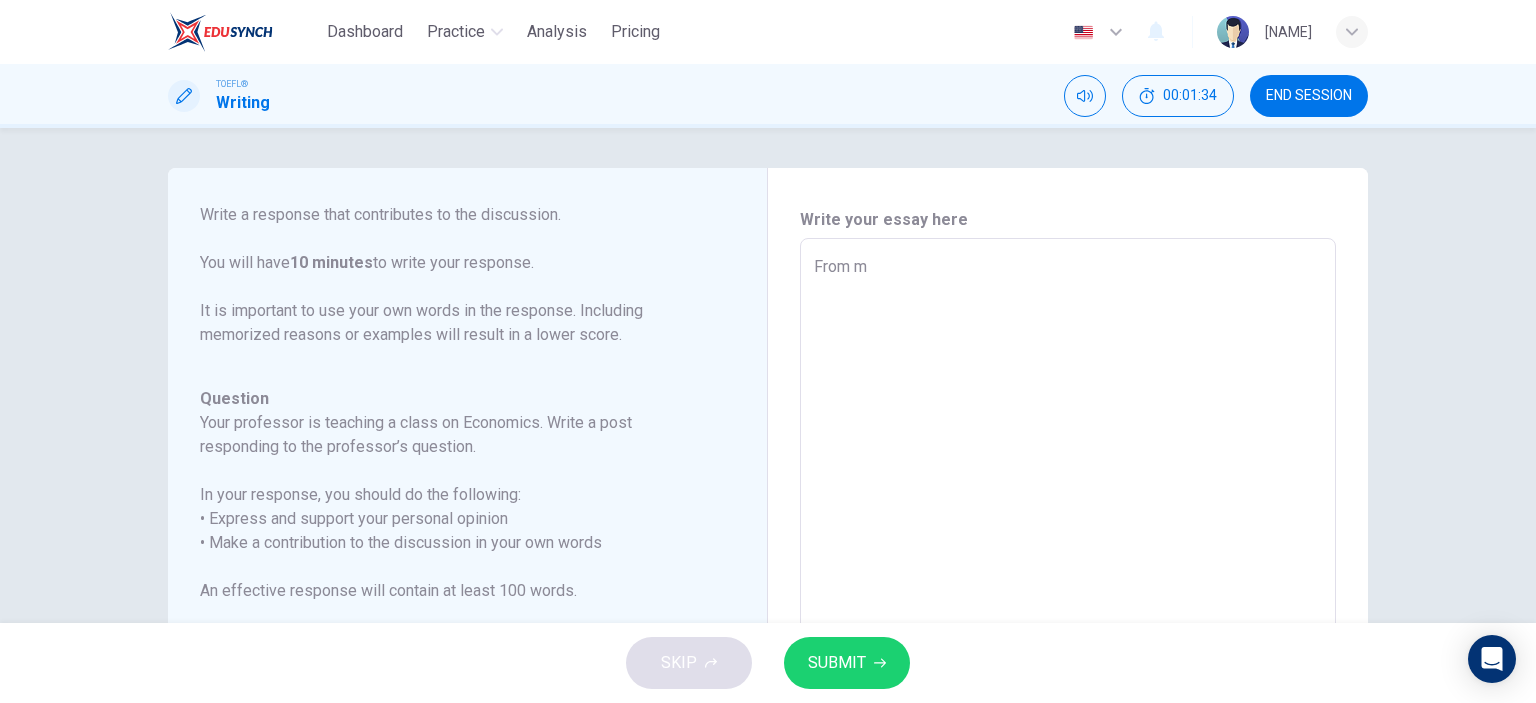 type on "From my" 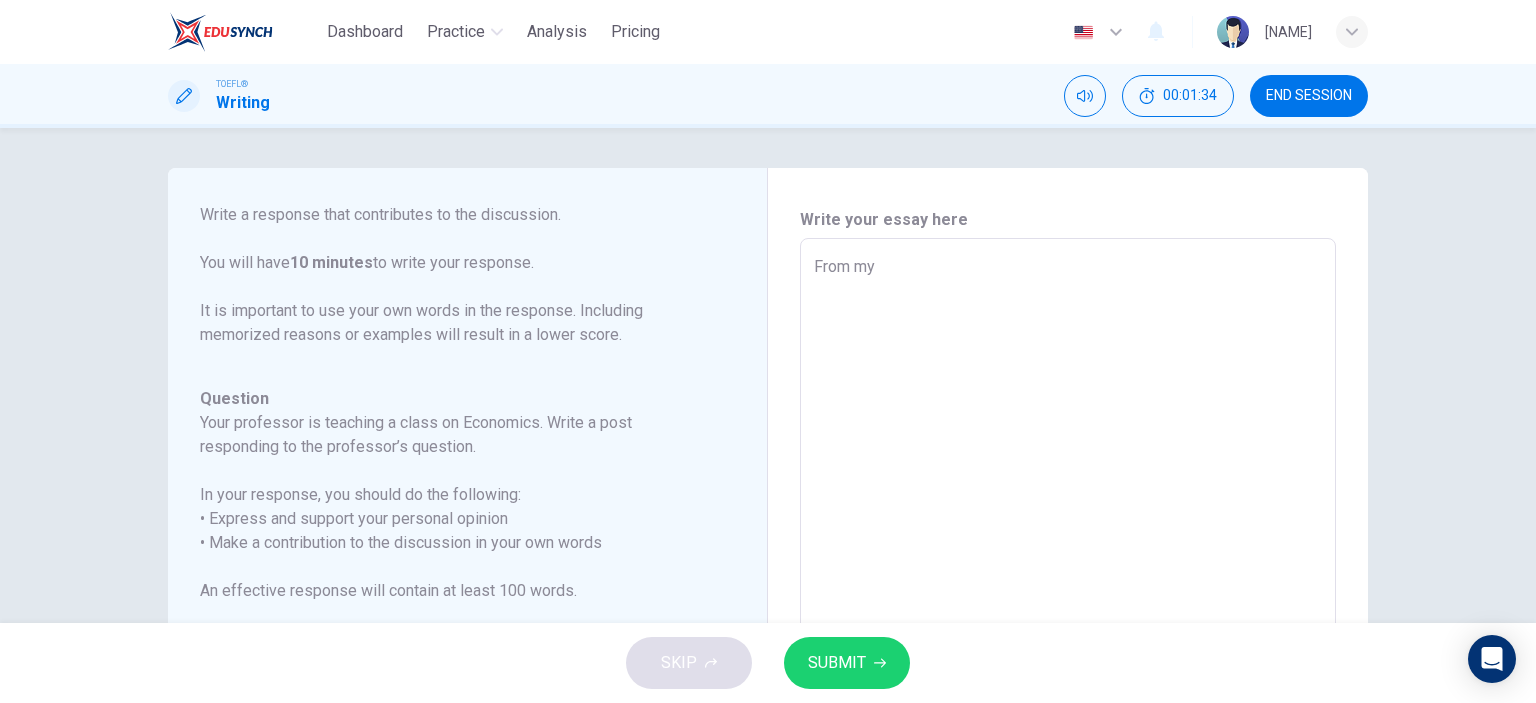 type on "x" 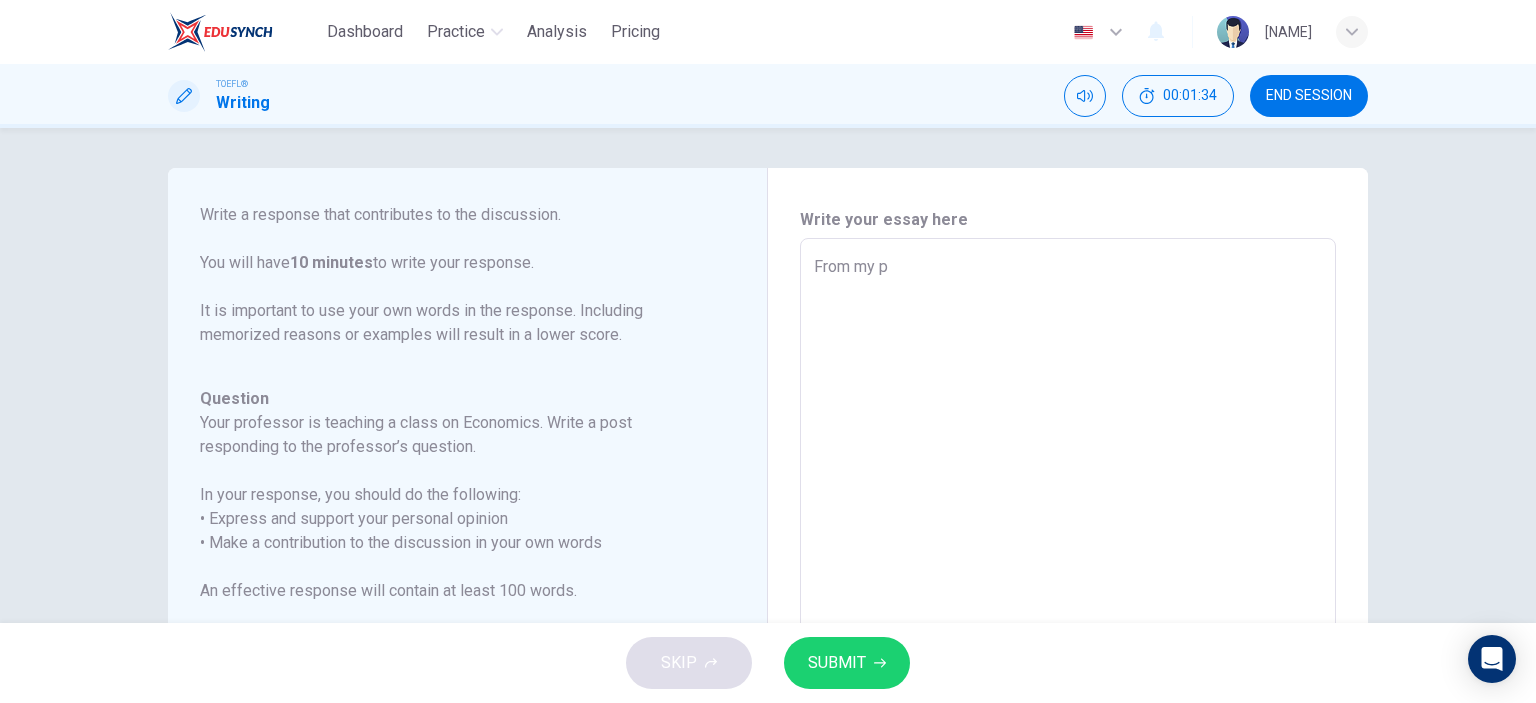 type on "x" 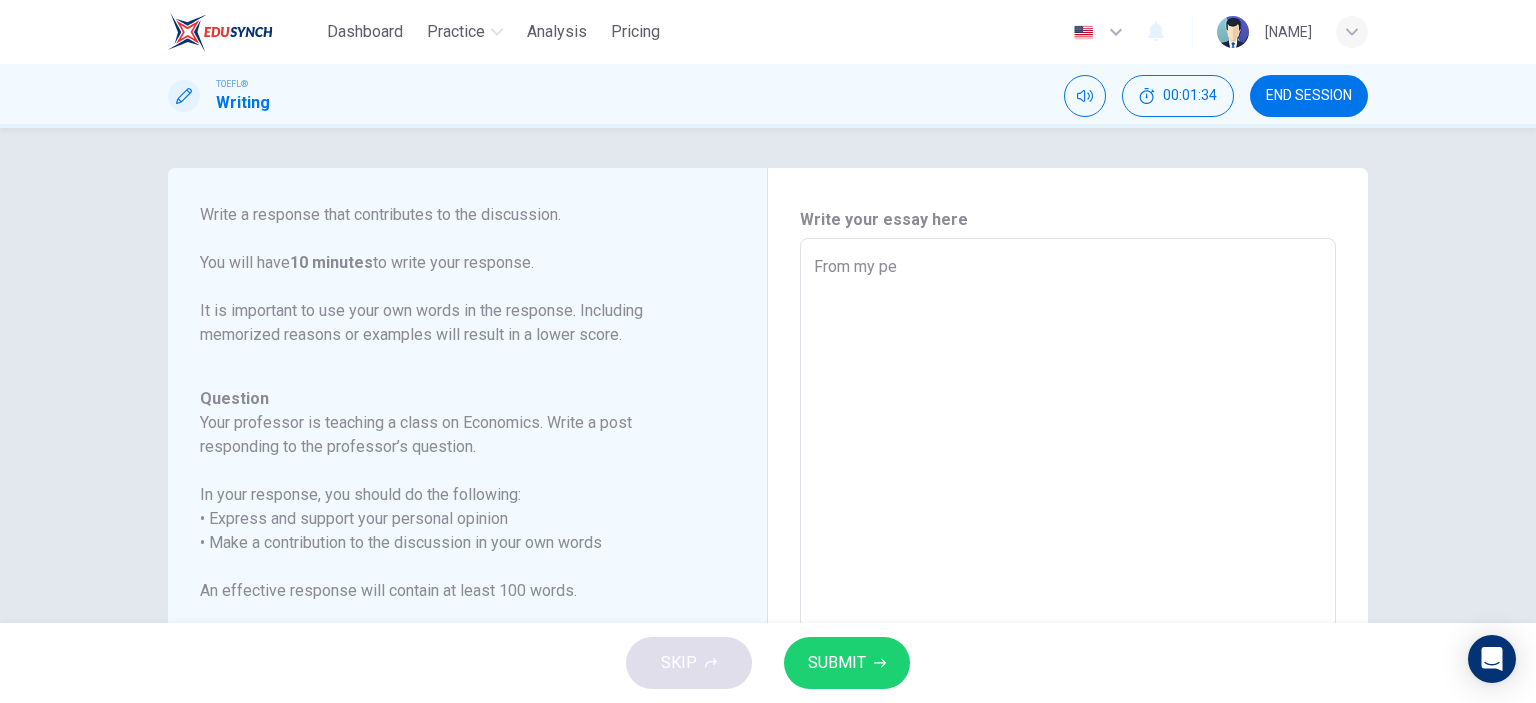 type on "From my per" 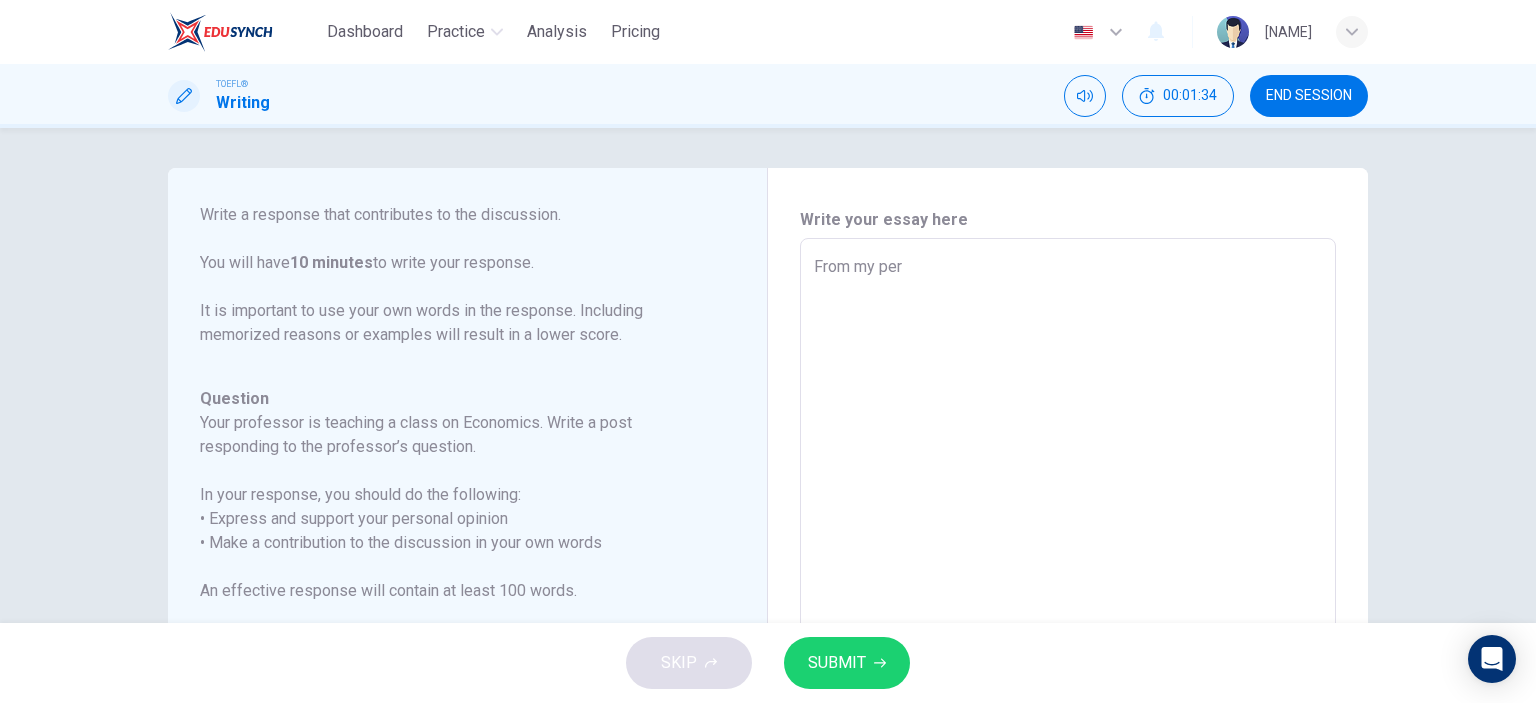 type on "x" 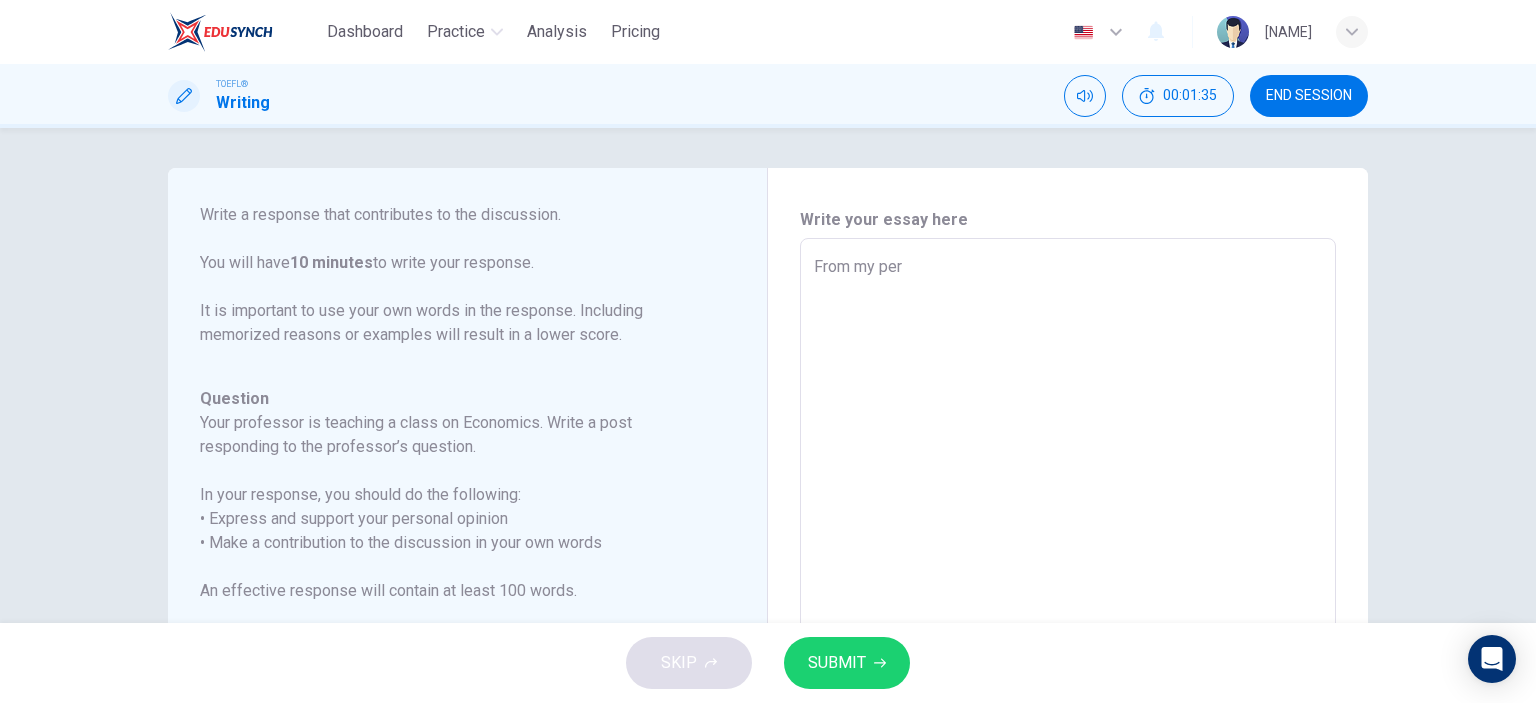 type on "From my pers" 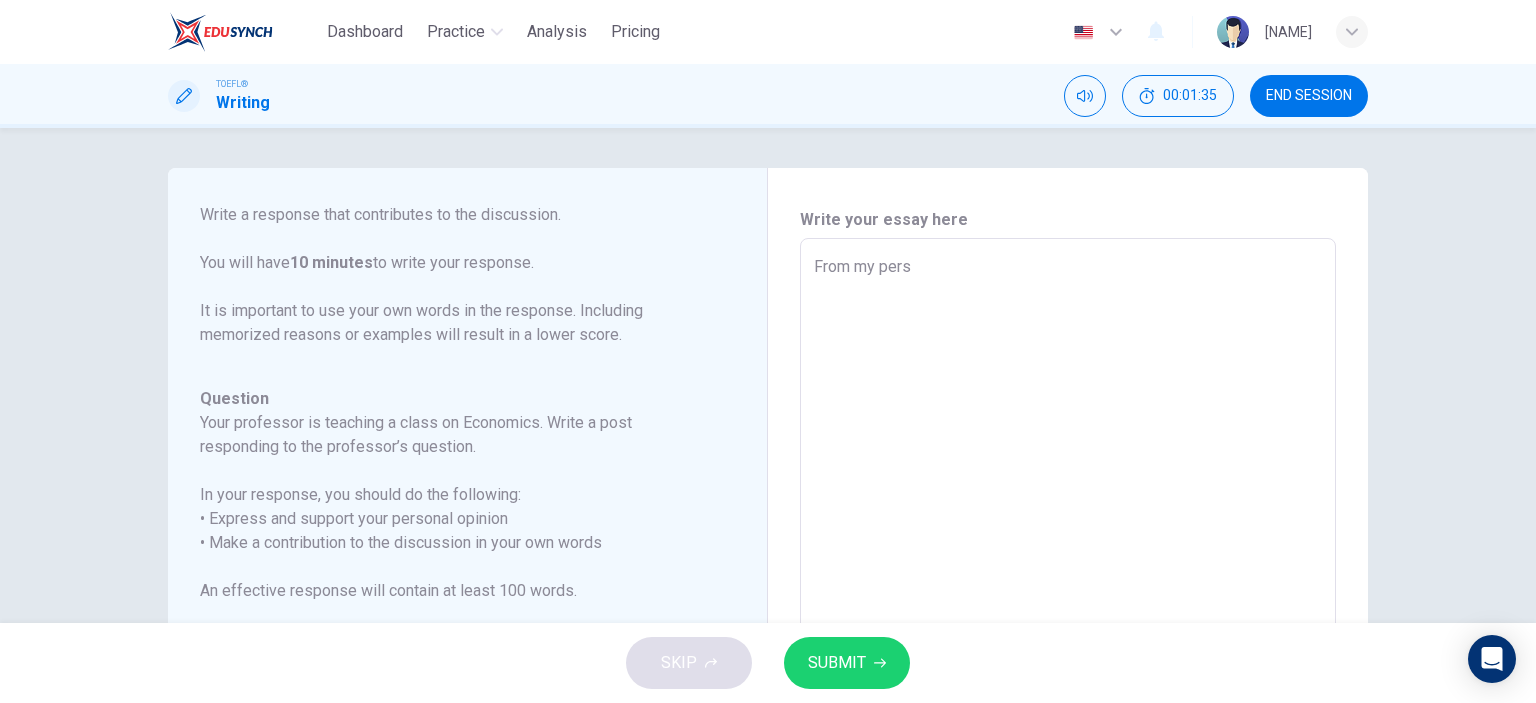 type on "From my persp" 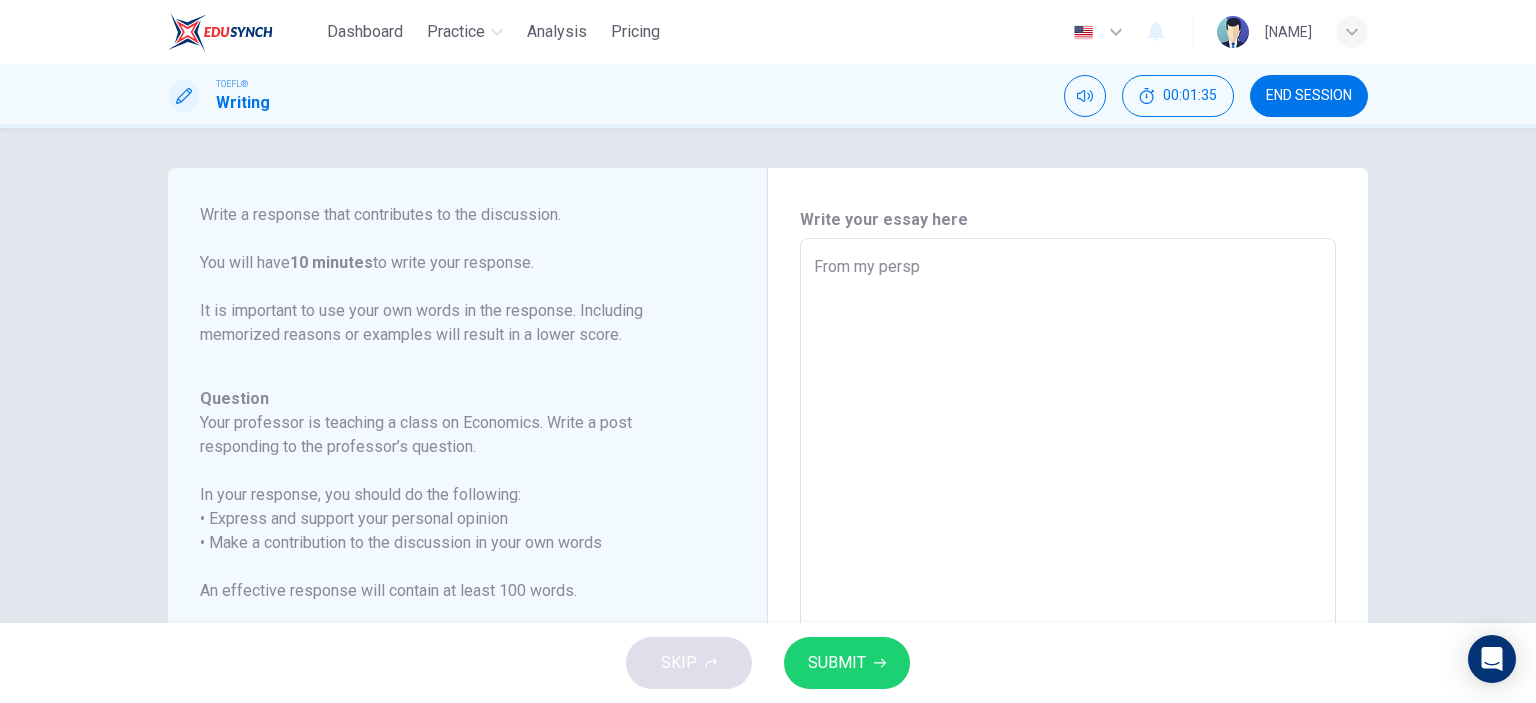 type on "x" 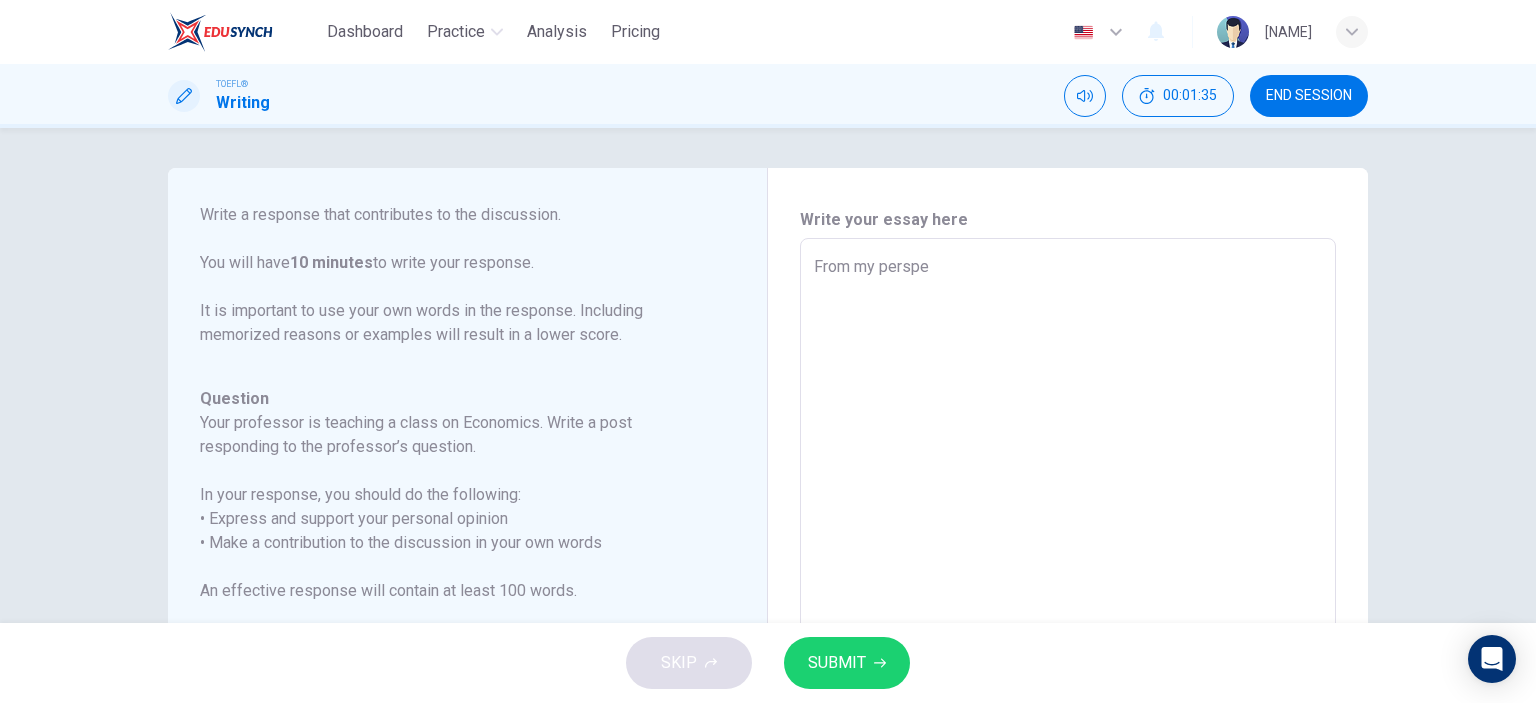 type on "x" 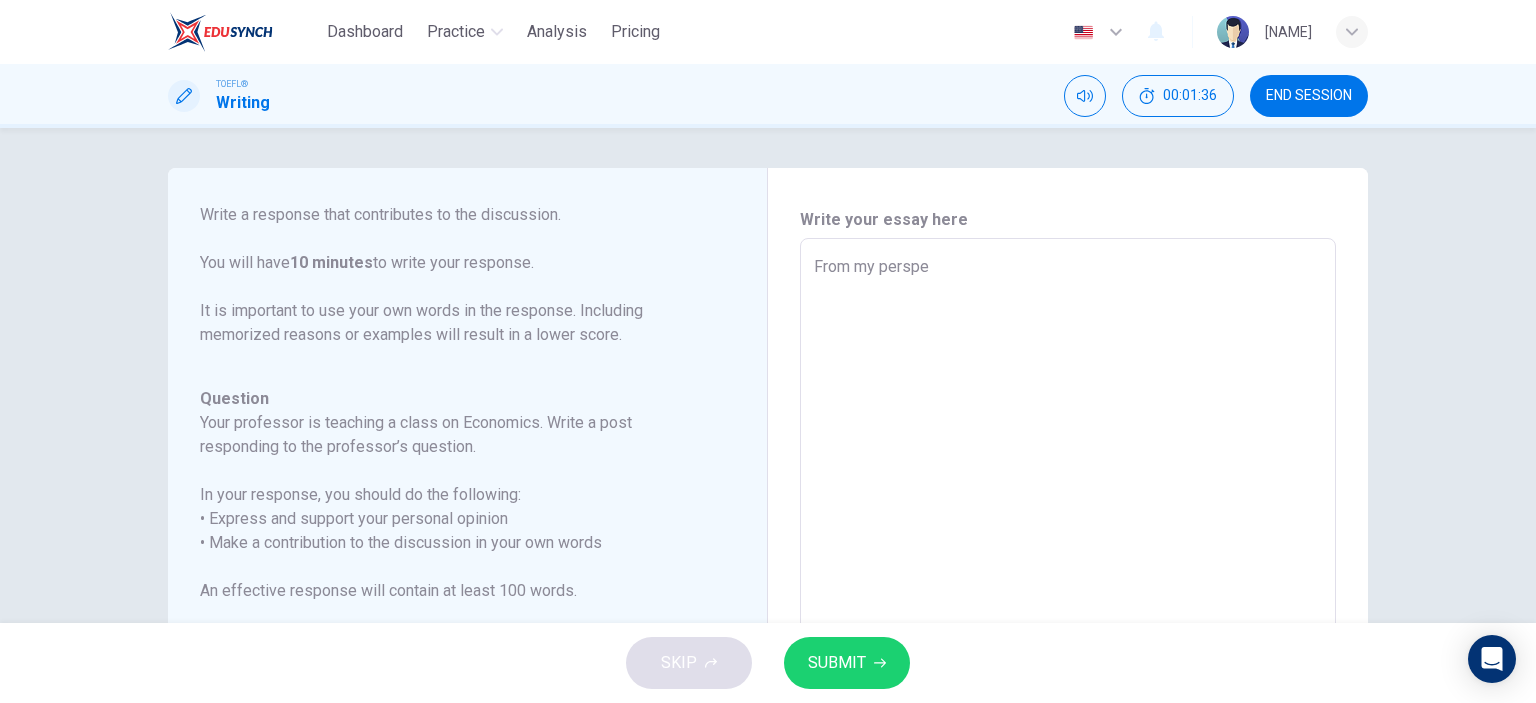 type on "From my perspec" 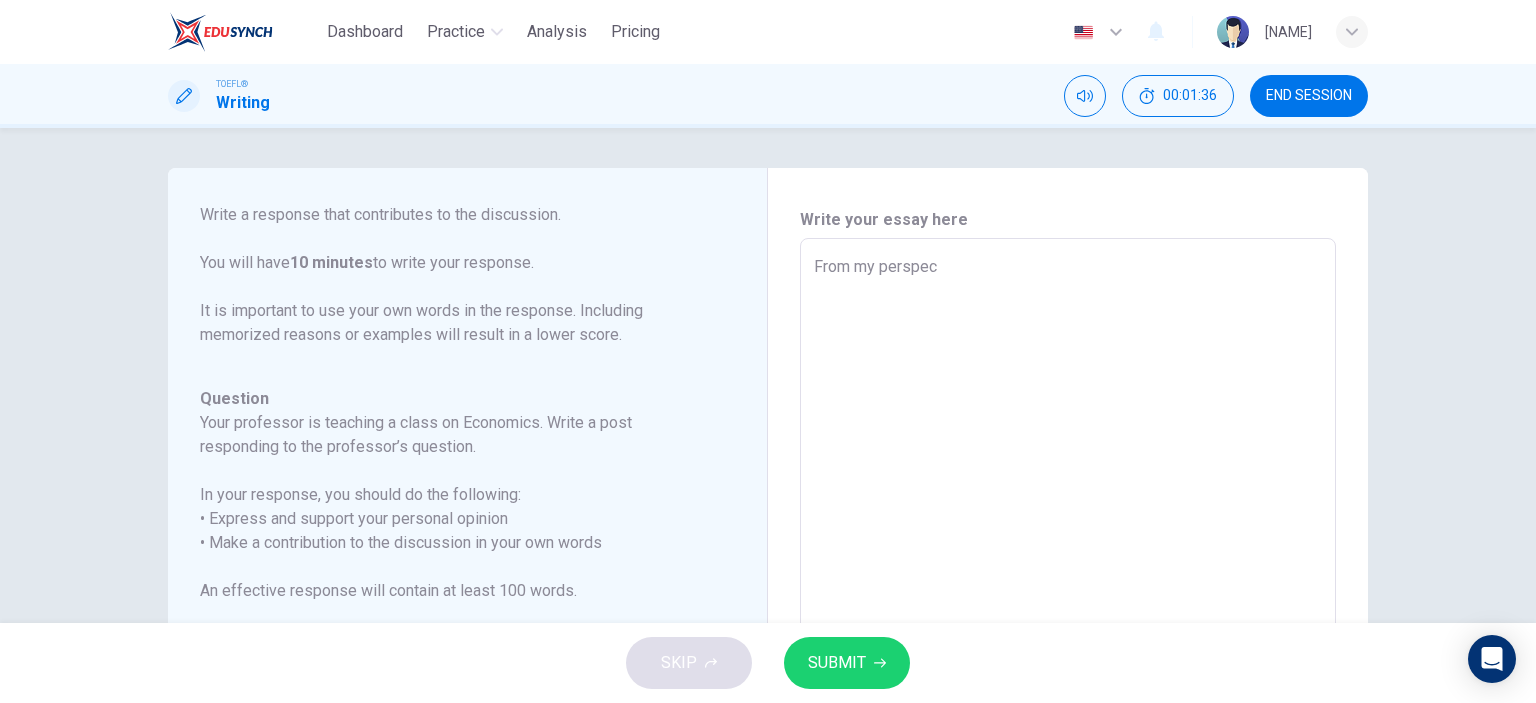 type on "From my perspect" 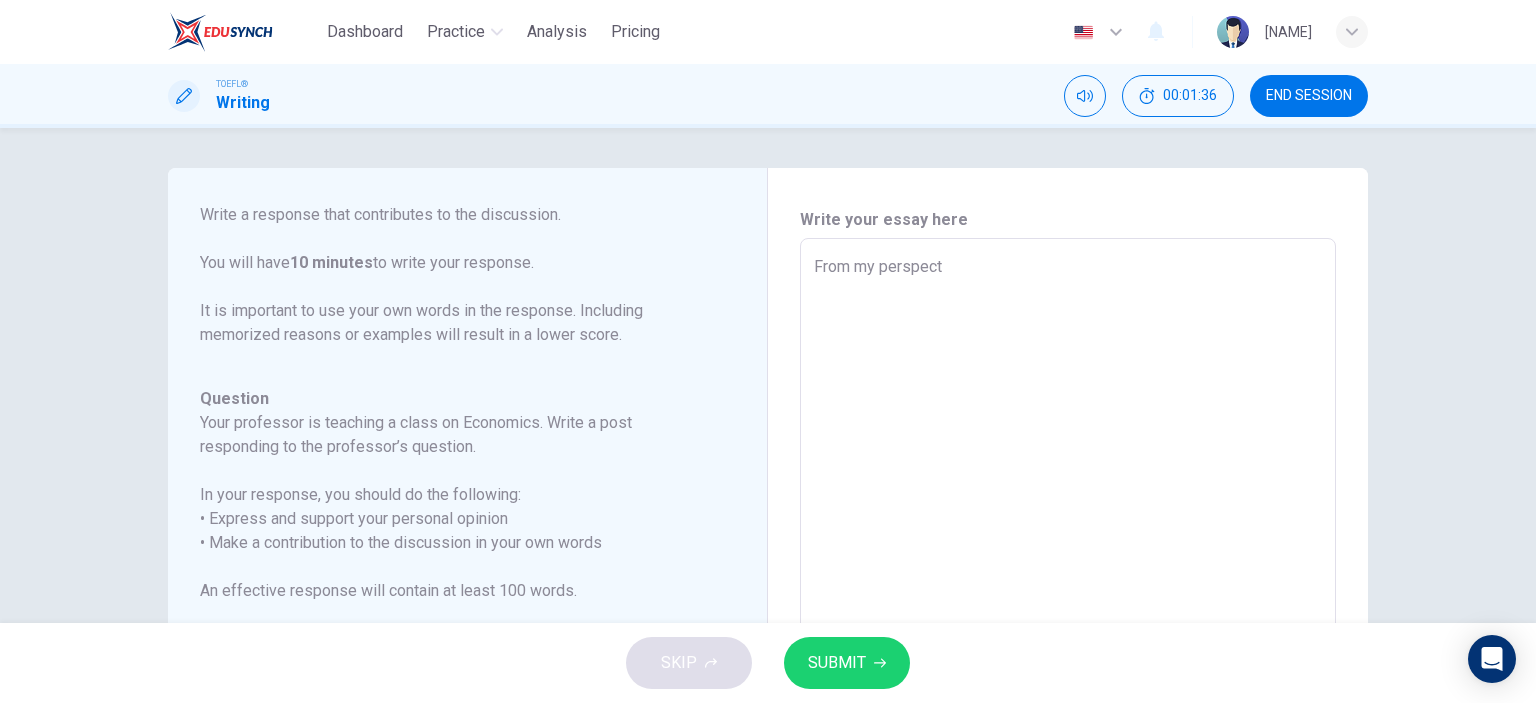 type on "x" 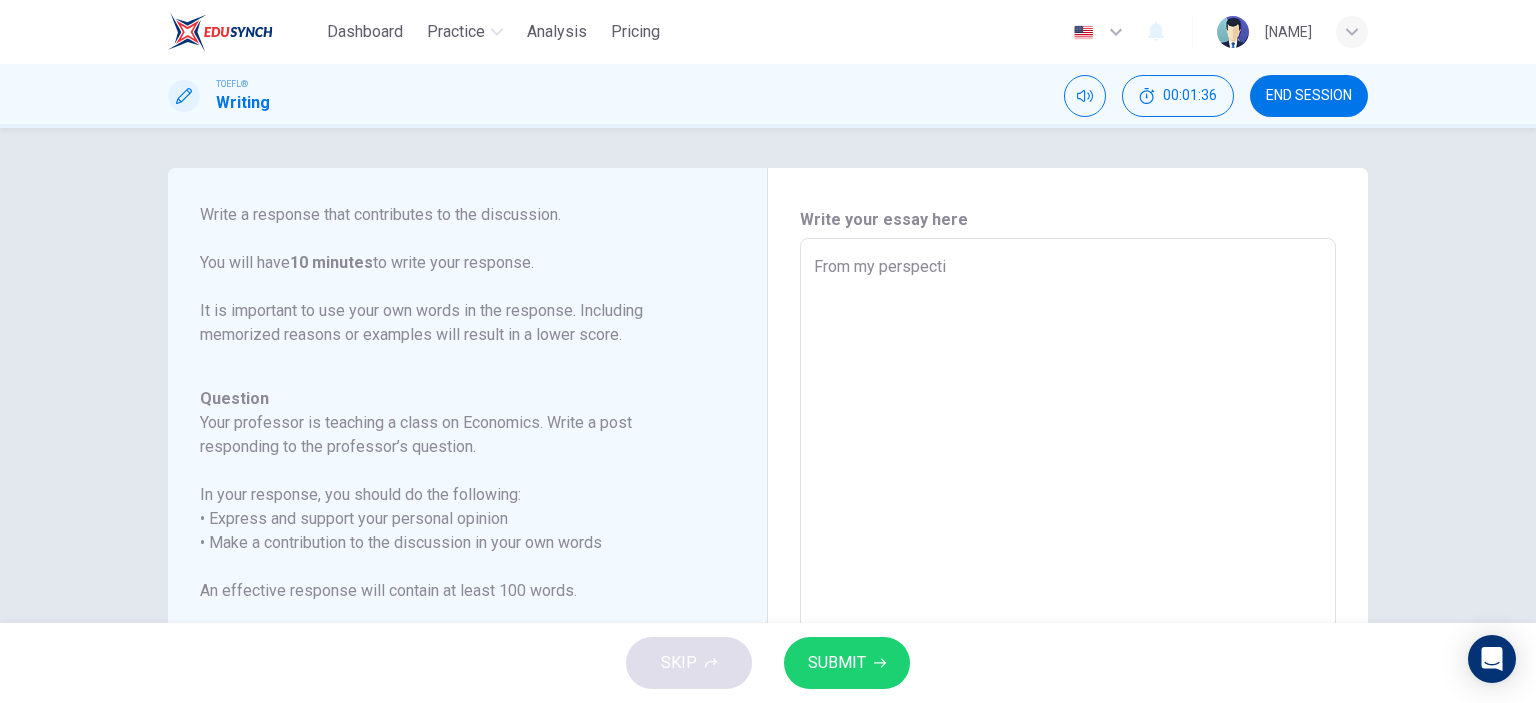 type on "x" 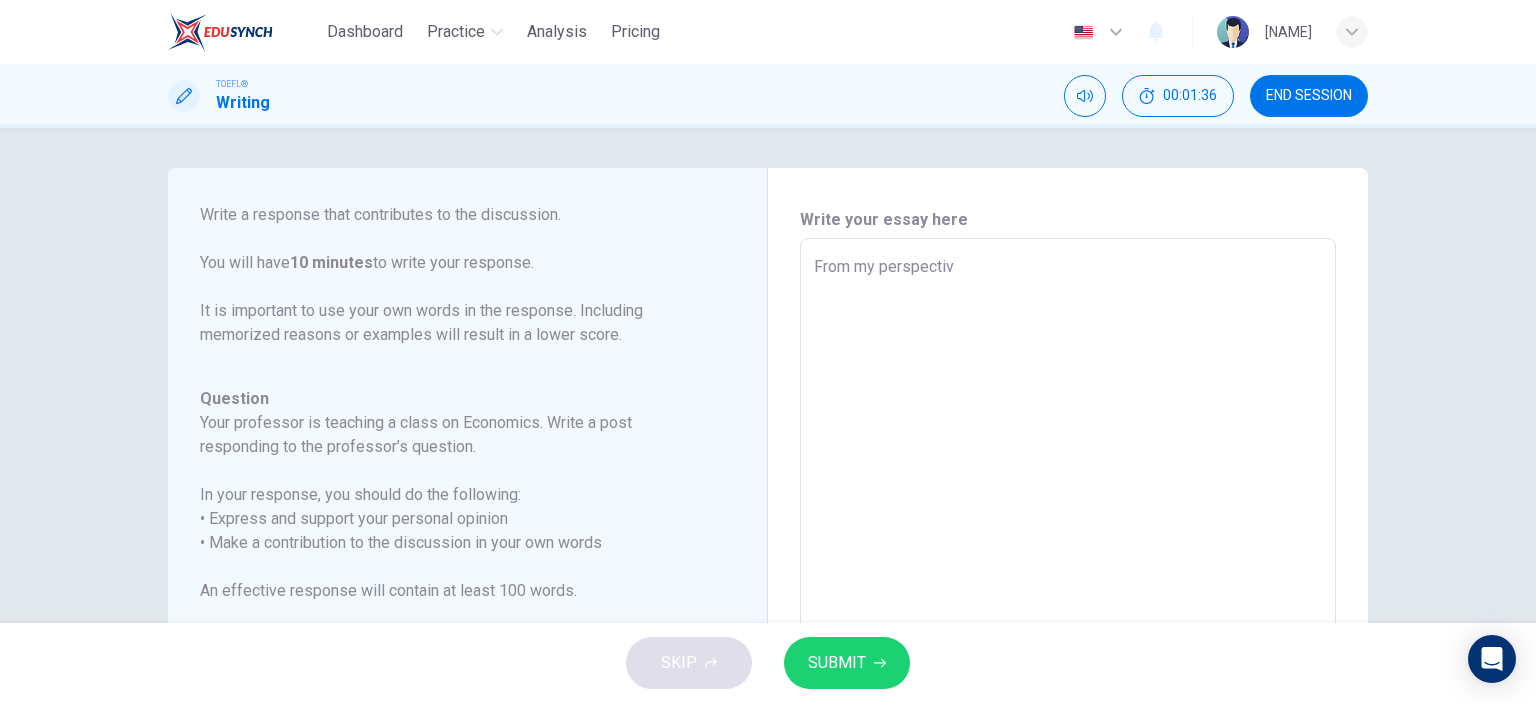 type on "x" 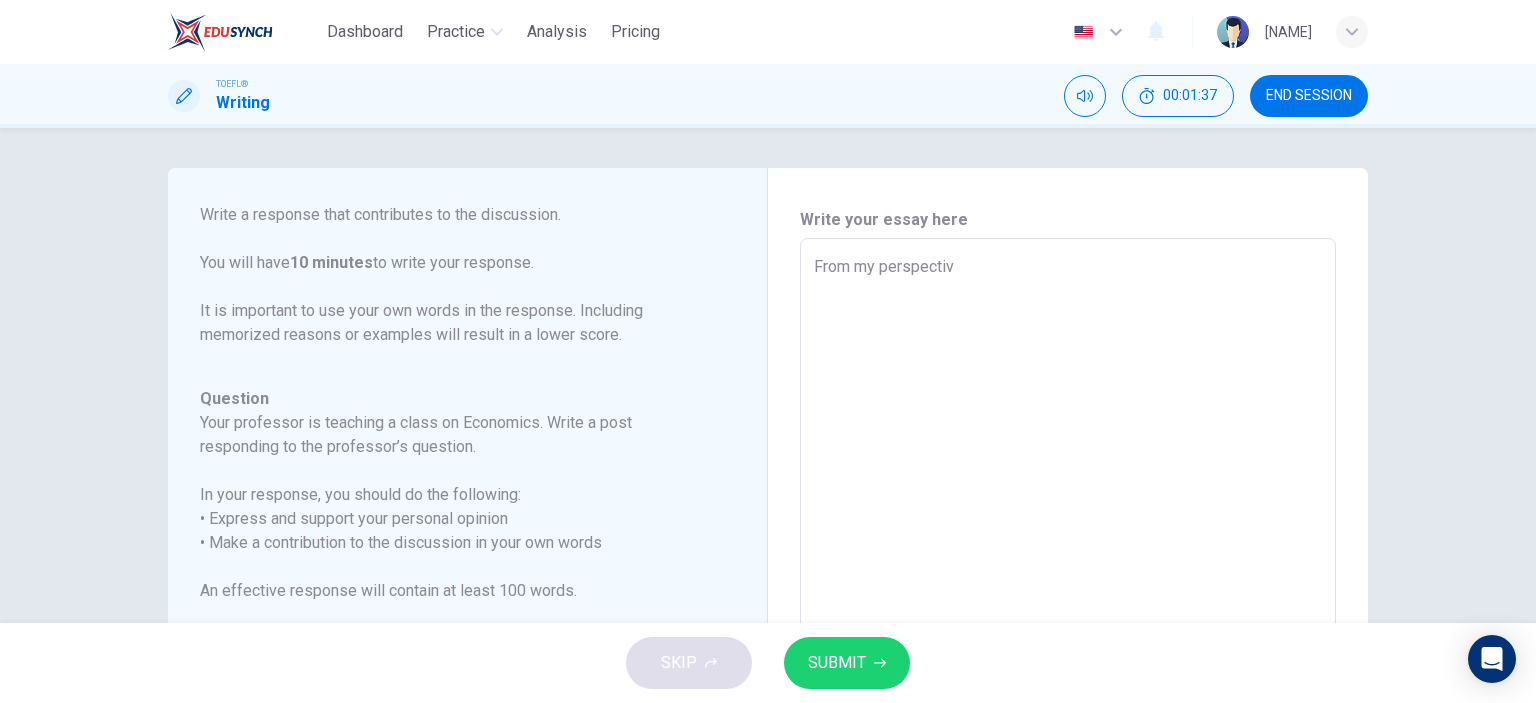 type on "From my perspective" 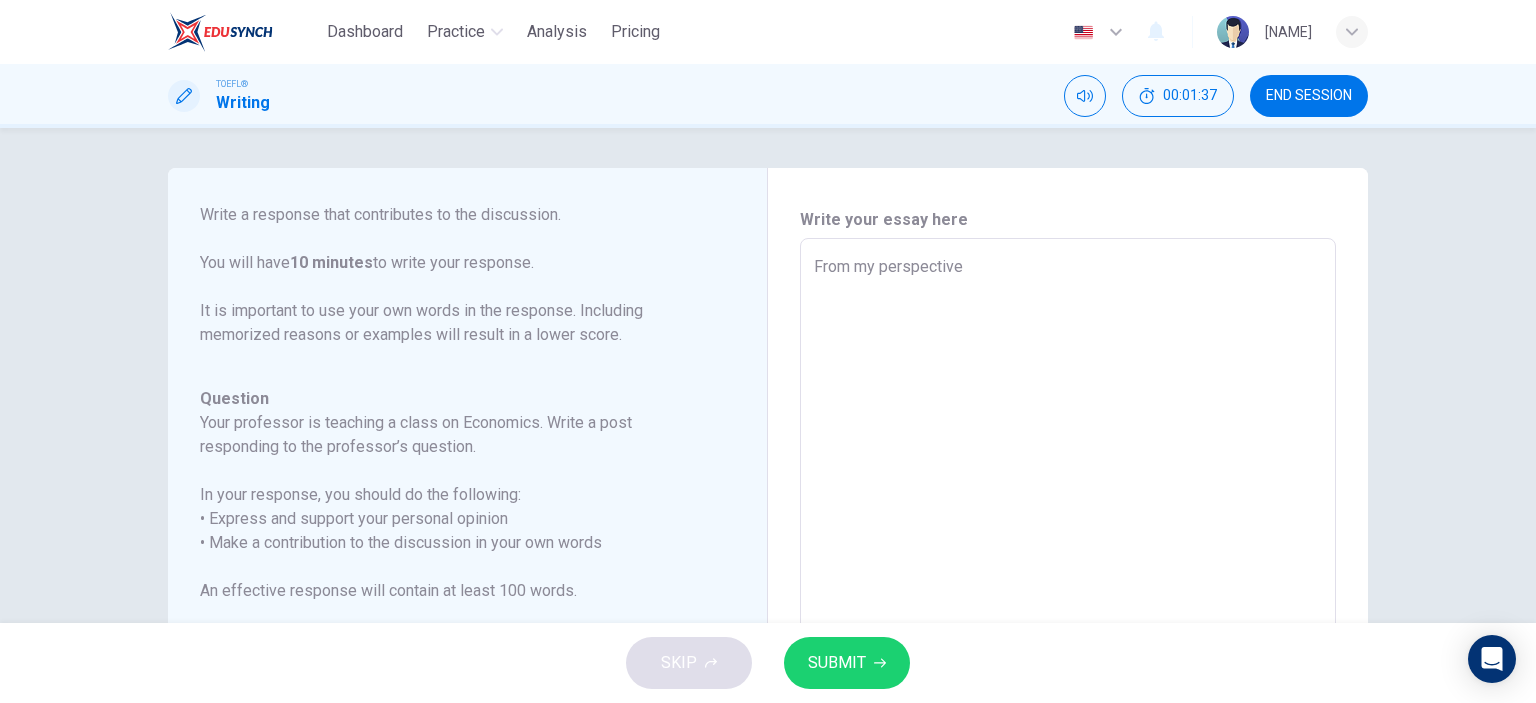 type on "From my perspective," 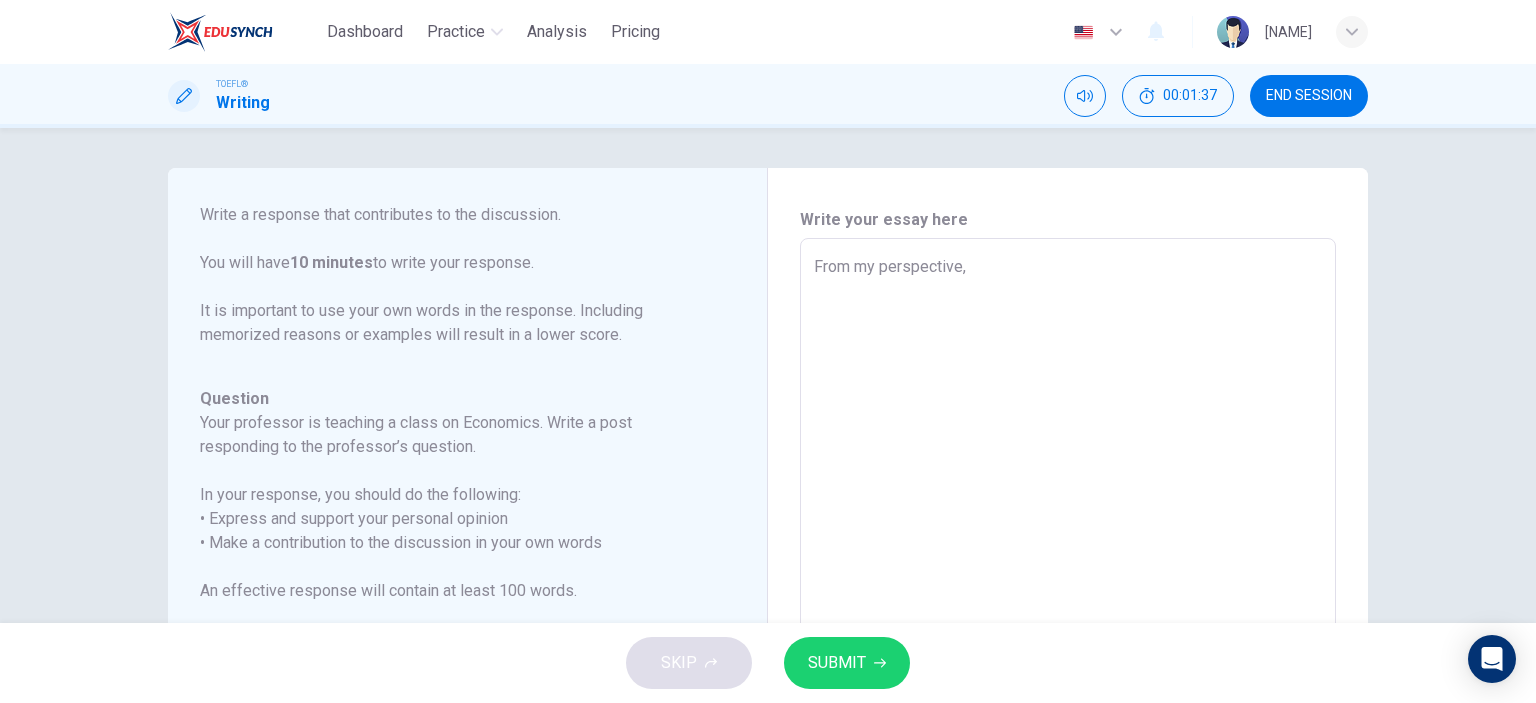 type on "x" 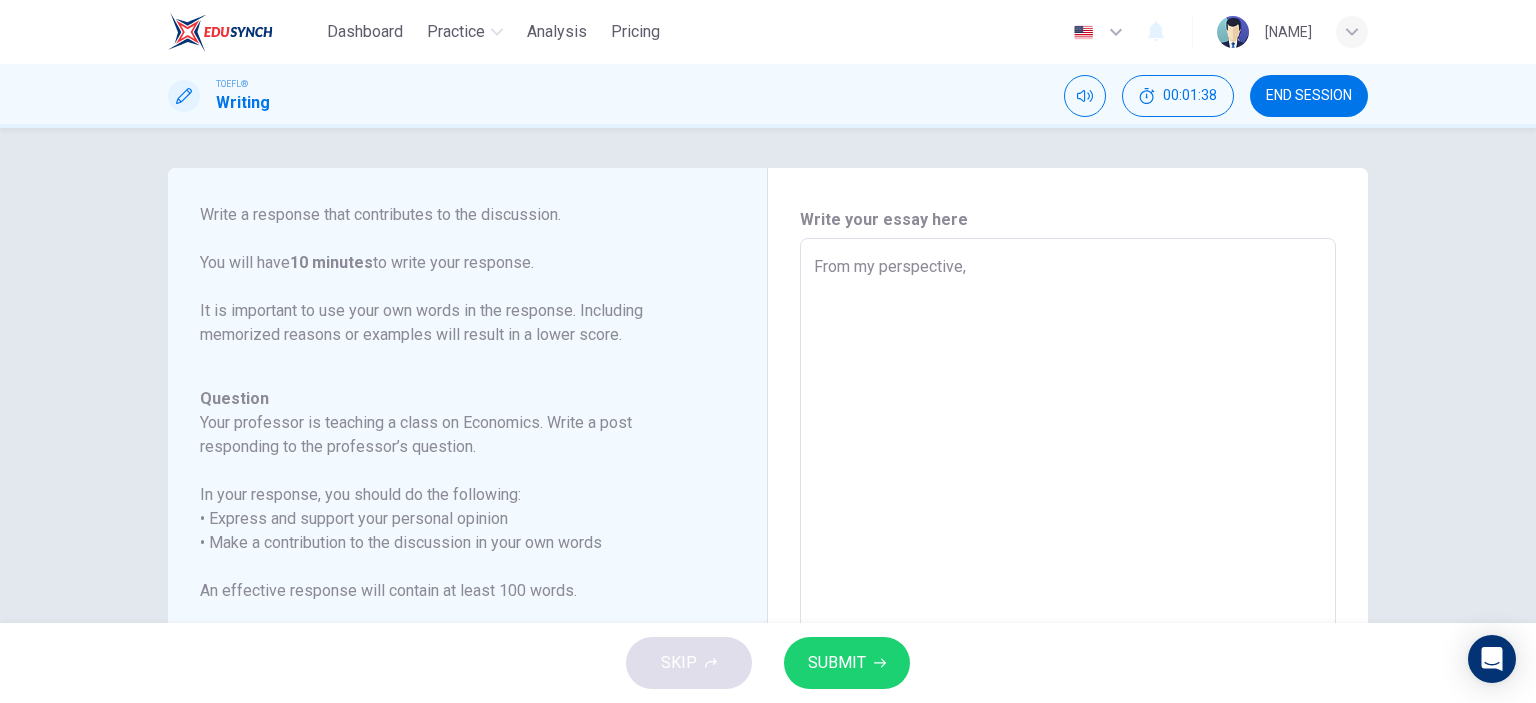 type on "From my perspective, c" 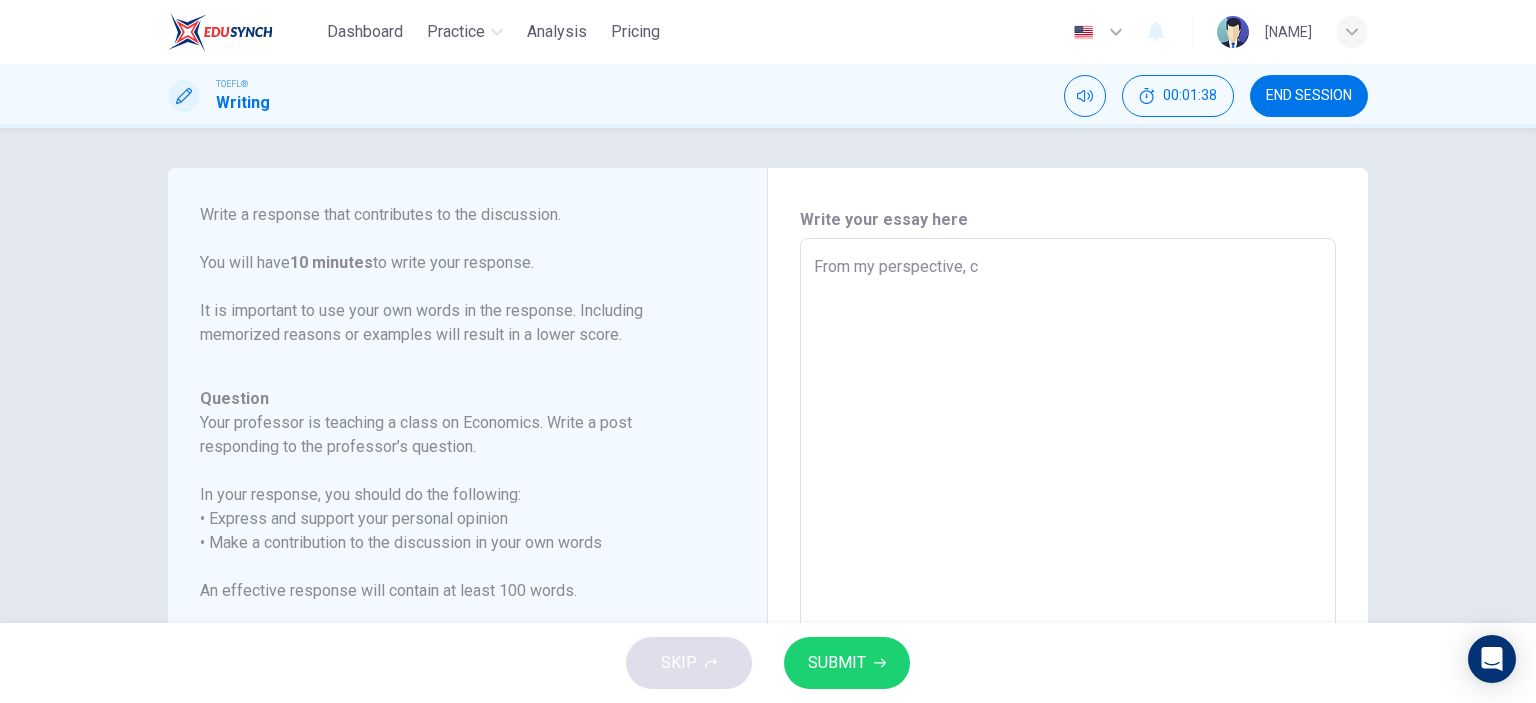 type on "From my perspective, co" 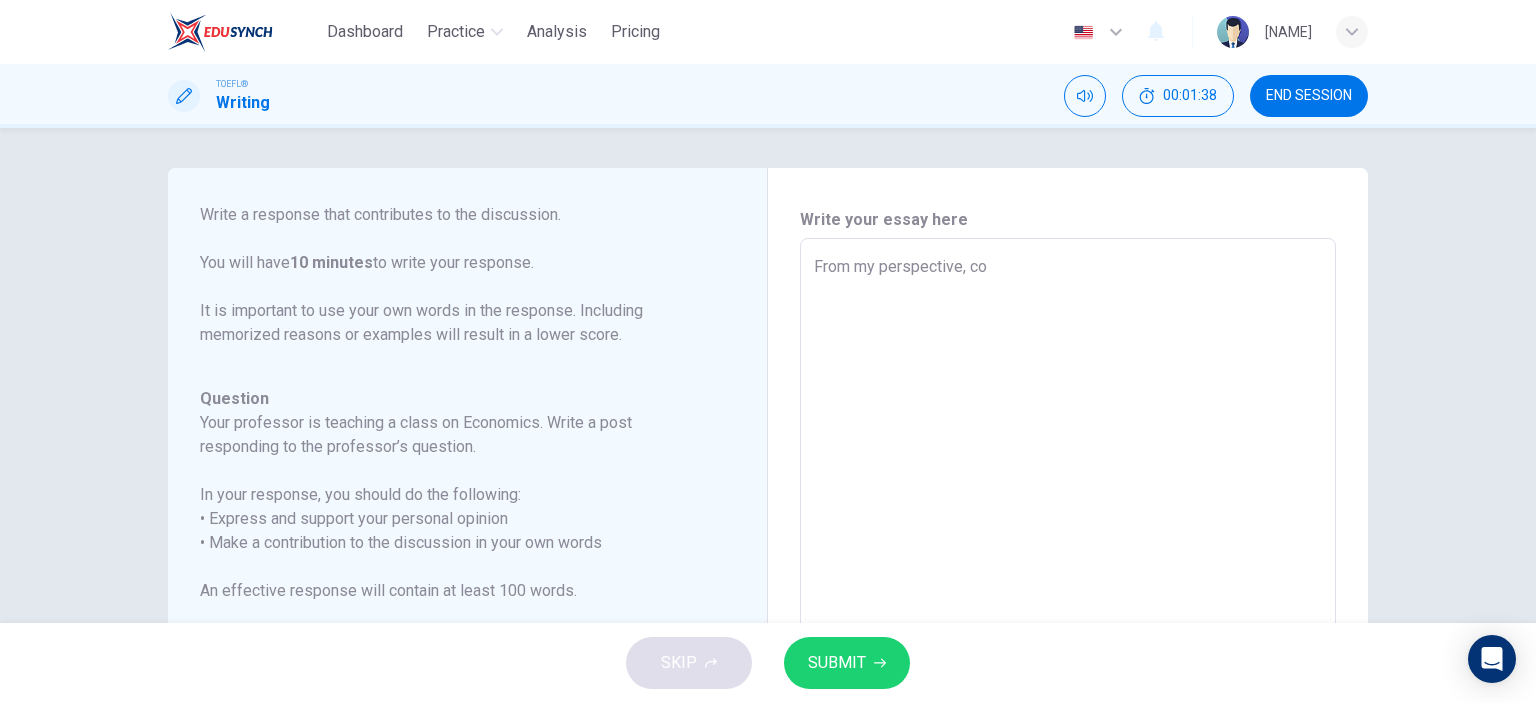 type on "x" 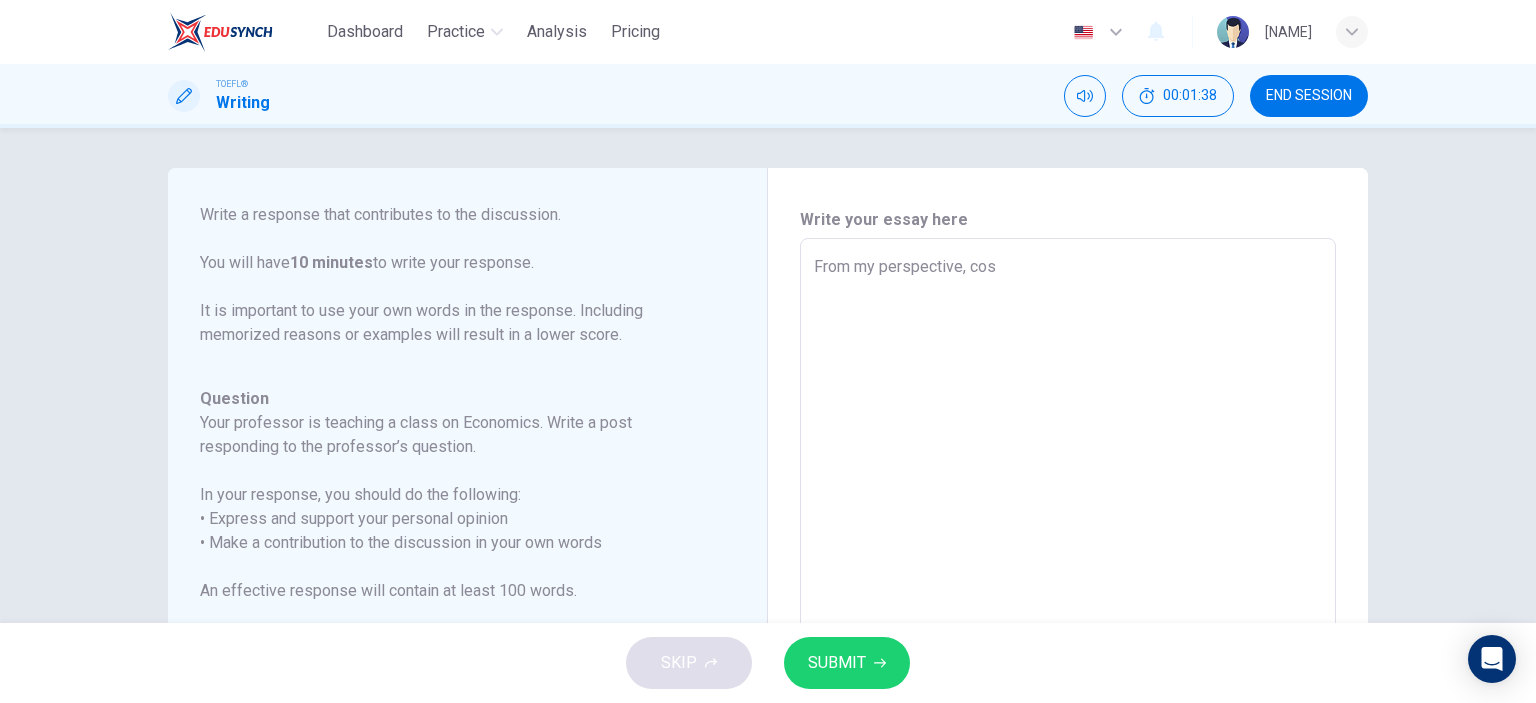 type on "x" 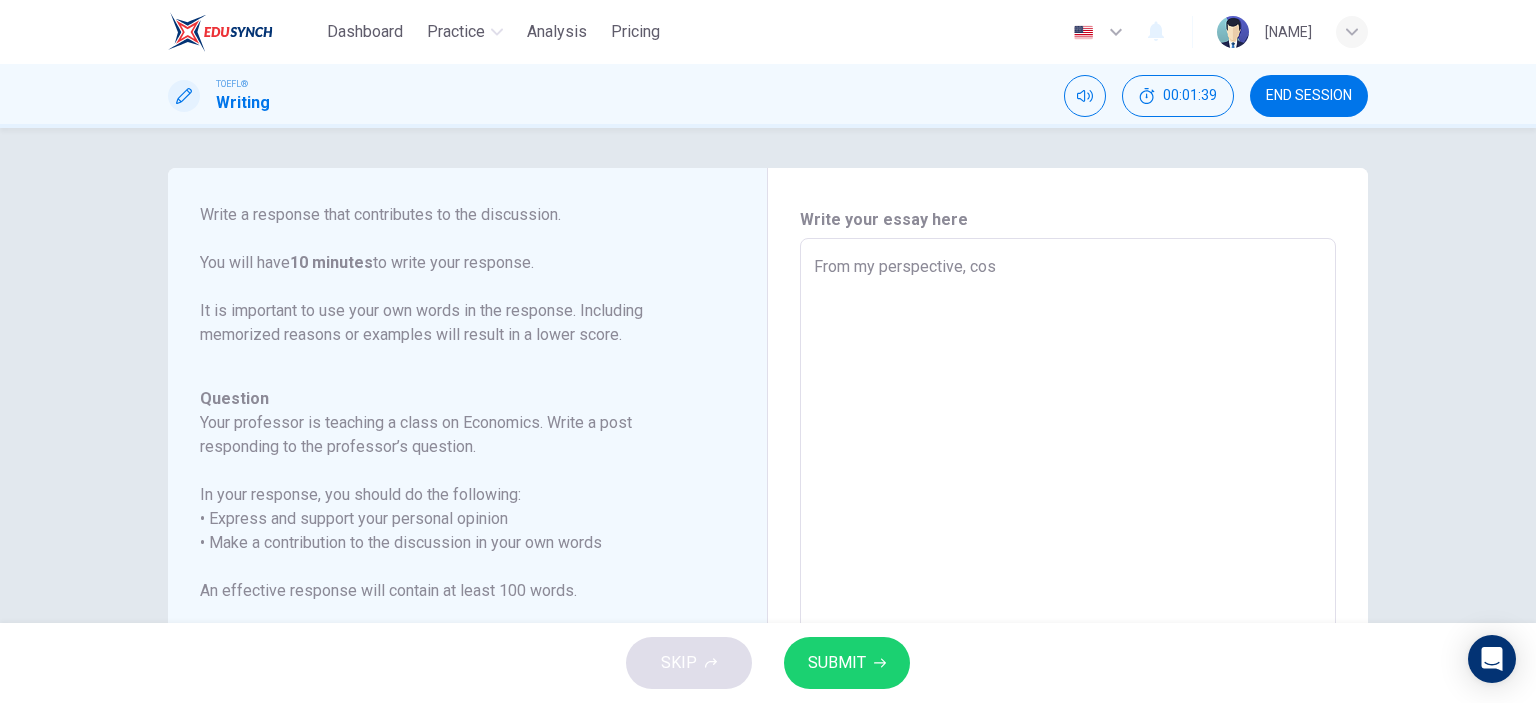 type on "From my perspective, cosu" 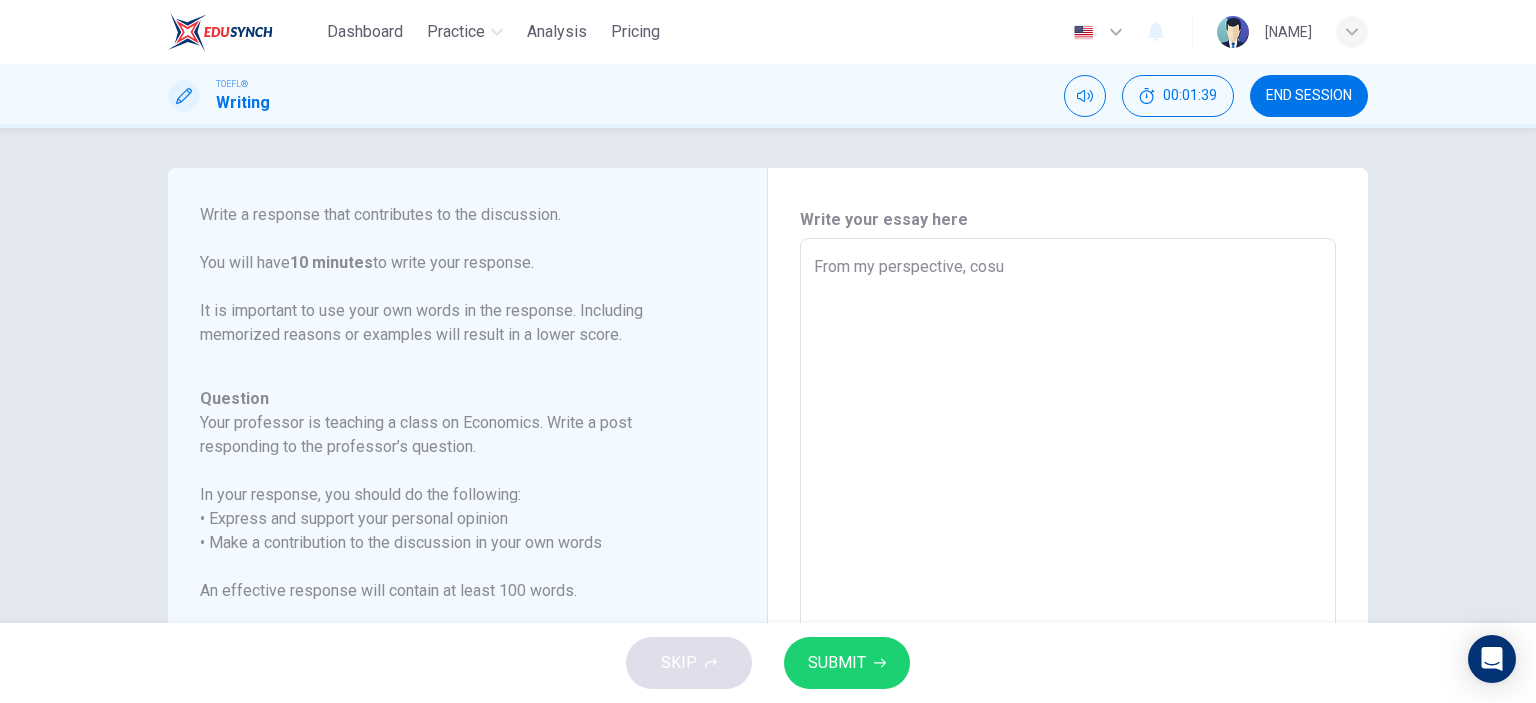type on "x" 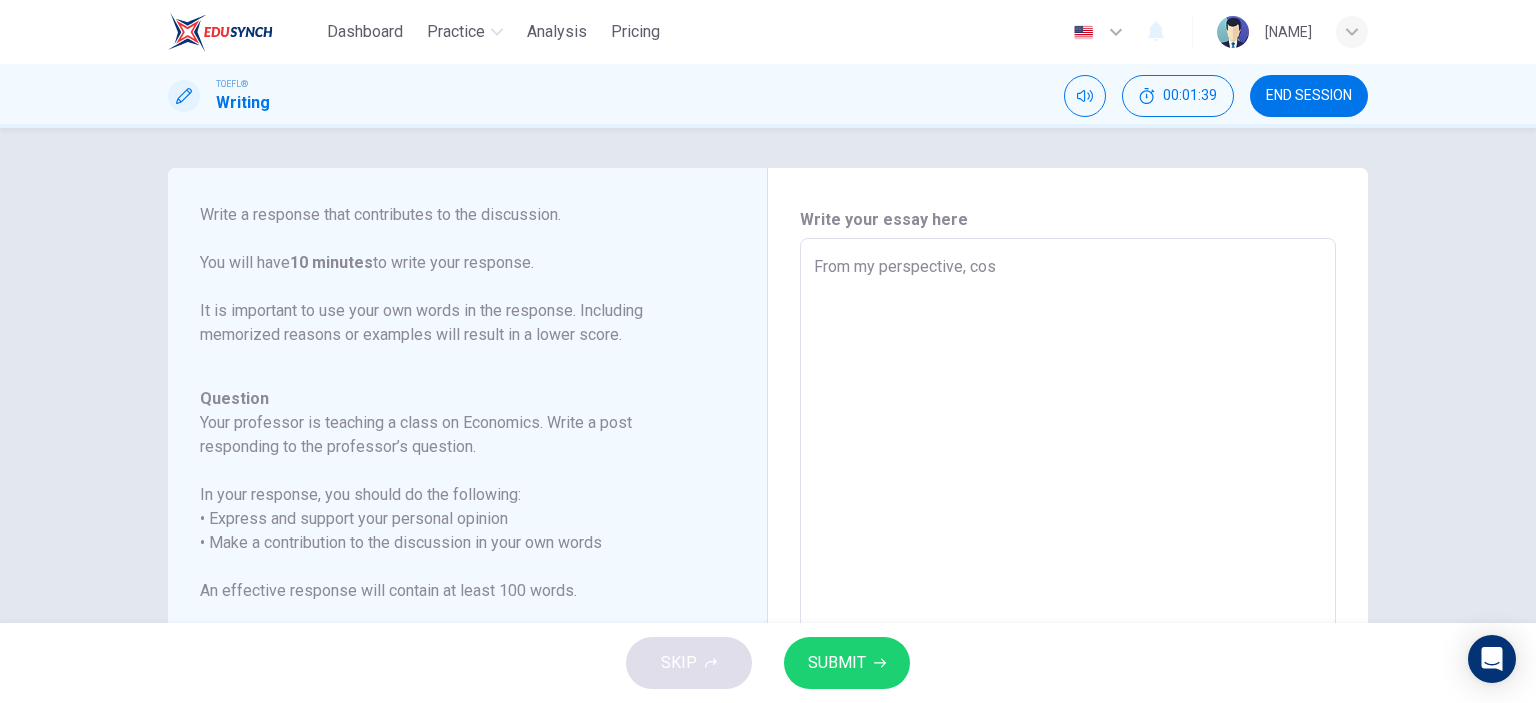 type on "From my perspective, co" 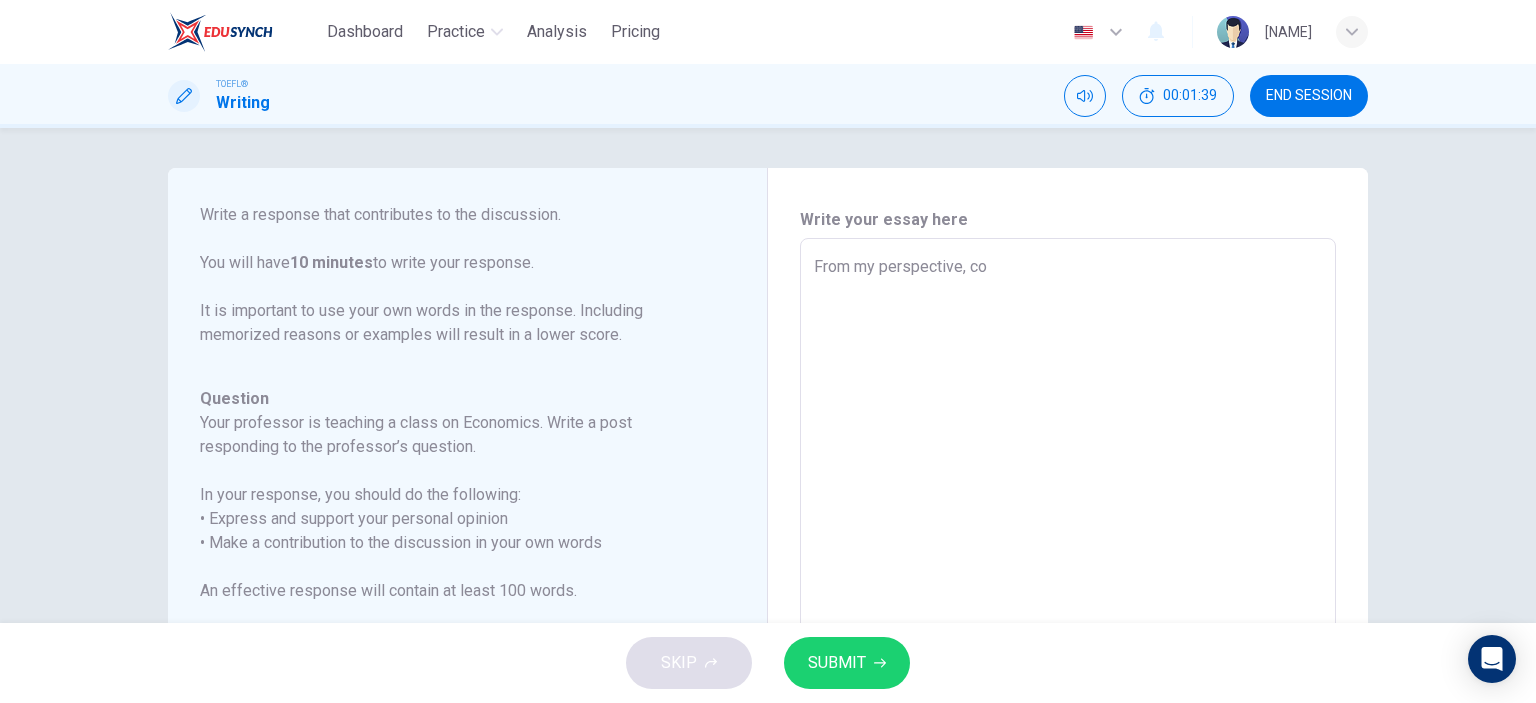 type on "x" 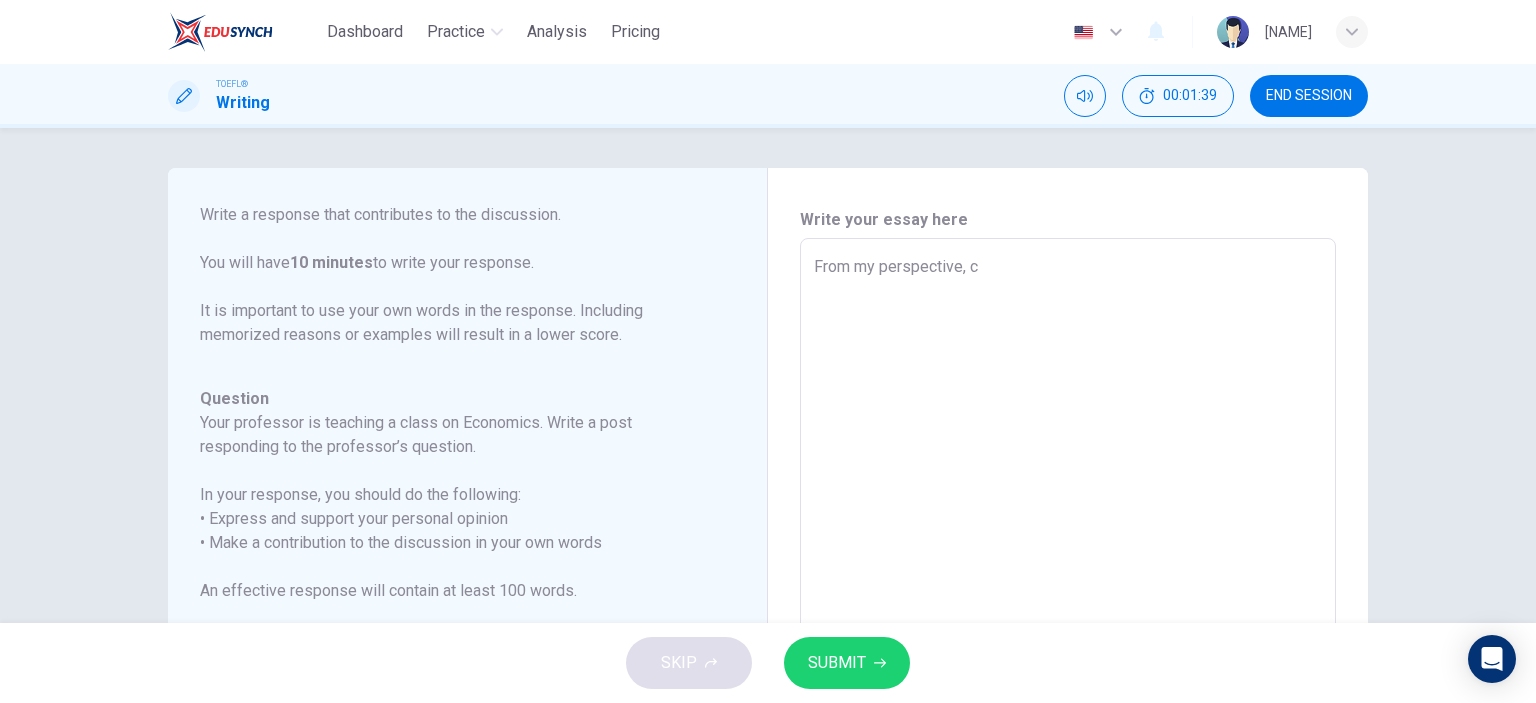 type on "x" 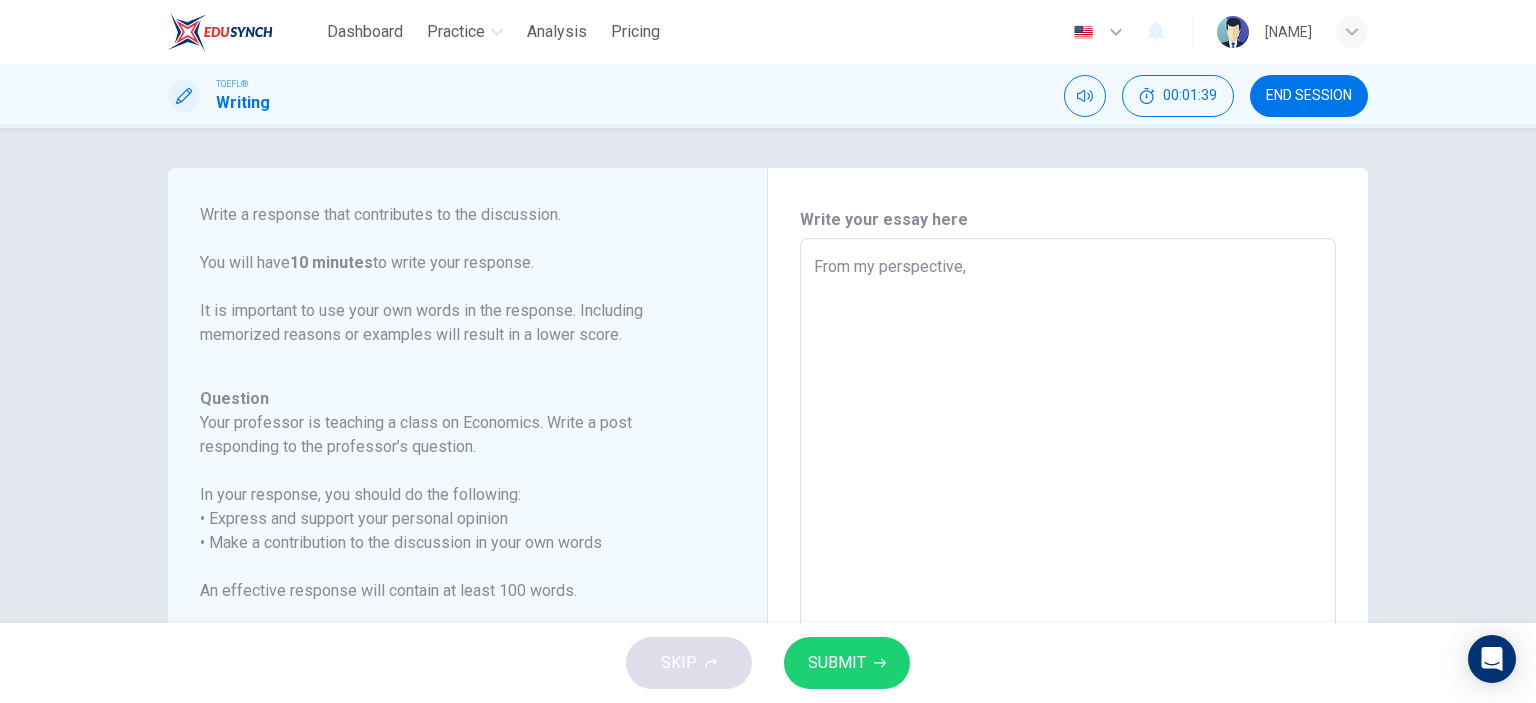 type on "x" 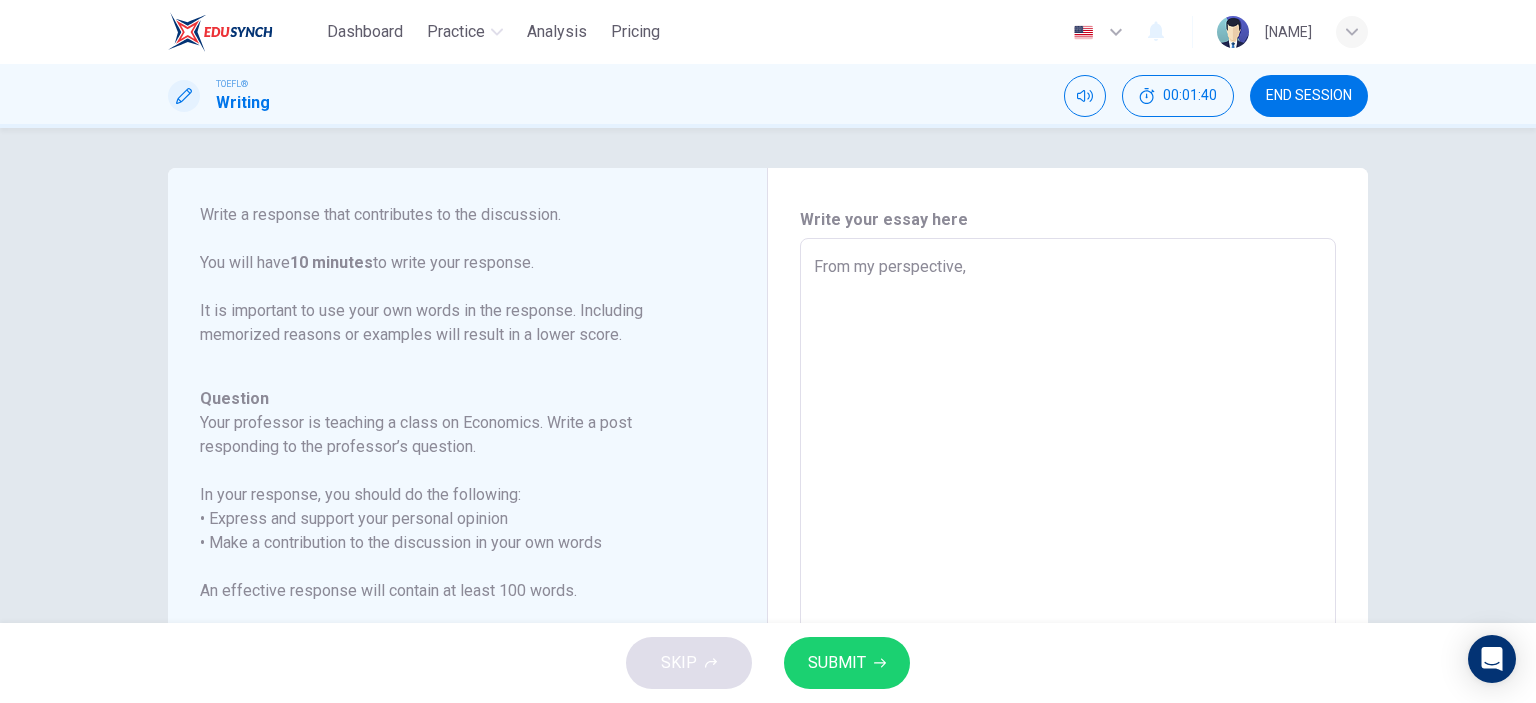 type on "From my perspective, s" 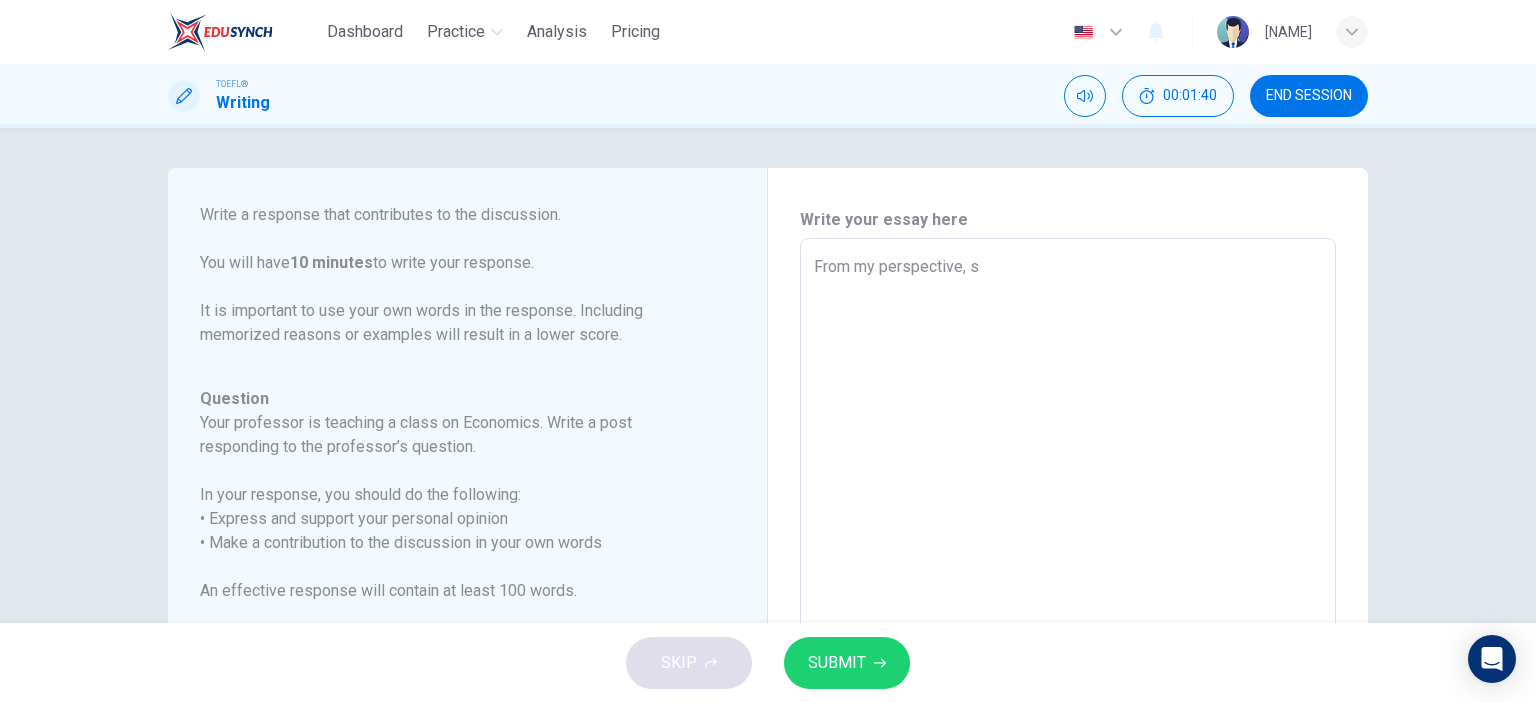 type on "x" 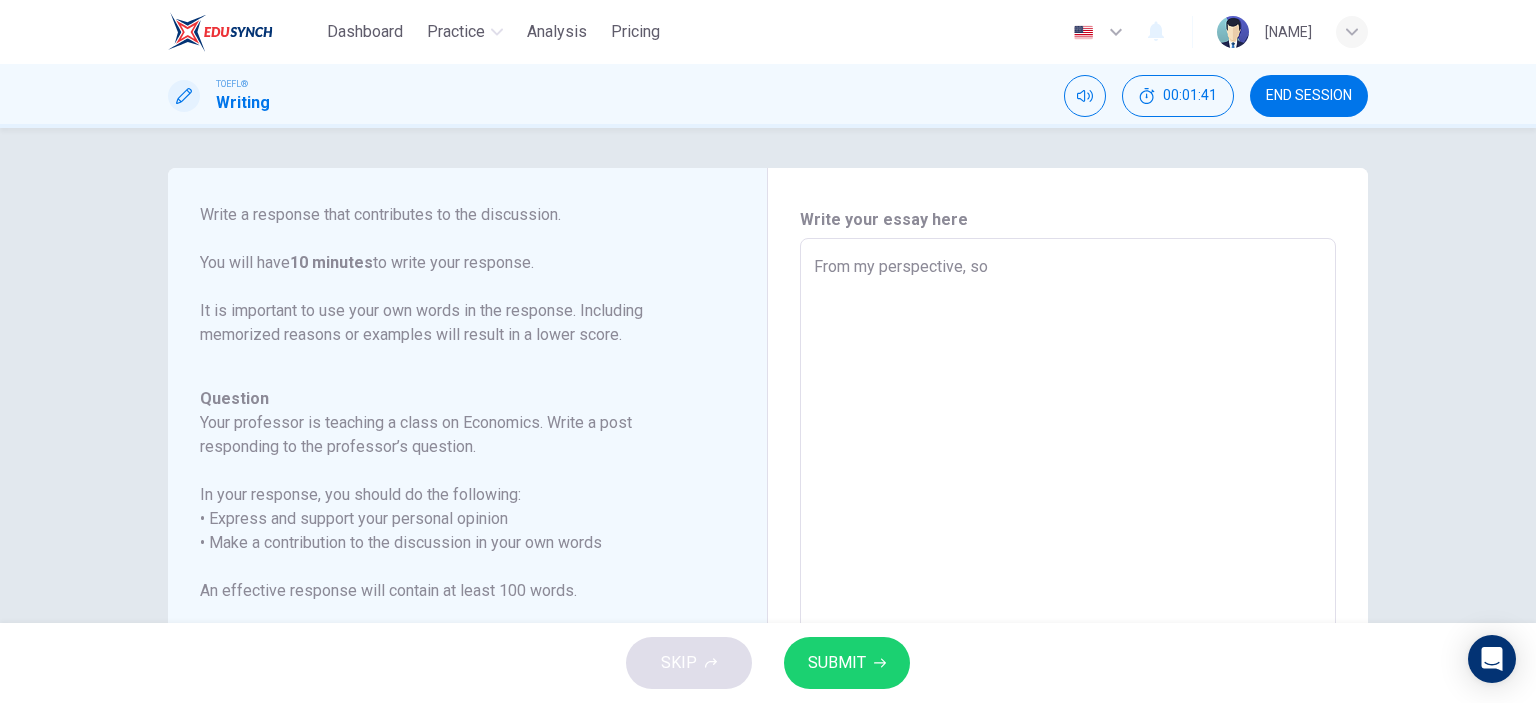 type on "From my perspective, soc" 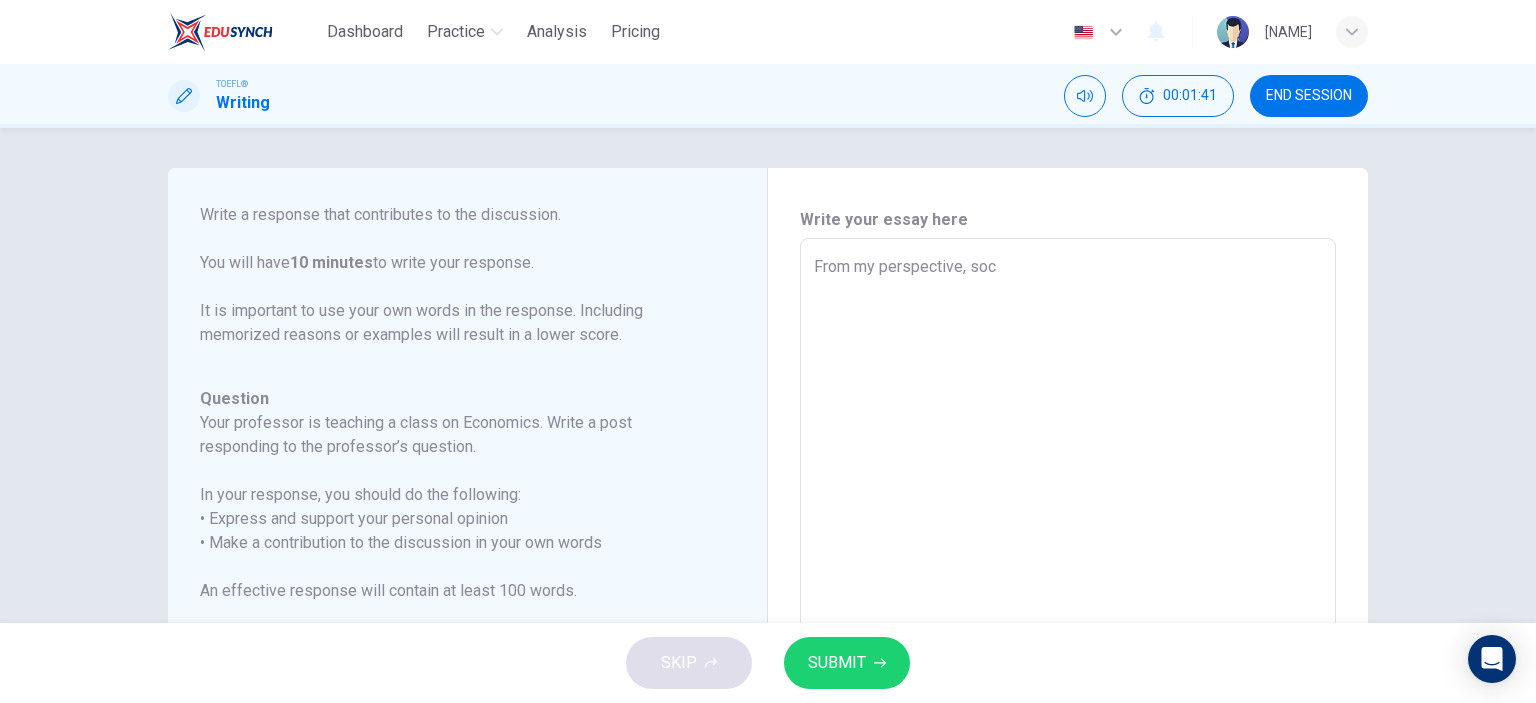 type on "x" 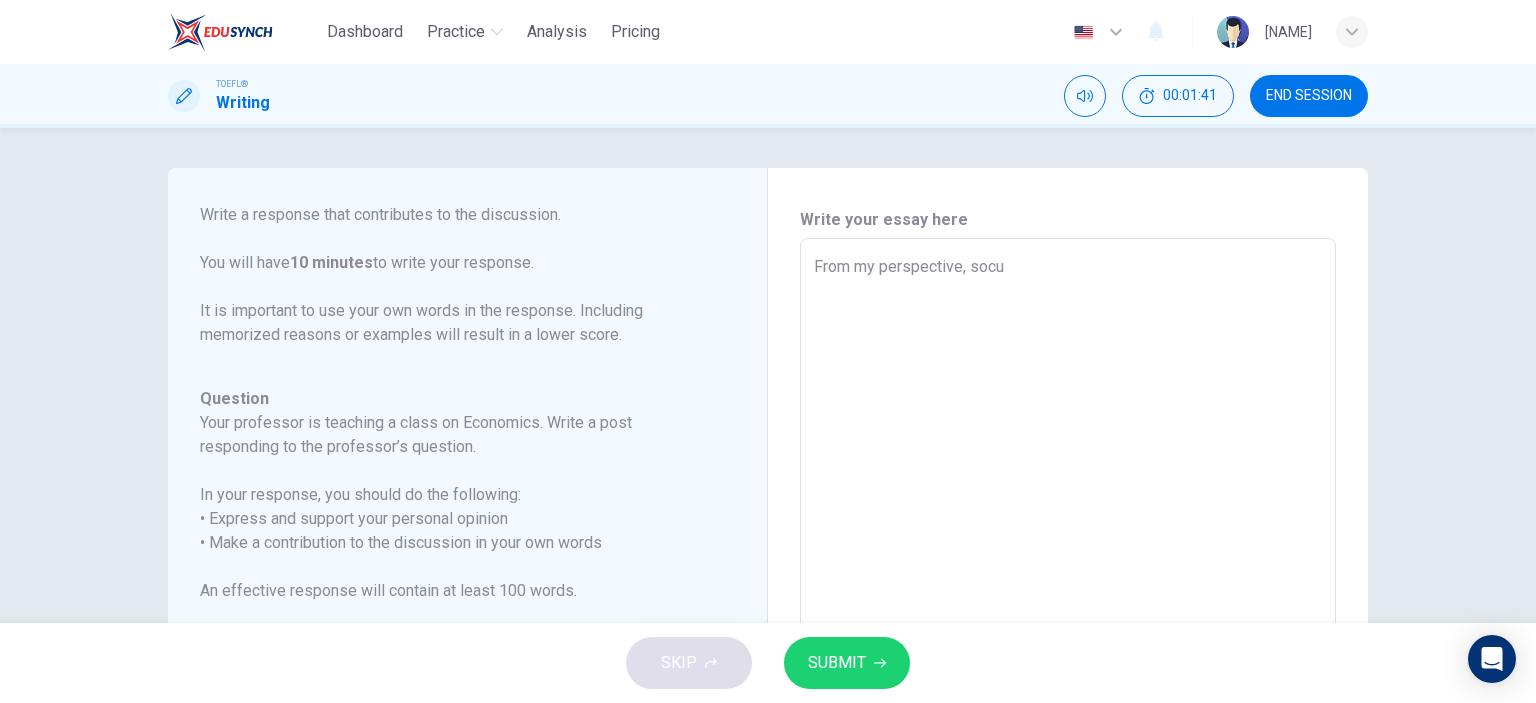type on "From my perspective, soc" 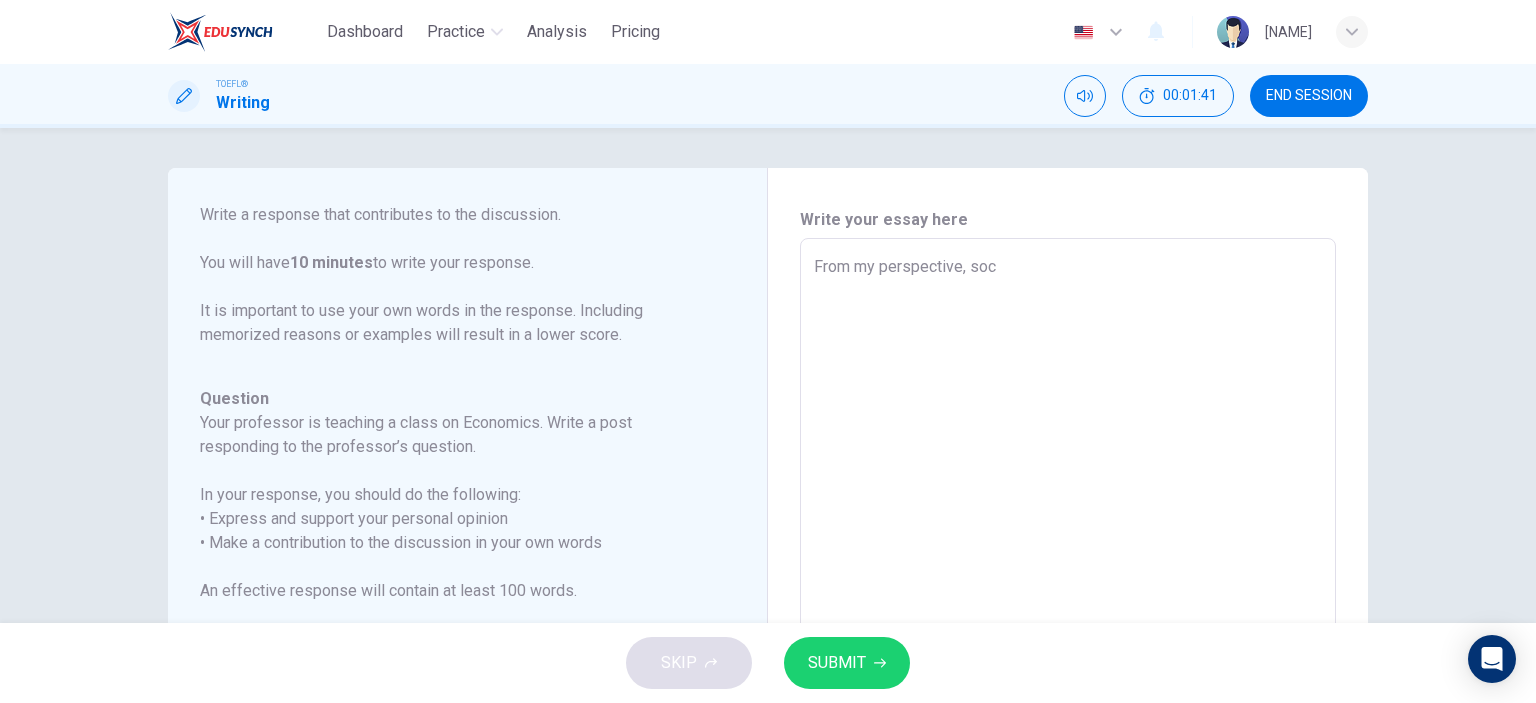 type on "x" 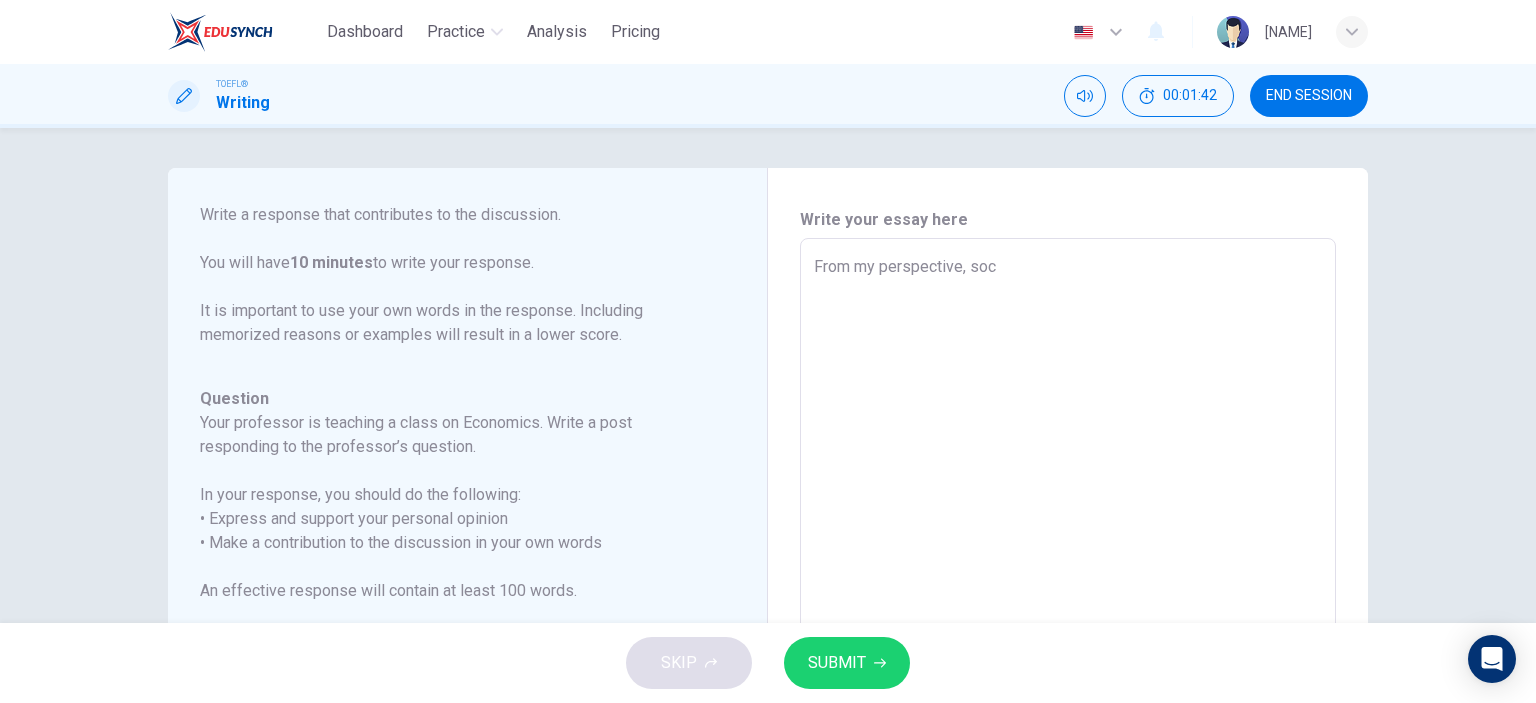type on "From my perspective, soci" 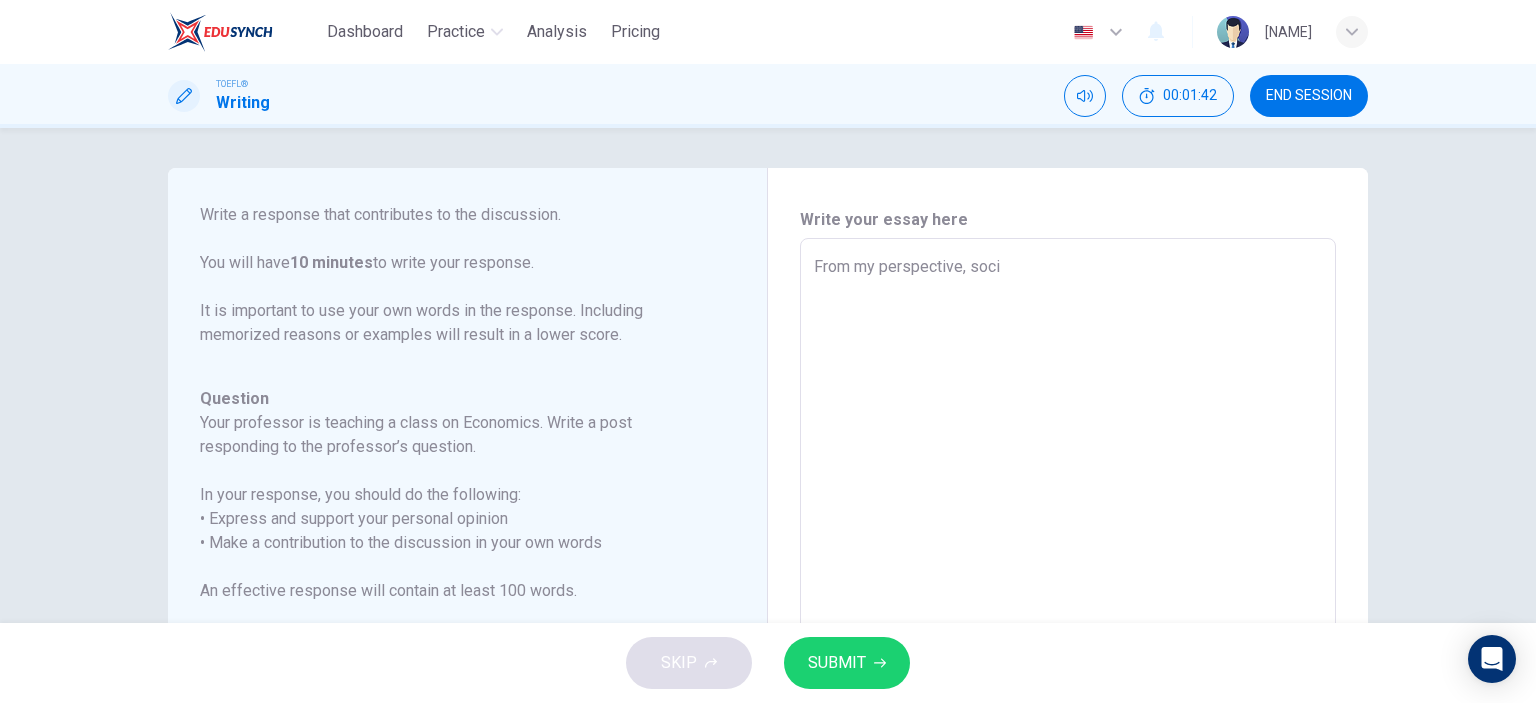 type on "From my perspective, socia" 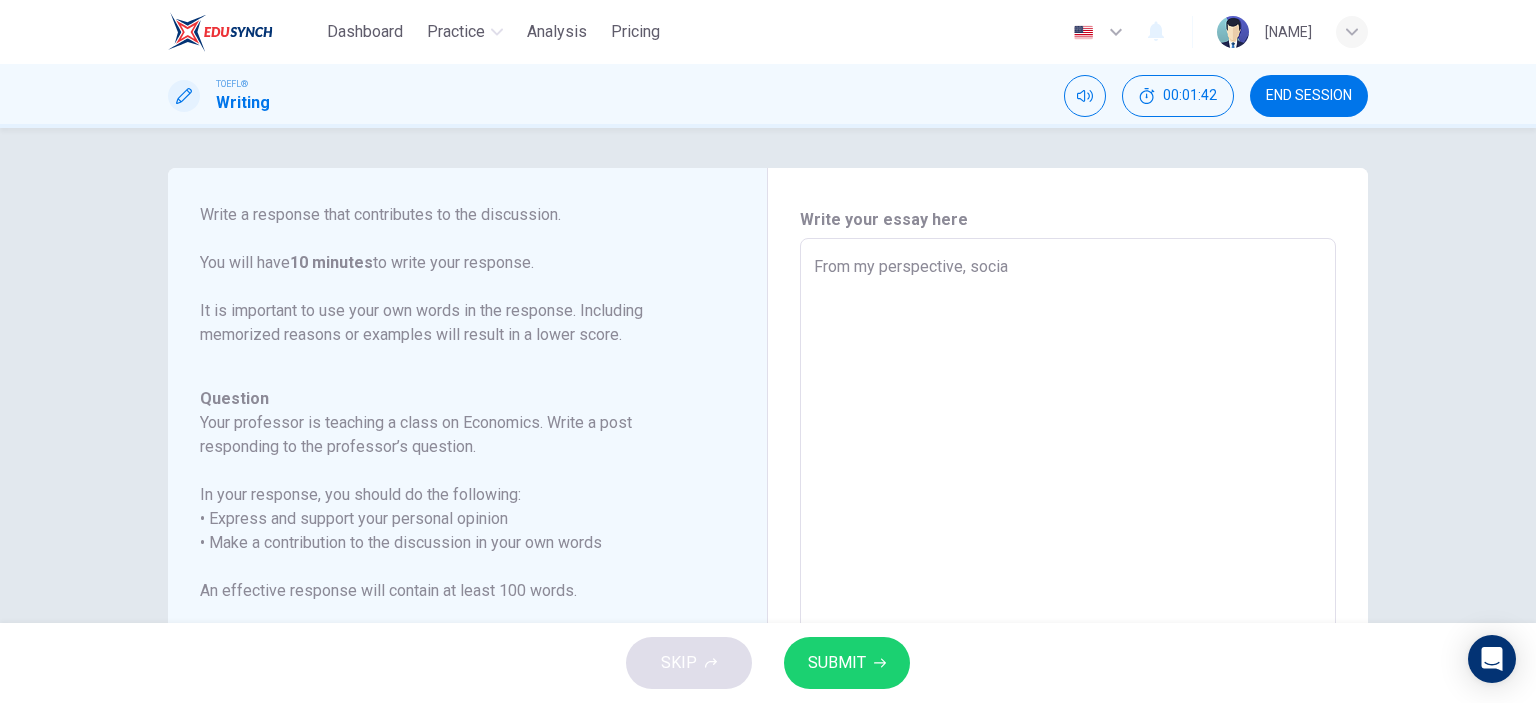type on "x" 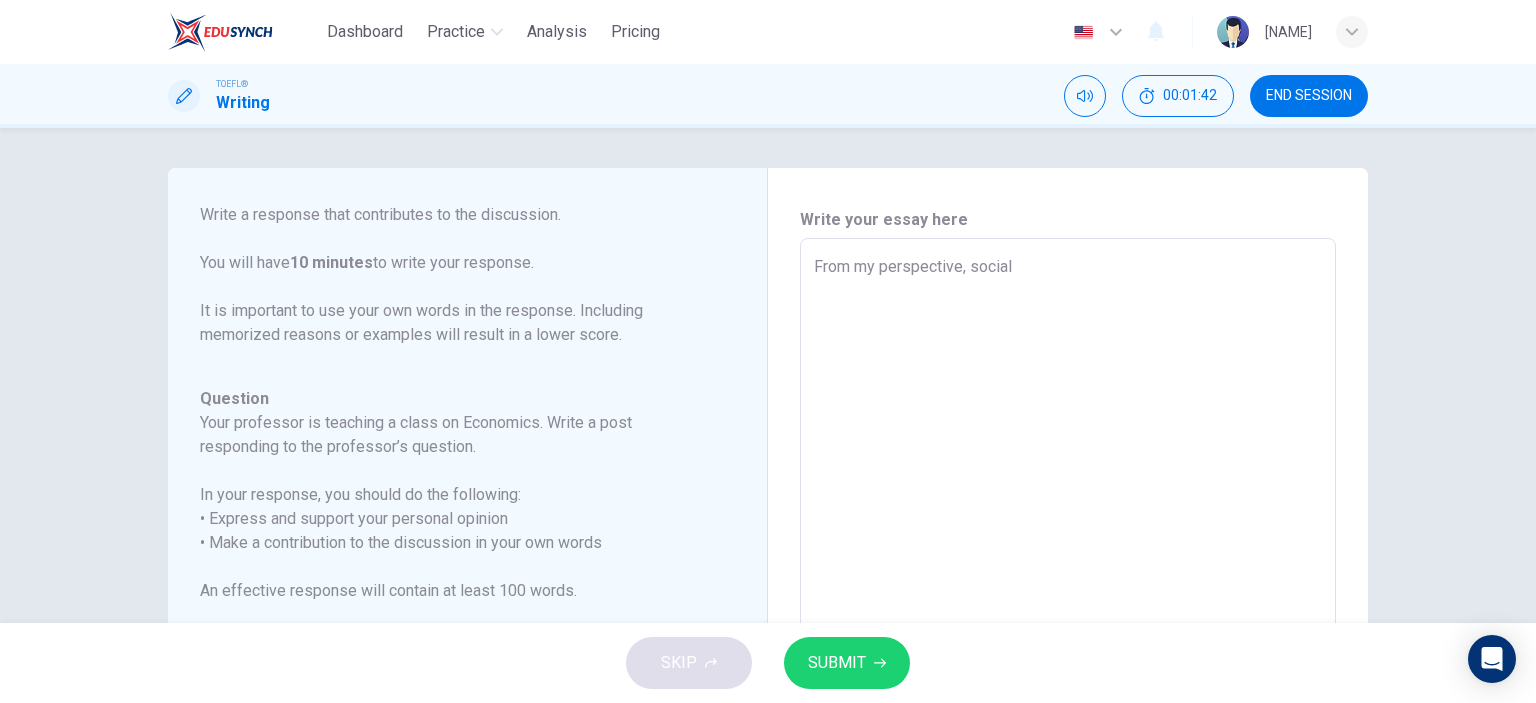 type on "x" 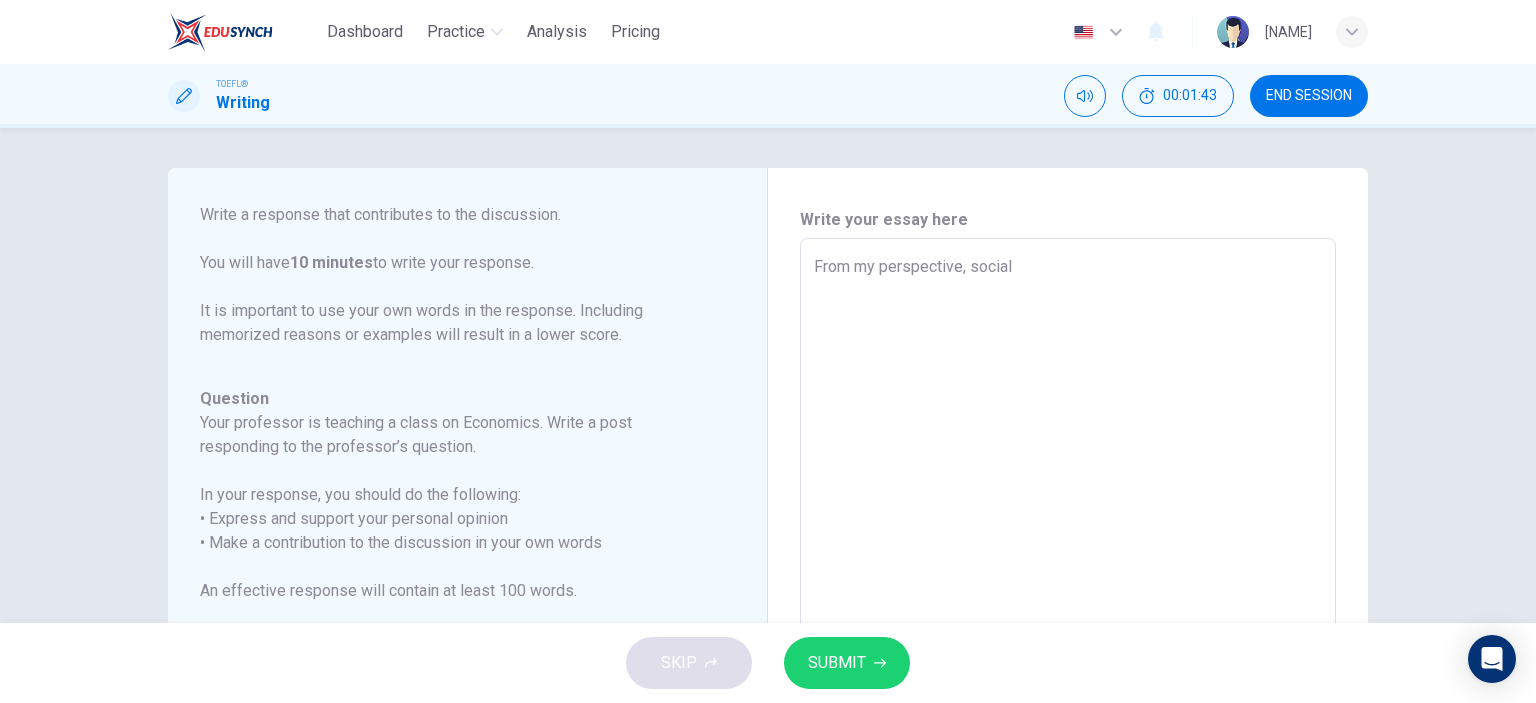 type on "From my perspective, socia" 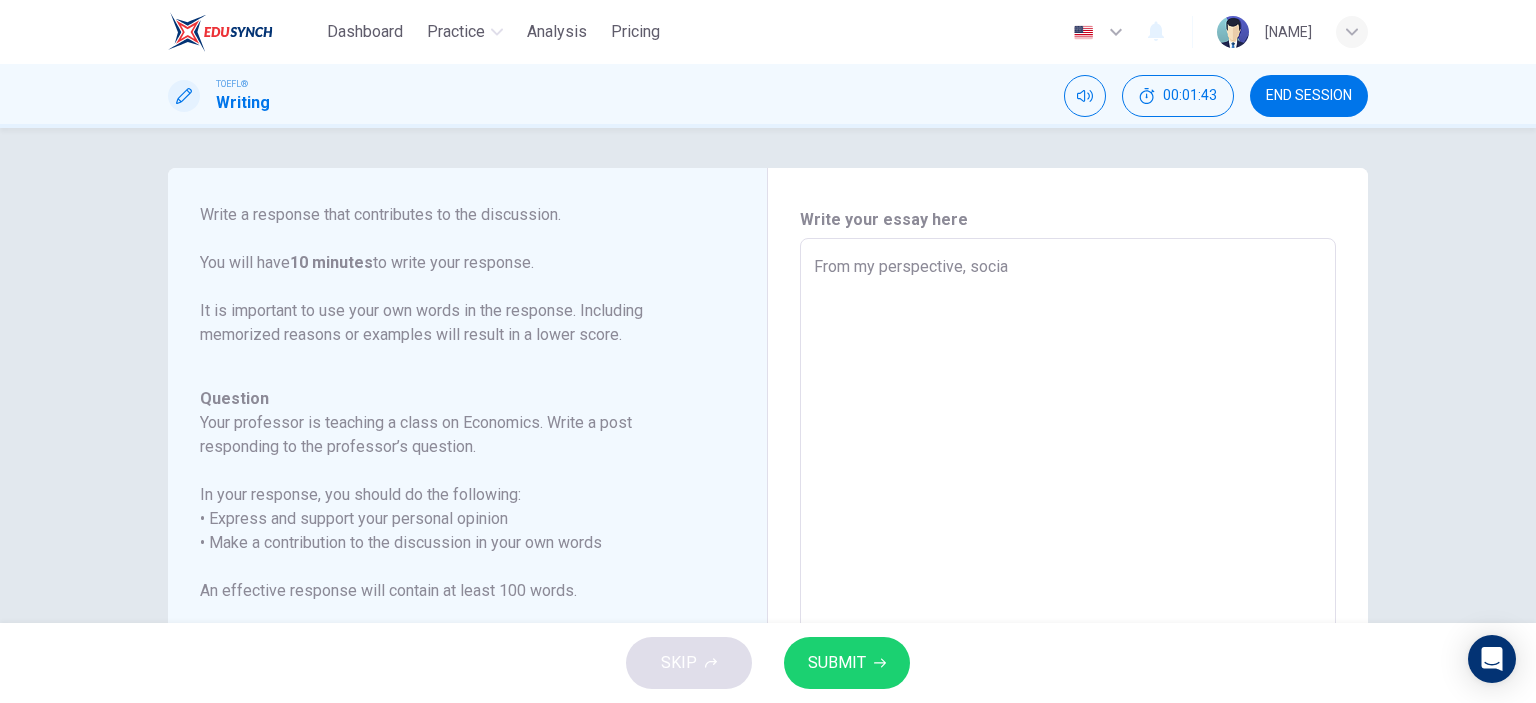 type on "x" 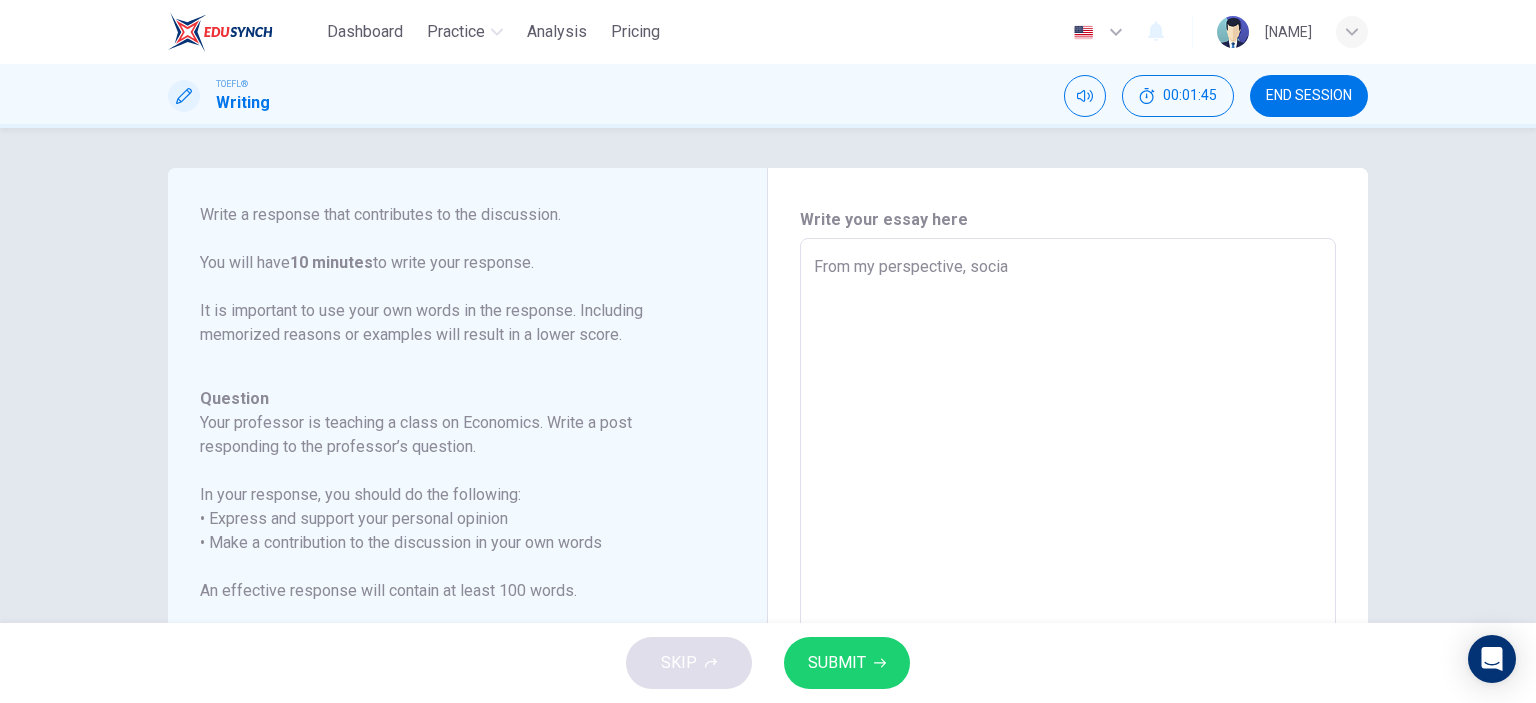 type on "From my perspective, social" 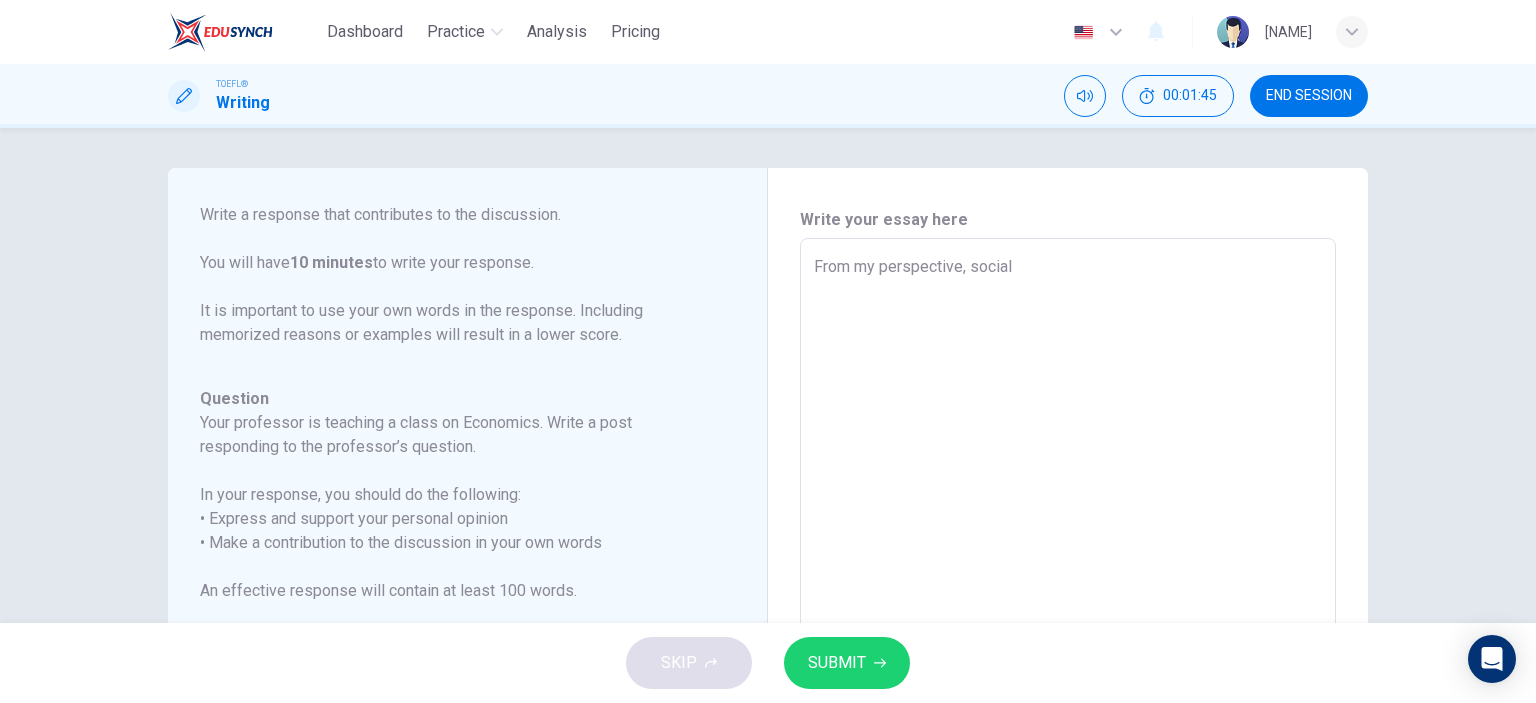 type on "From my perspective, sociali" 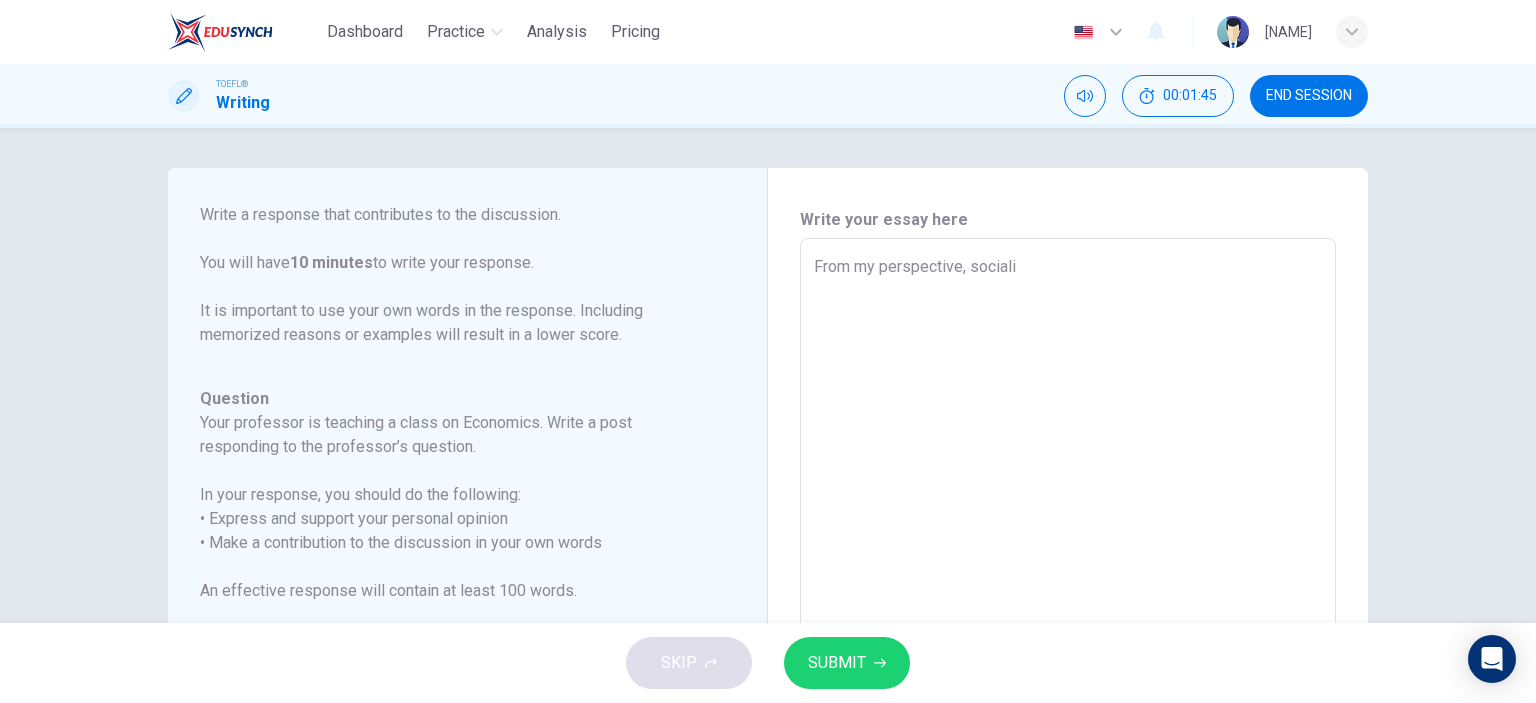 type on "x" 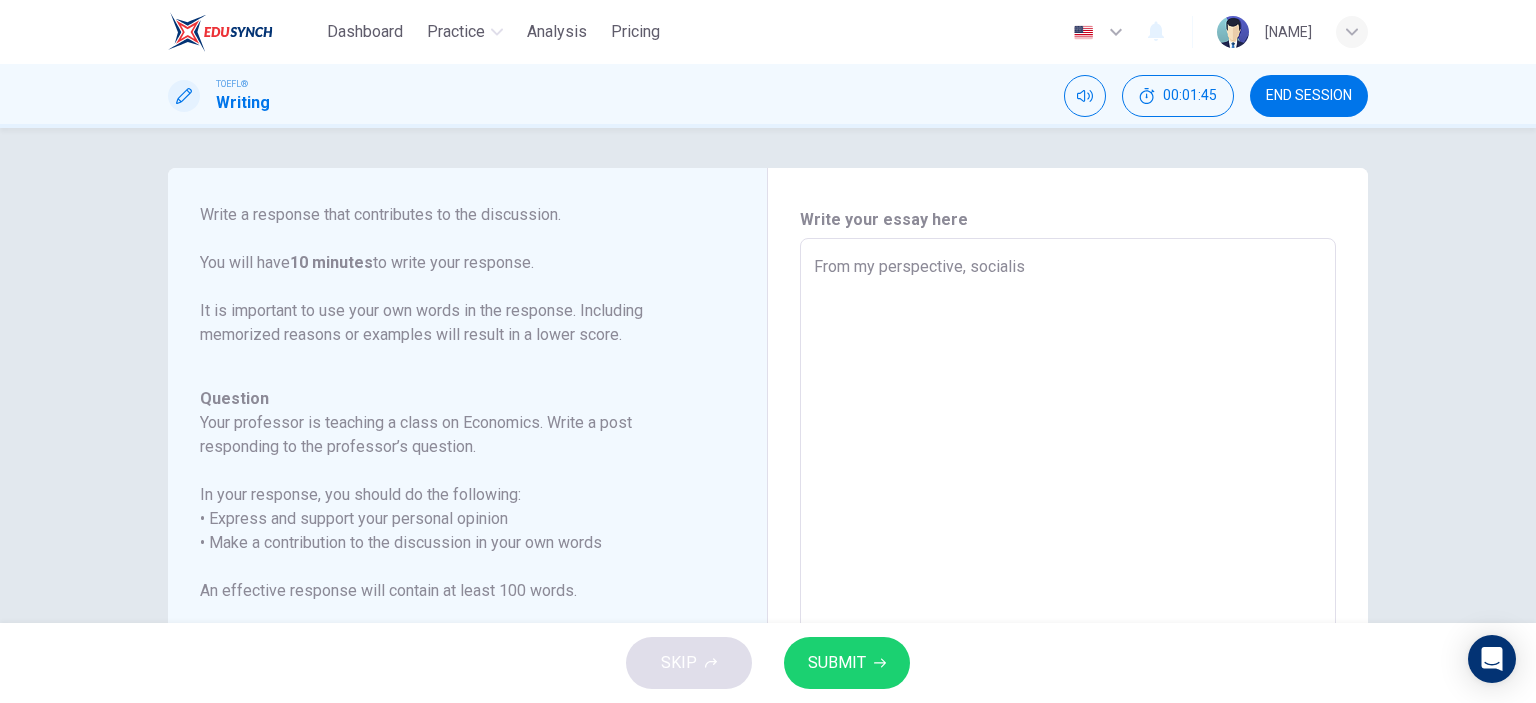 type on "x" 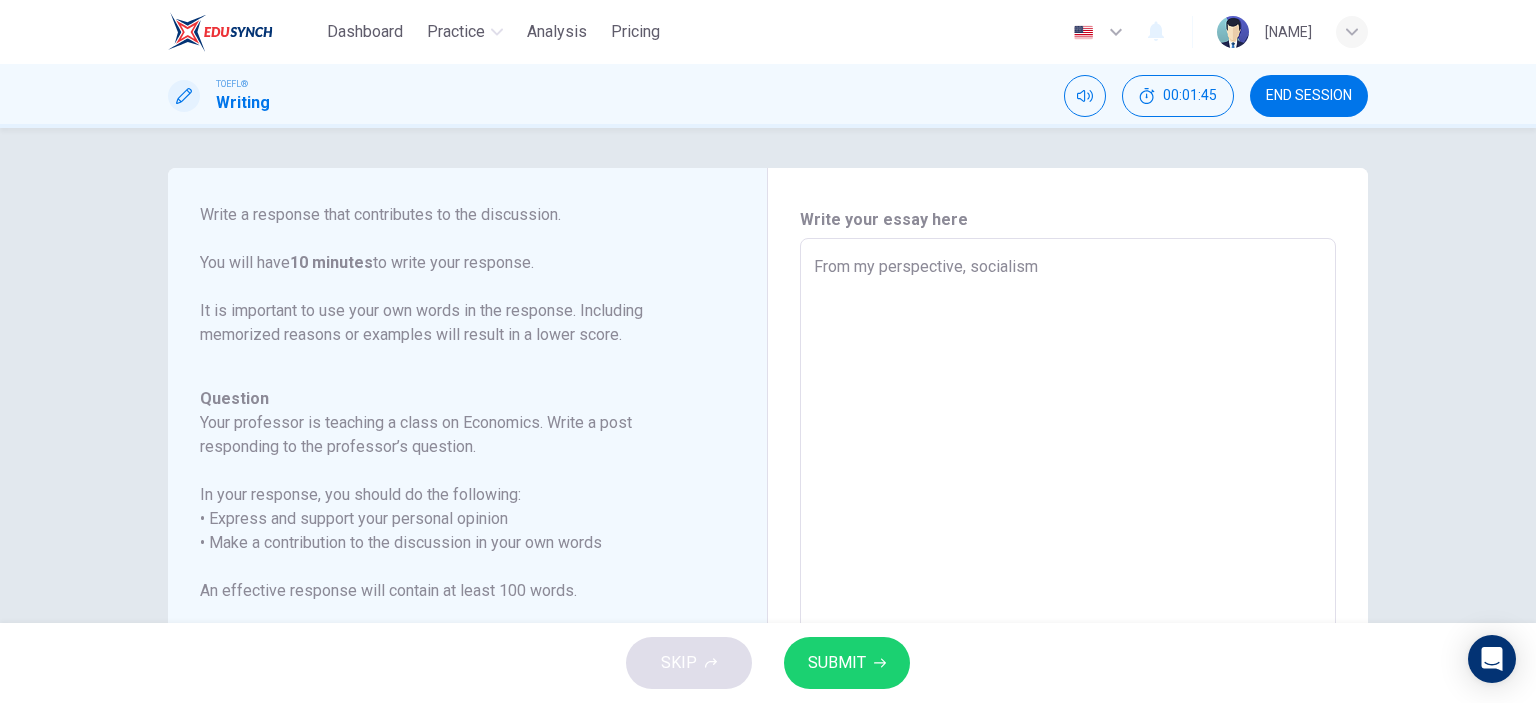type on "x" 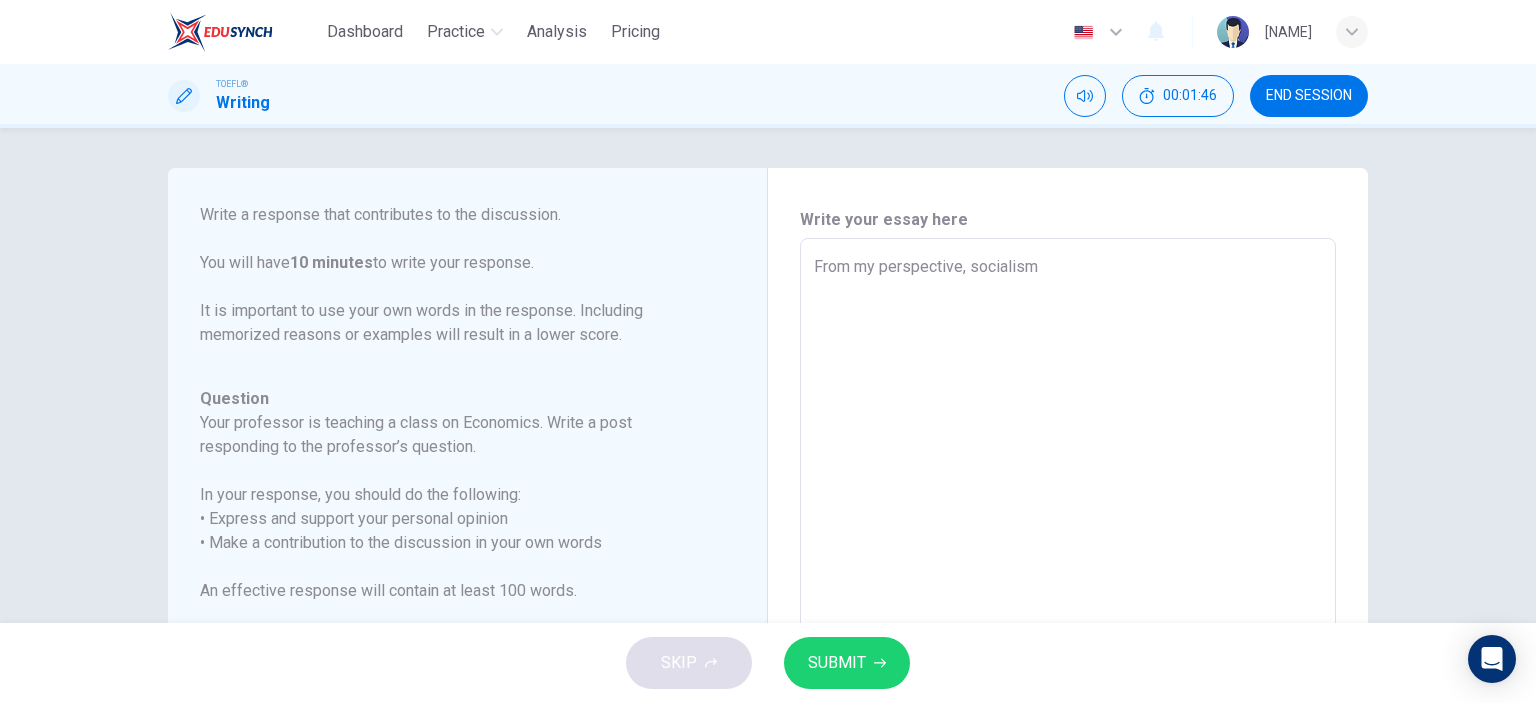 type on "From my perspective, socialism" 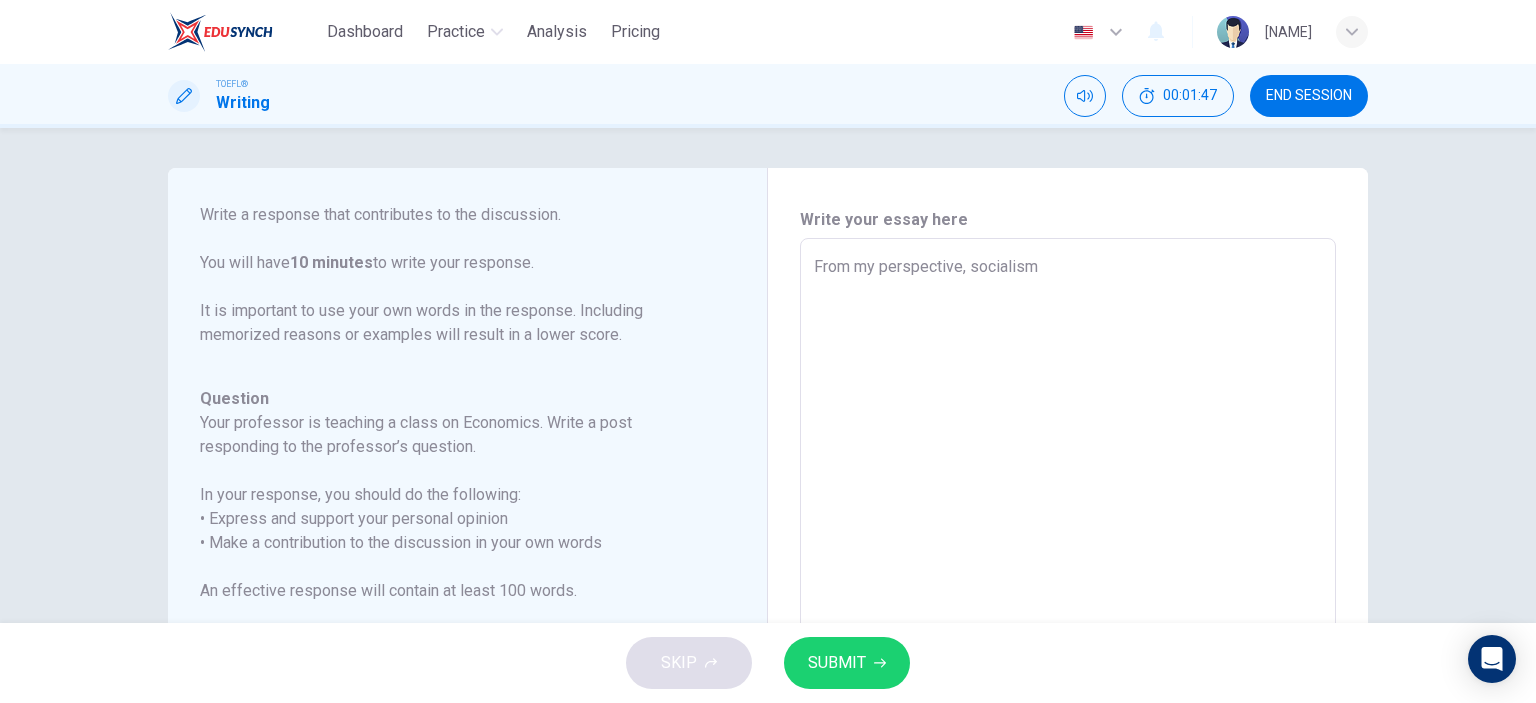 type on "From my perspective, socialism w" 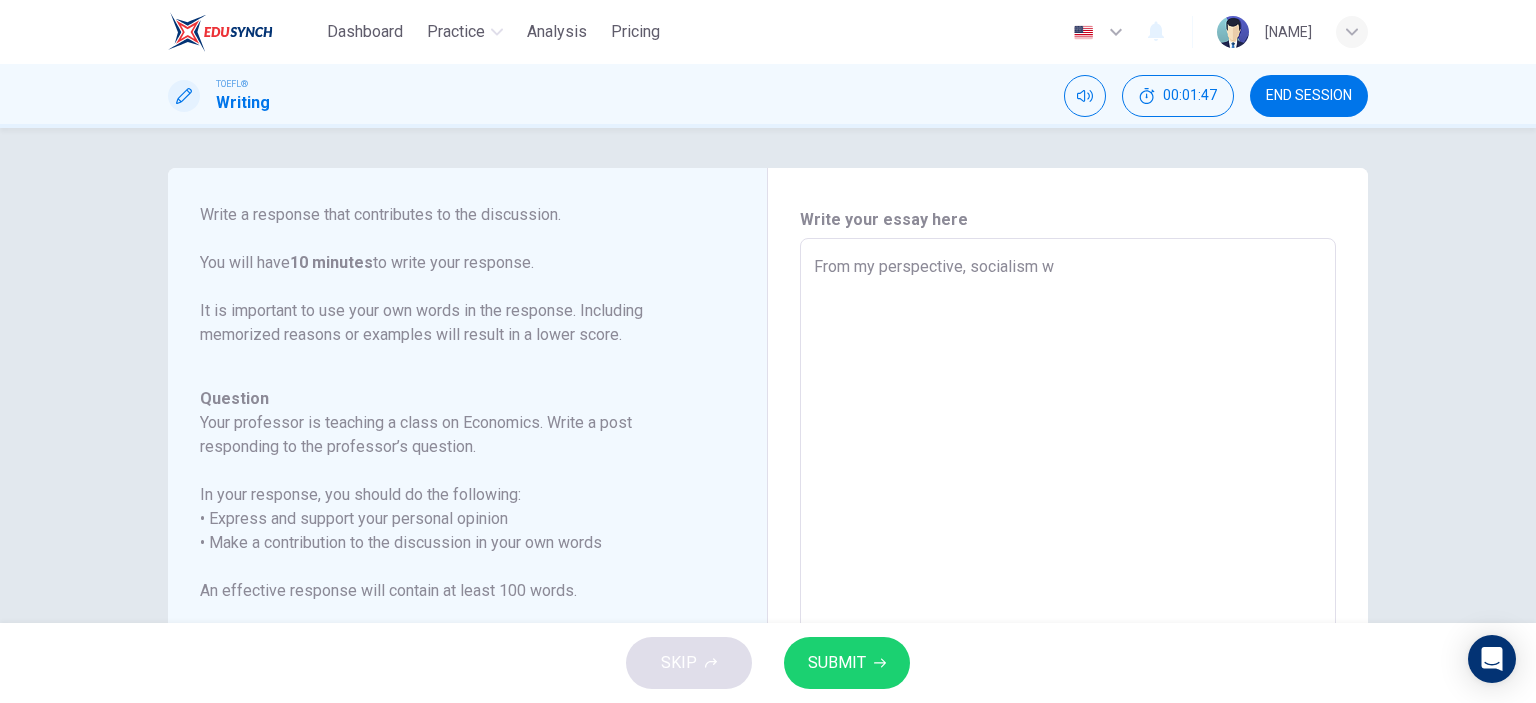 type on "From my perspective, socialism wo" 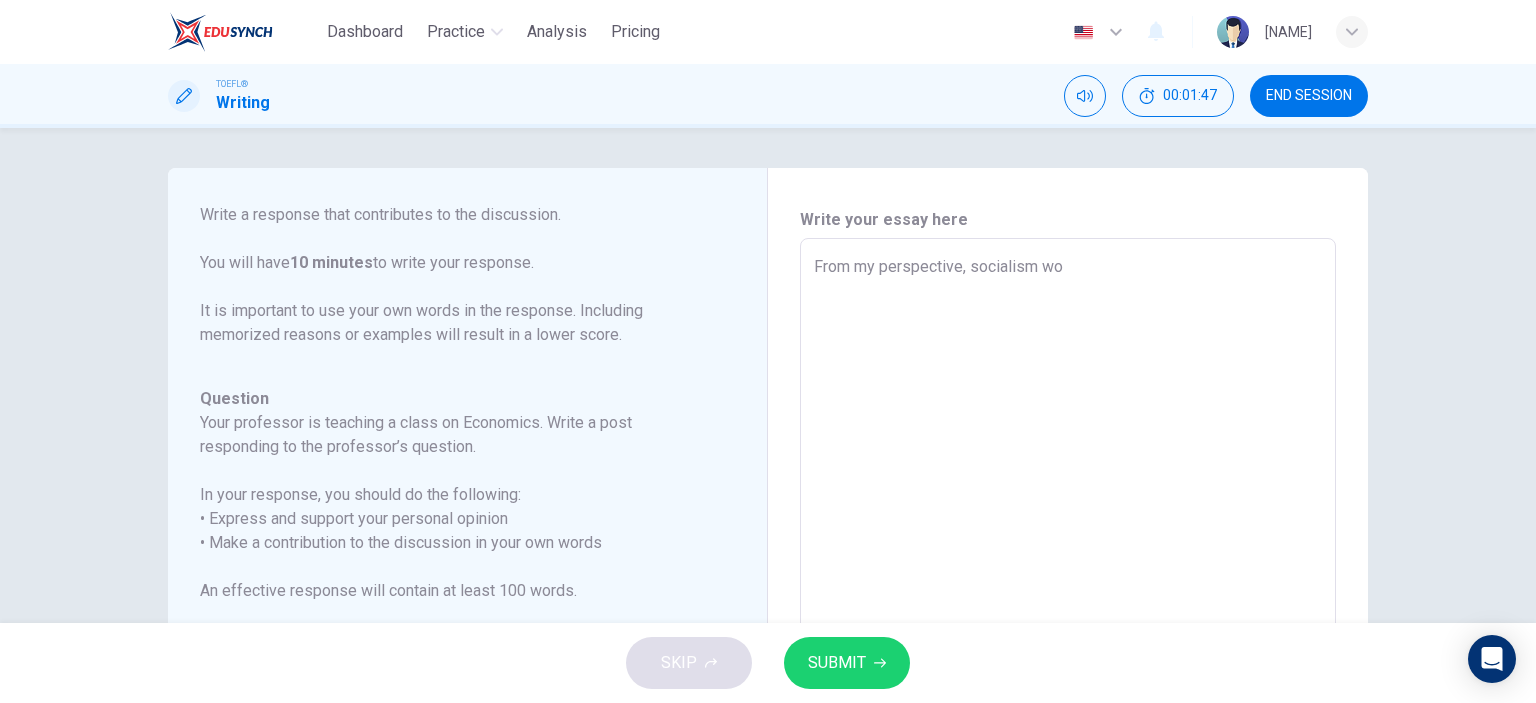 type on "From my perspective, socialism wou" 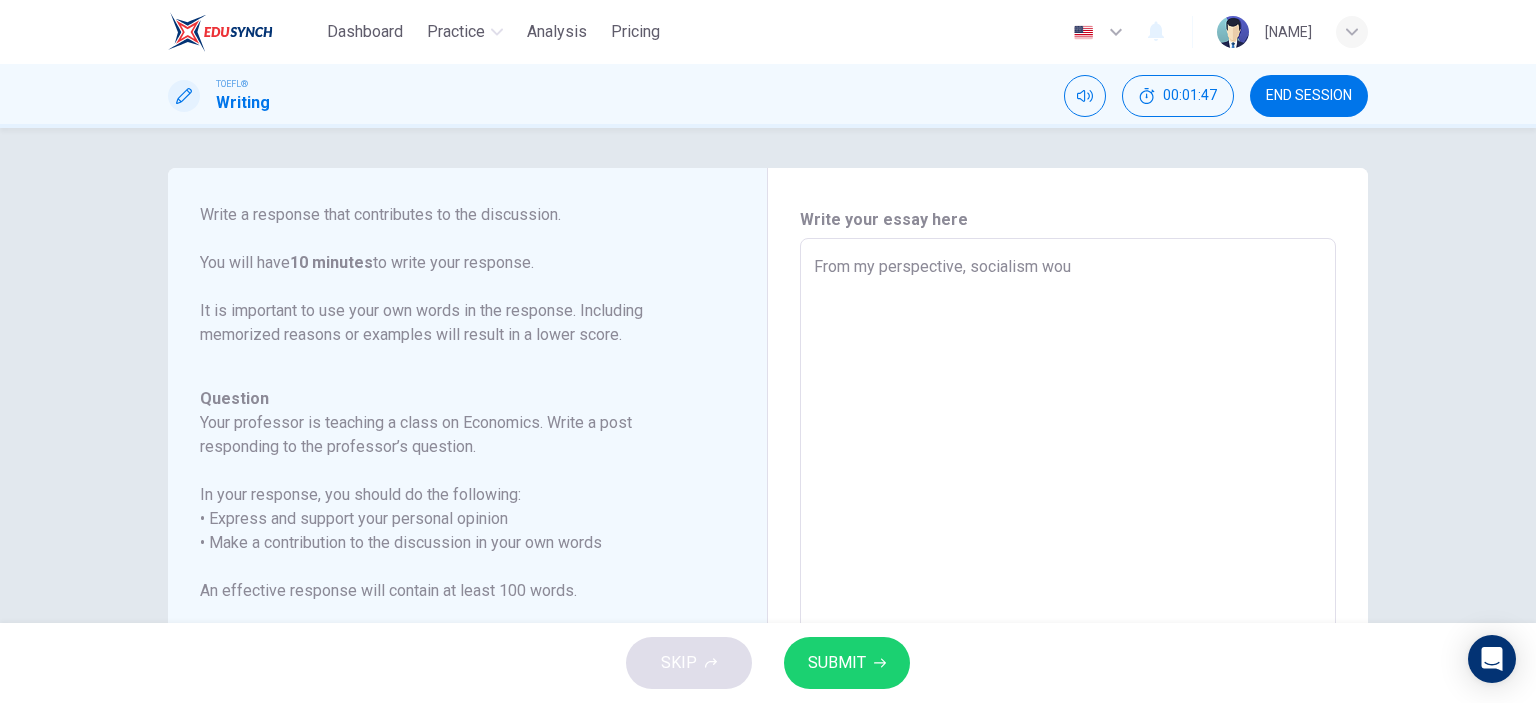 type on "x" 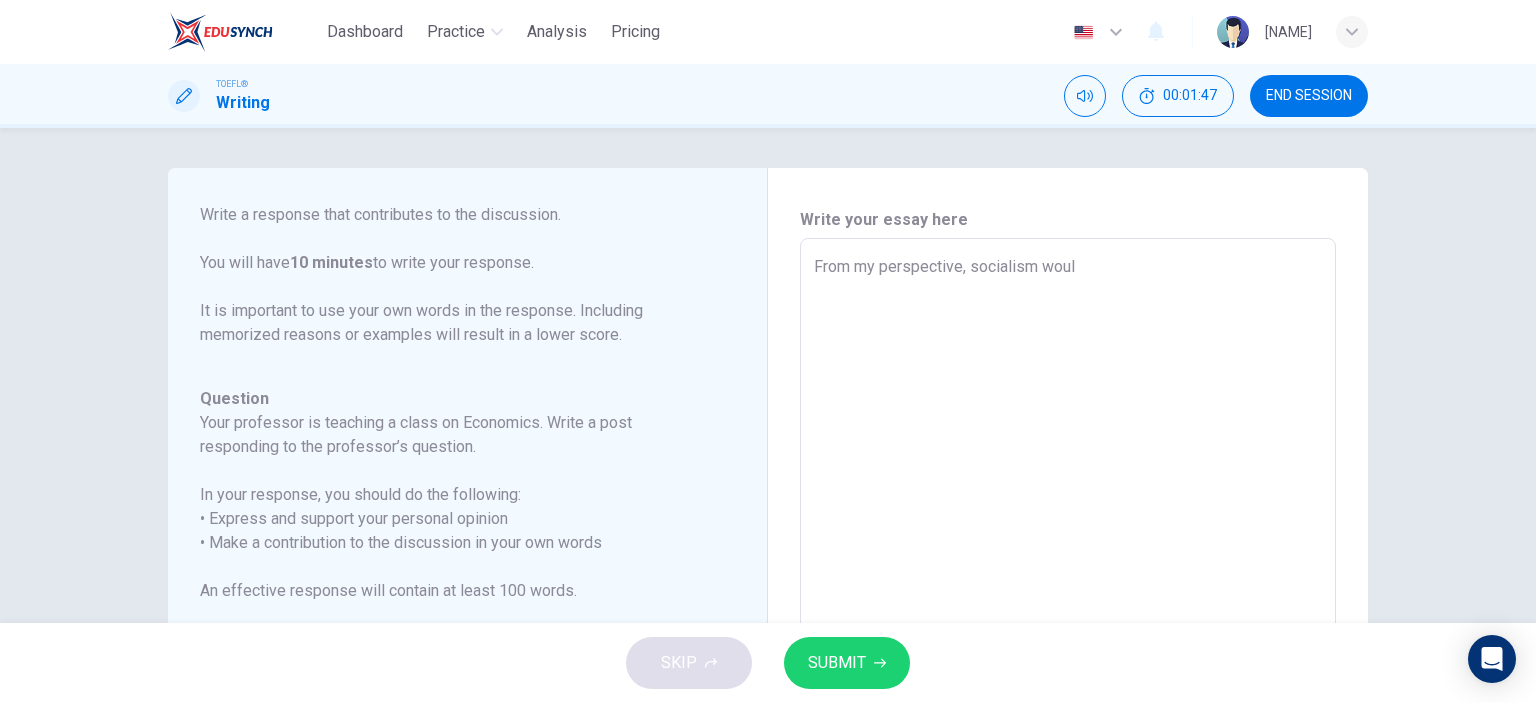 type on "x" 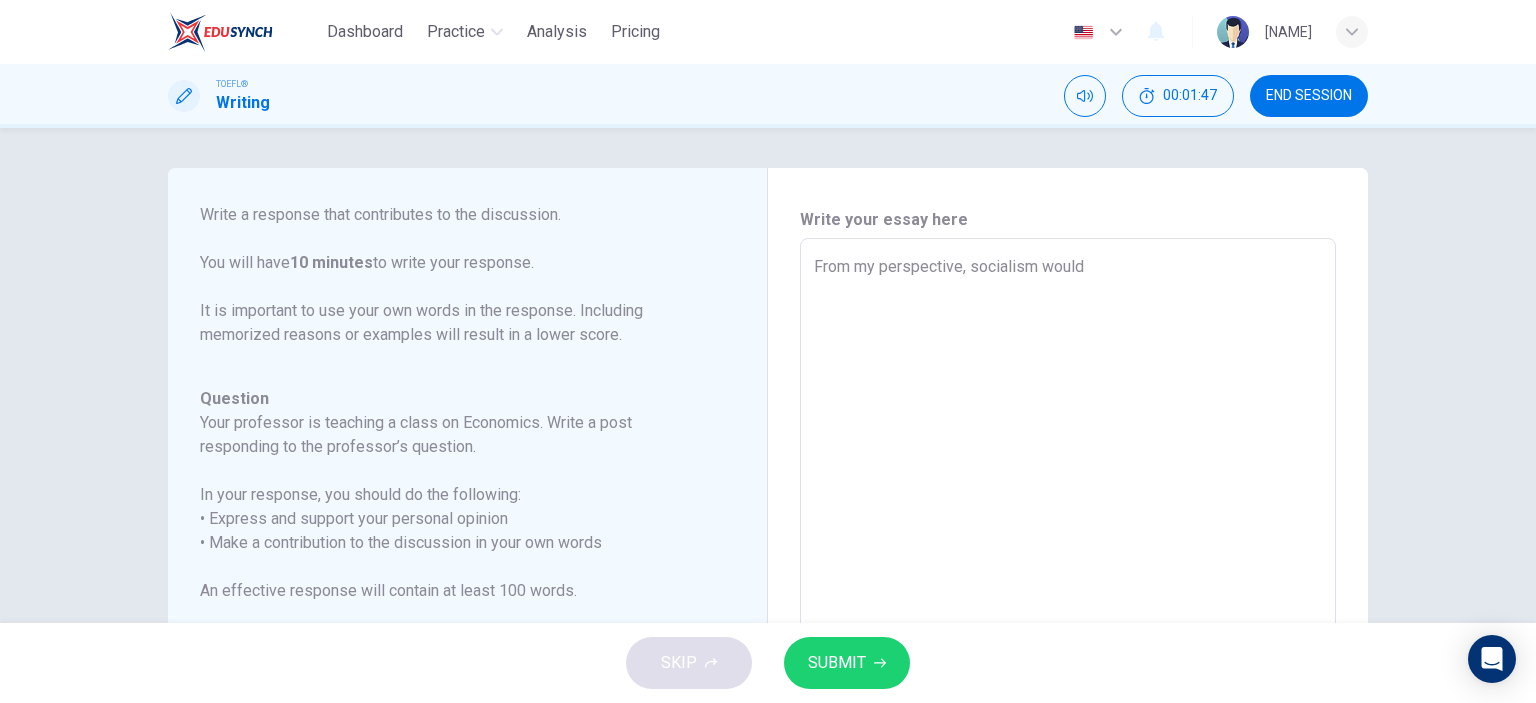 type on "x" 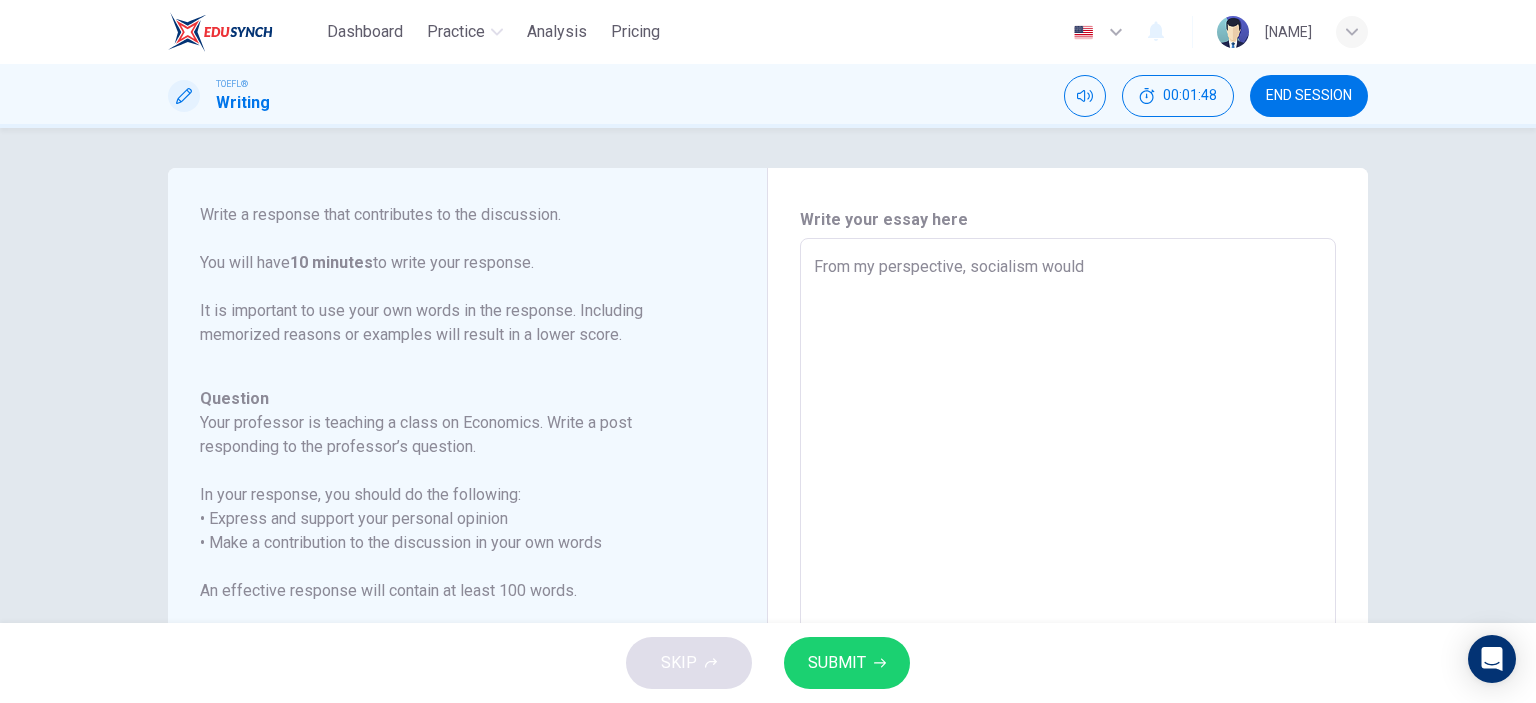 type on "From my perspective, socialism would" 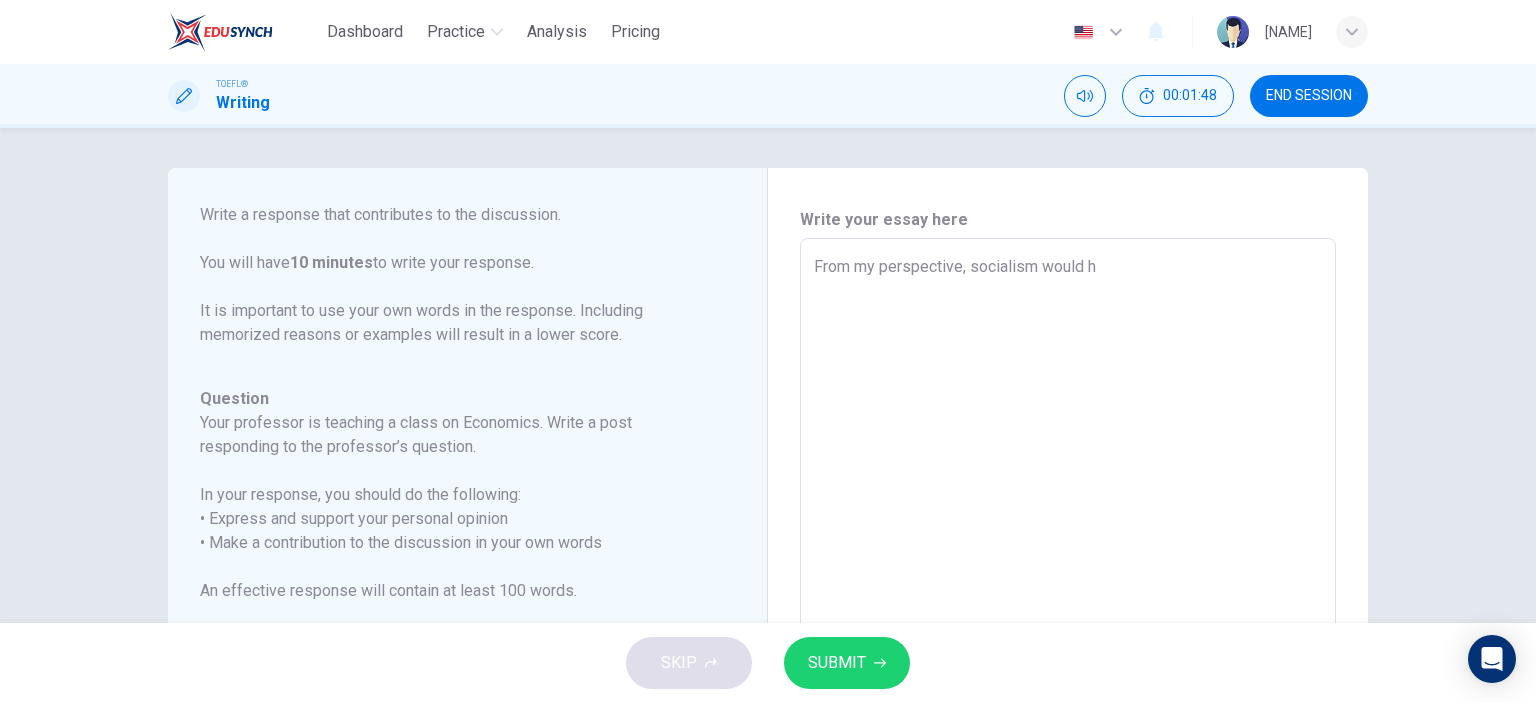 type on "From my perspective, socialism would ha" 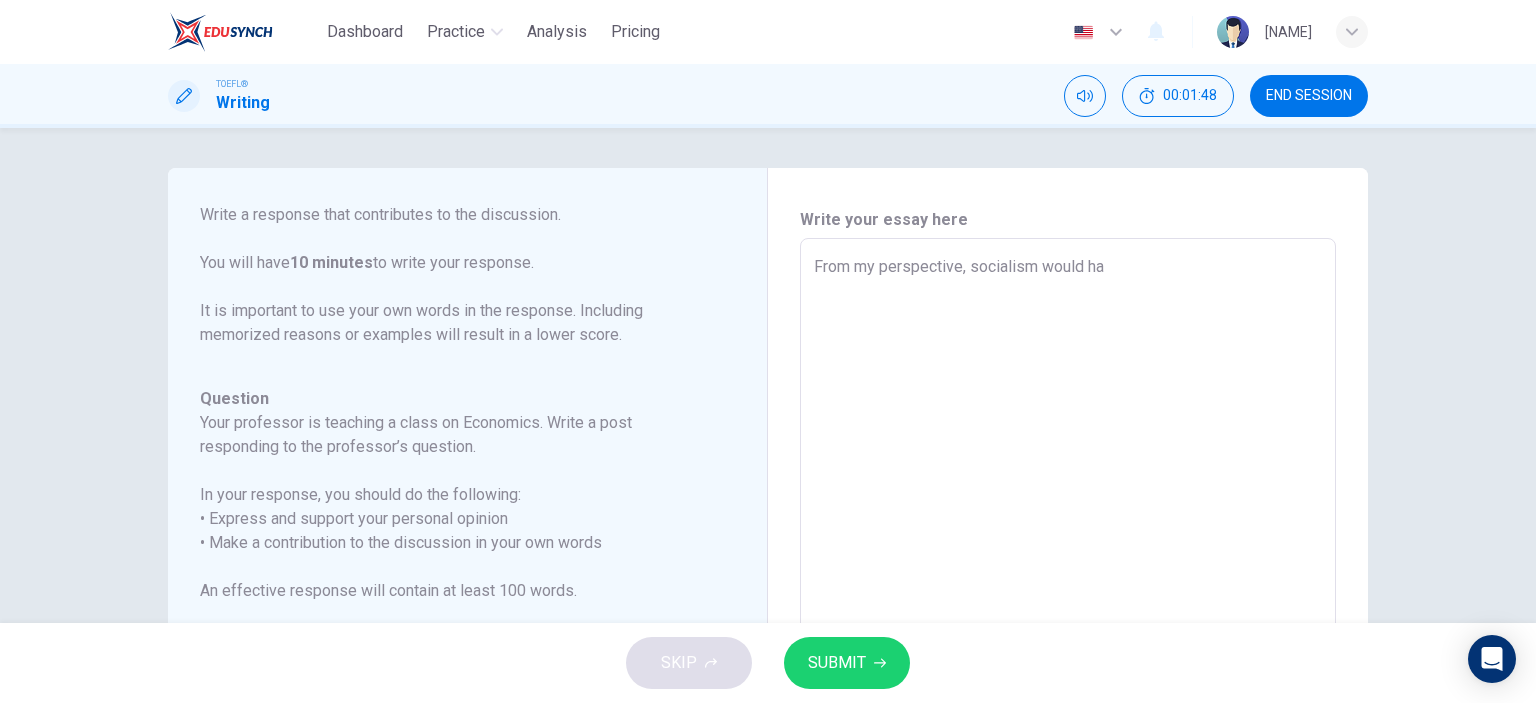 type on "x" 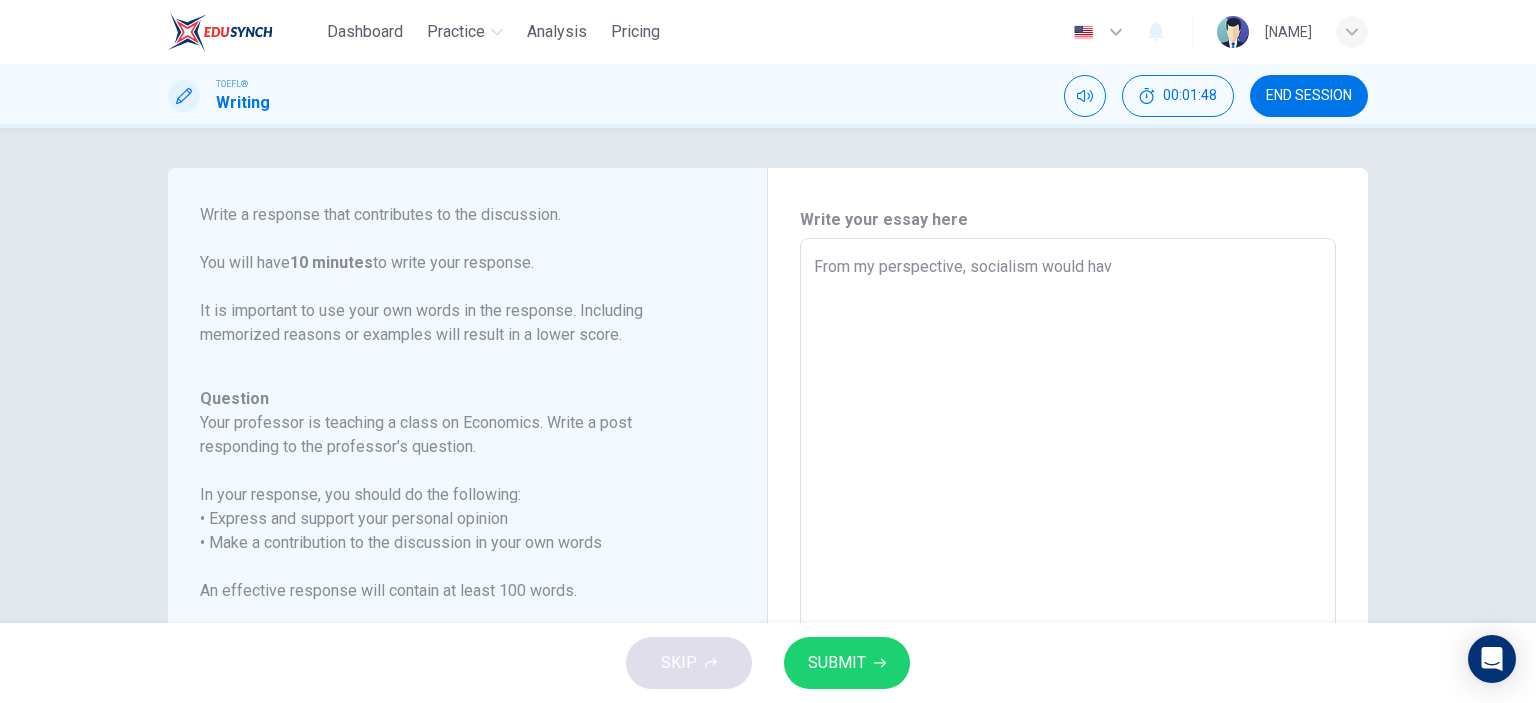 type on "x" 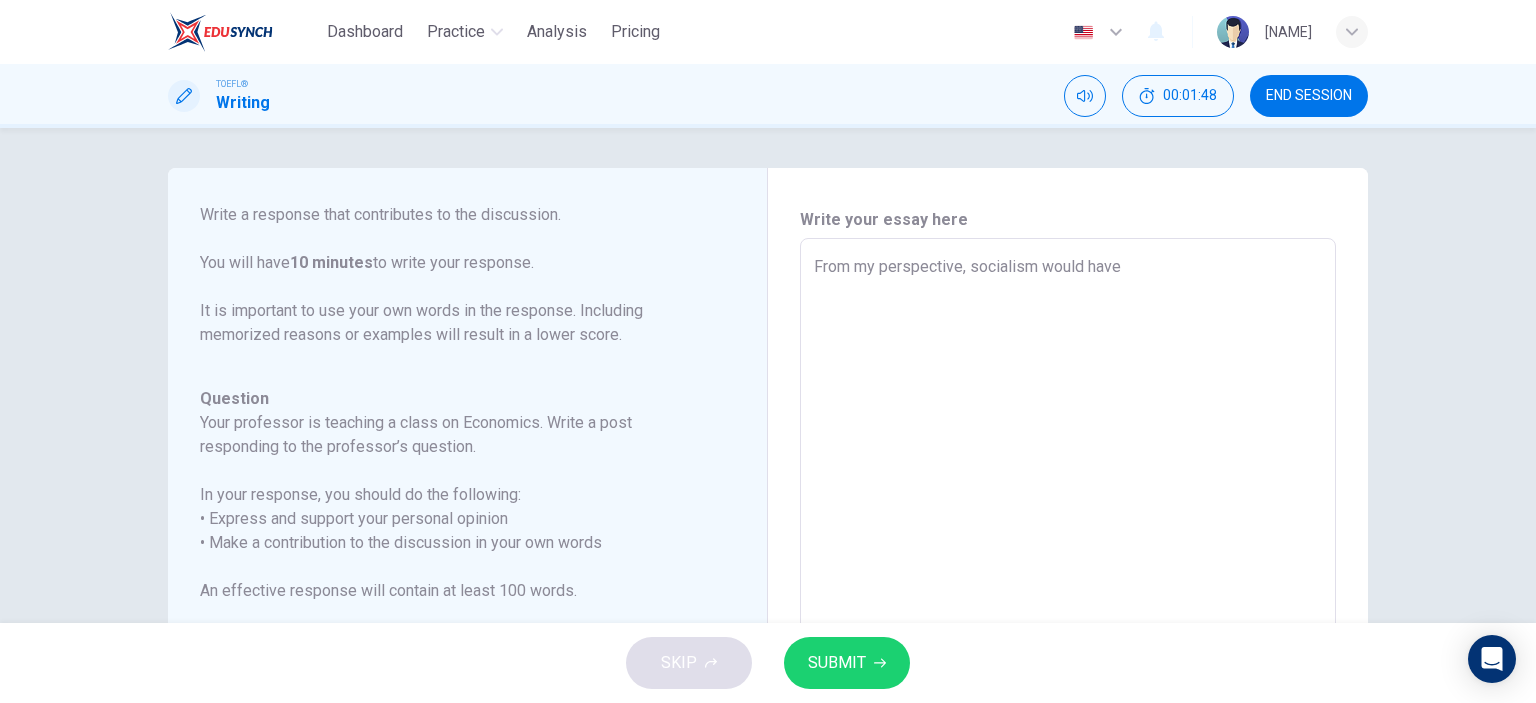 type on "From my perspective, socialism would have" 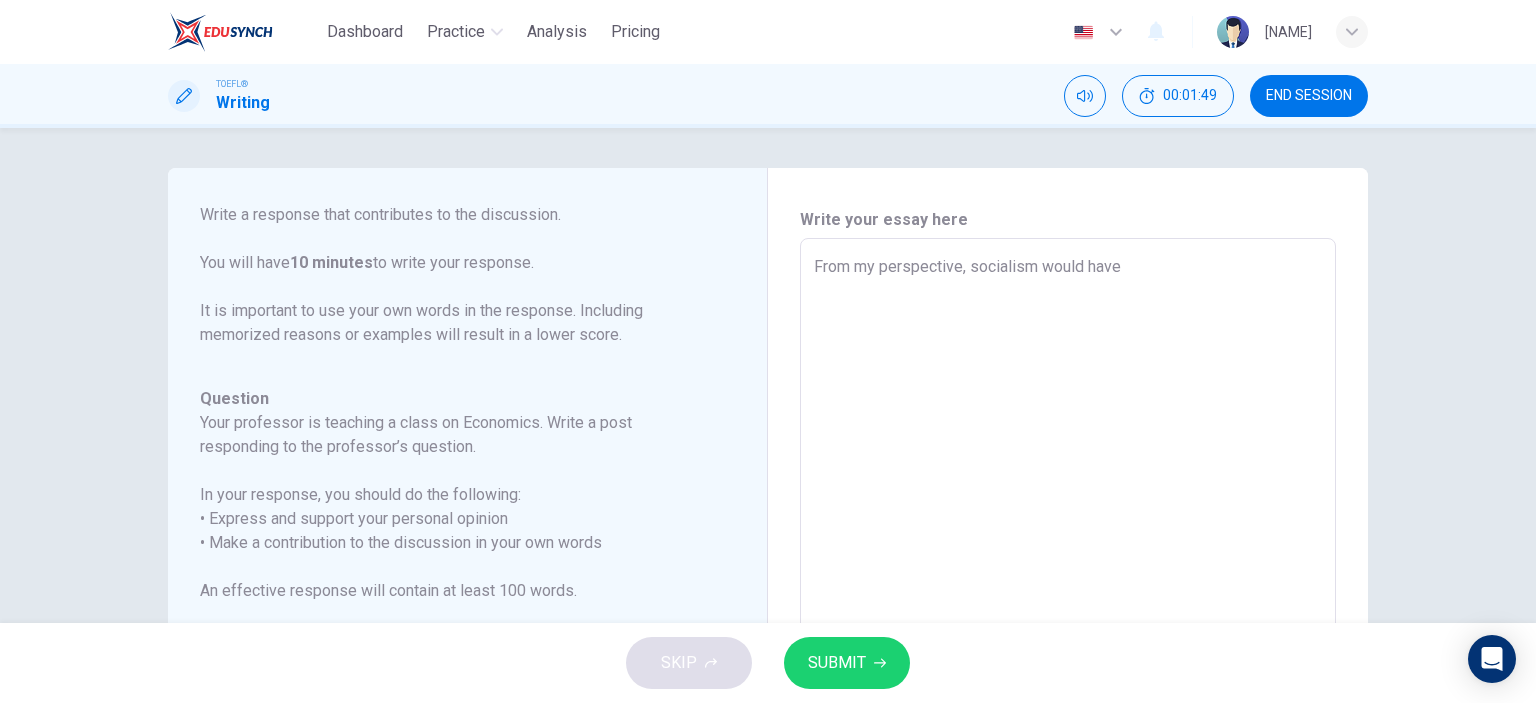 type on "x" 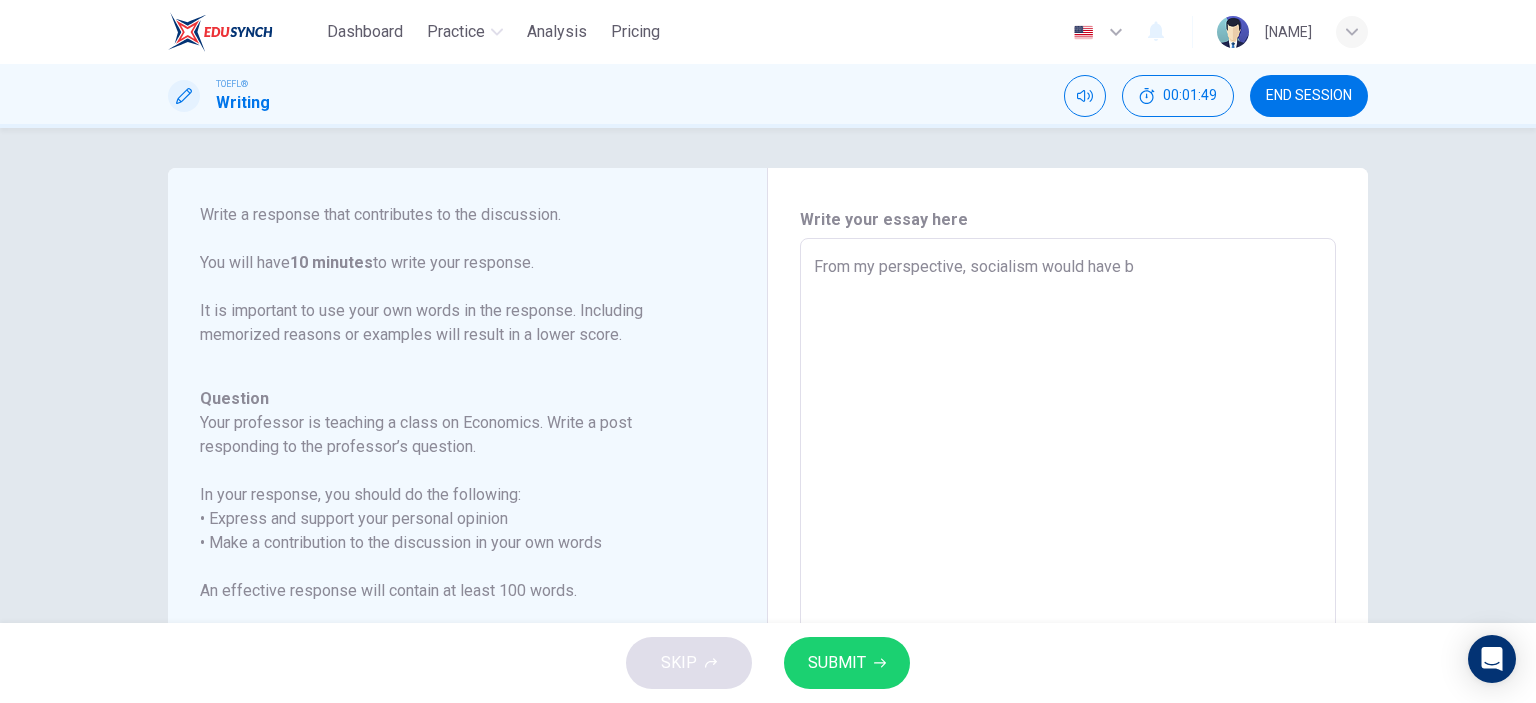 type on "From my perspective, socialism would have be" 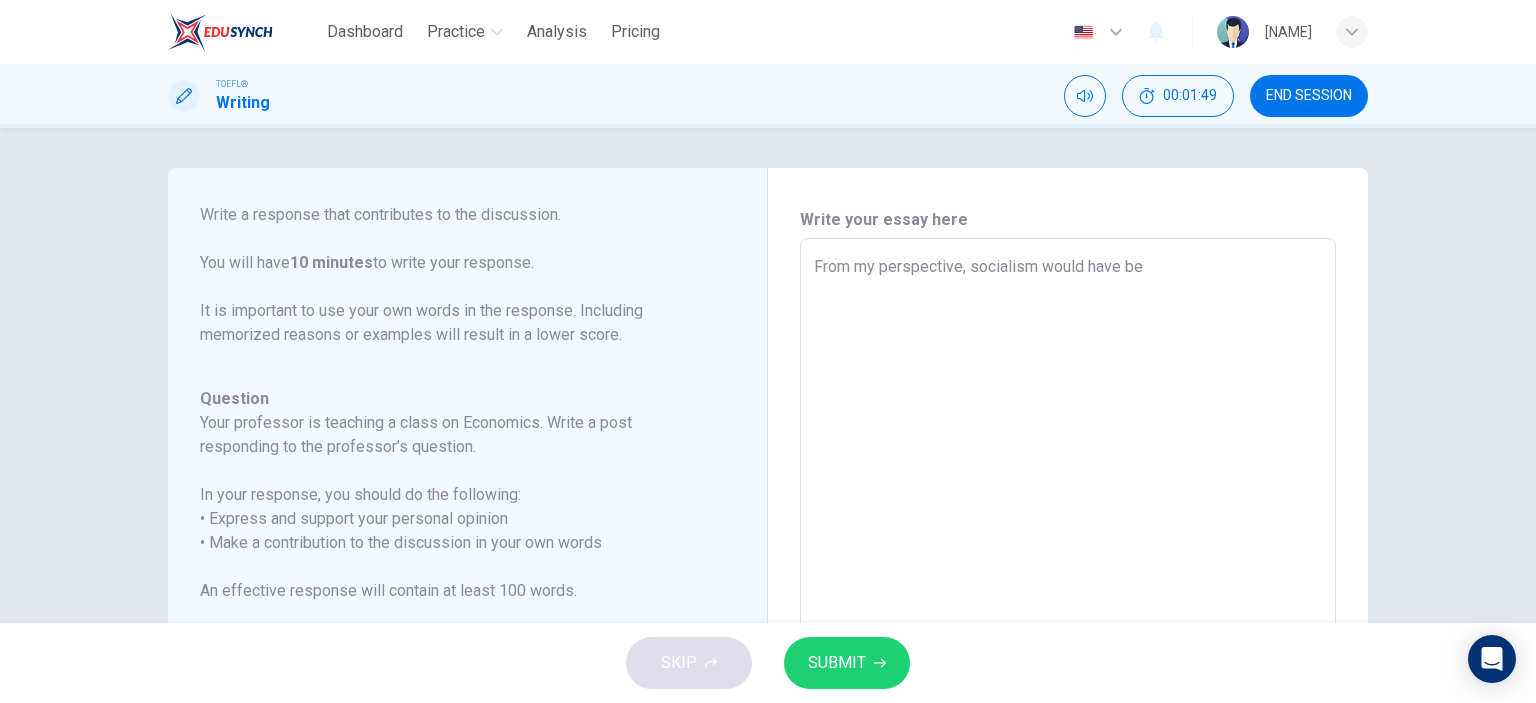 type on "x" 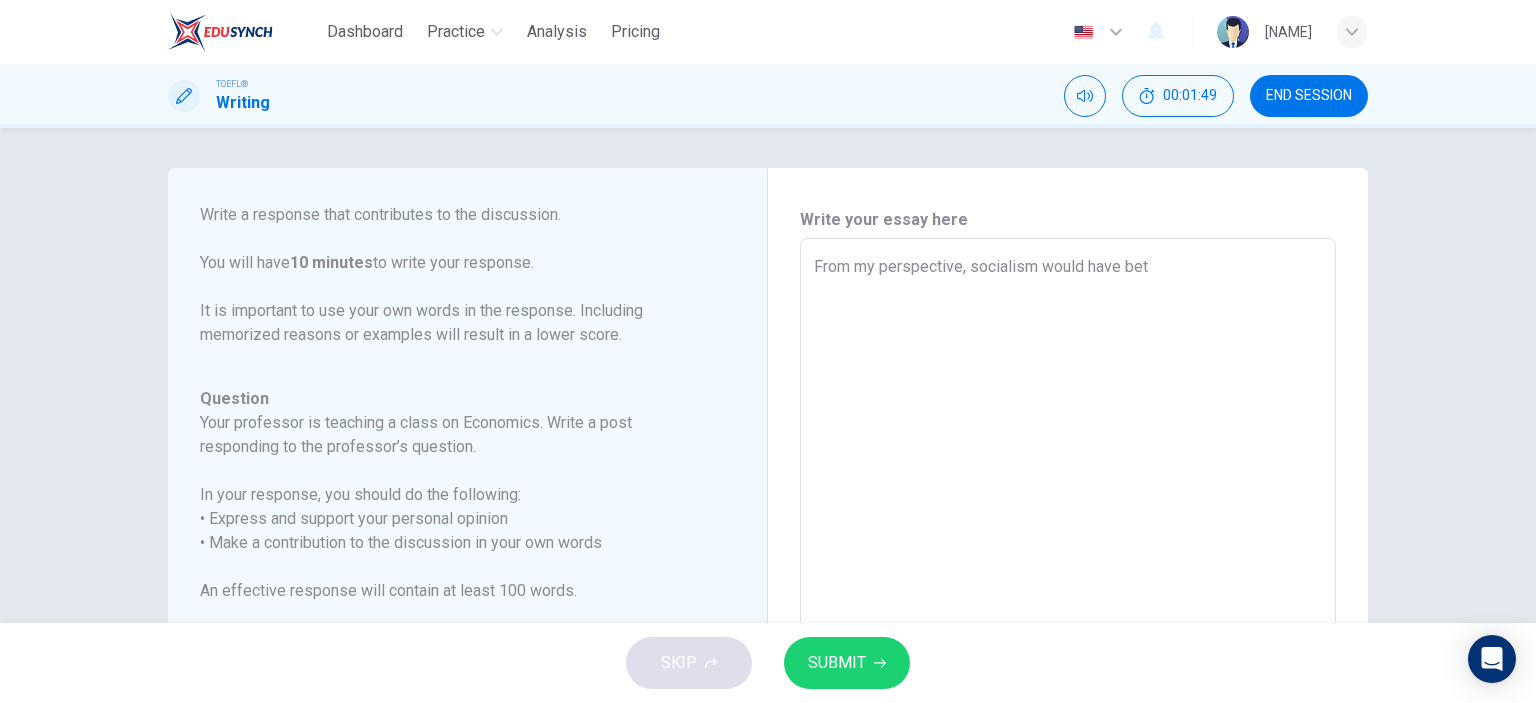 type on "x" 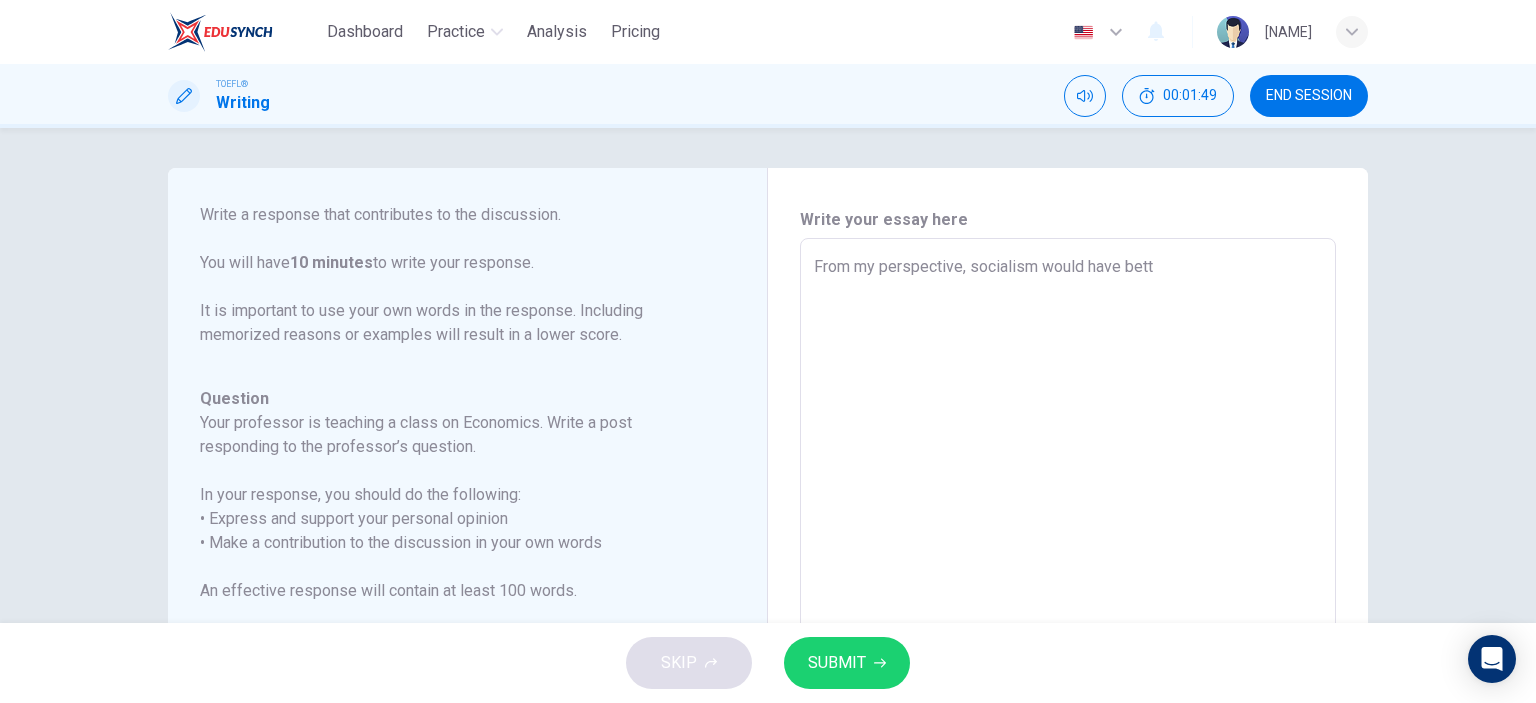 type on "From my perspective, socialism would have better" 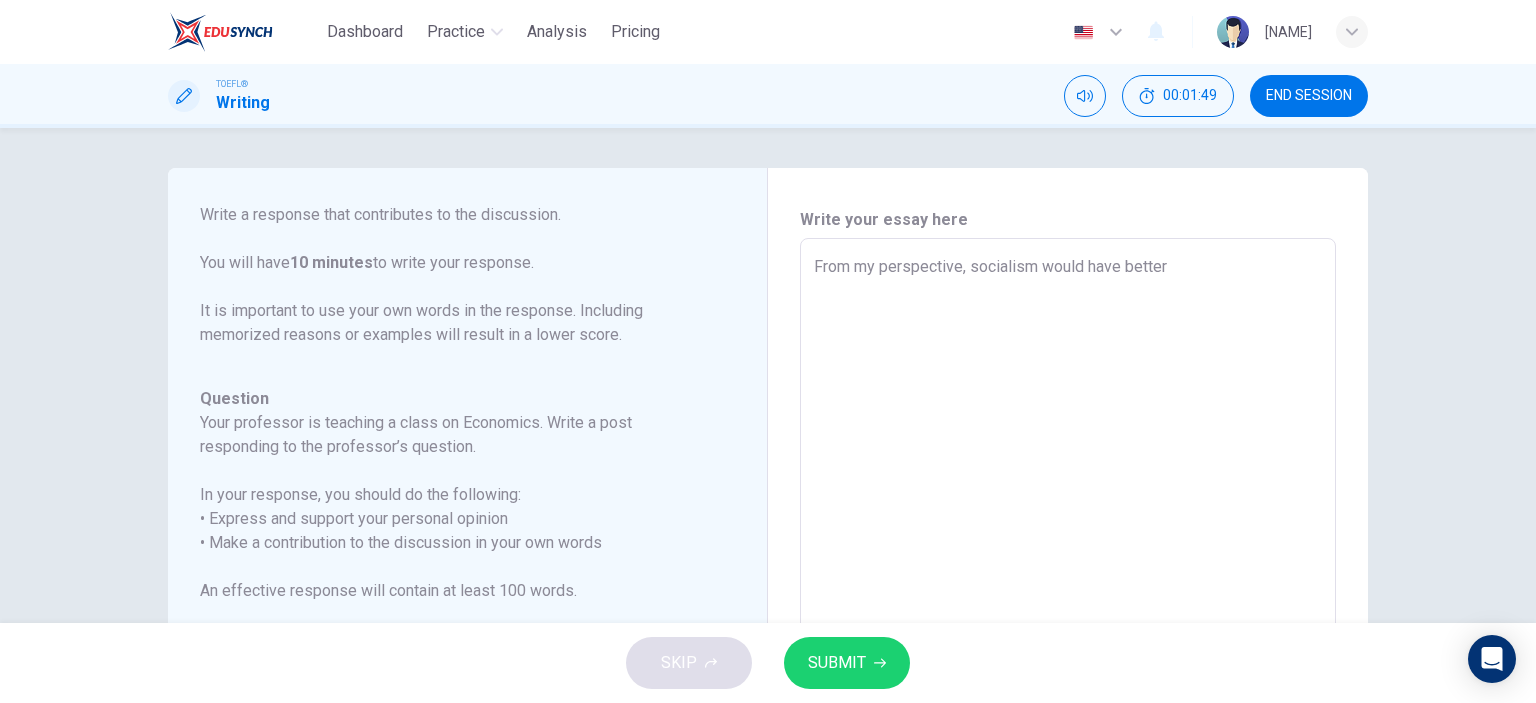 type on "x" 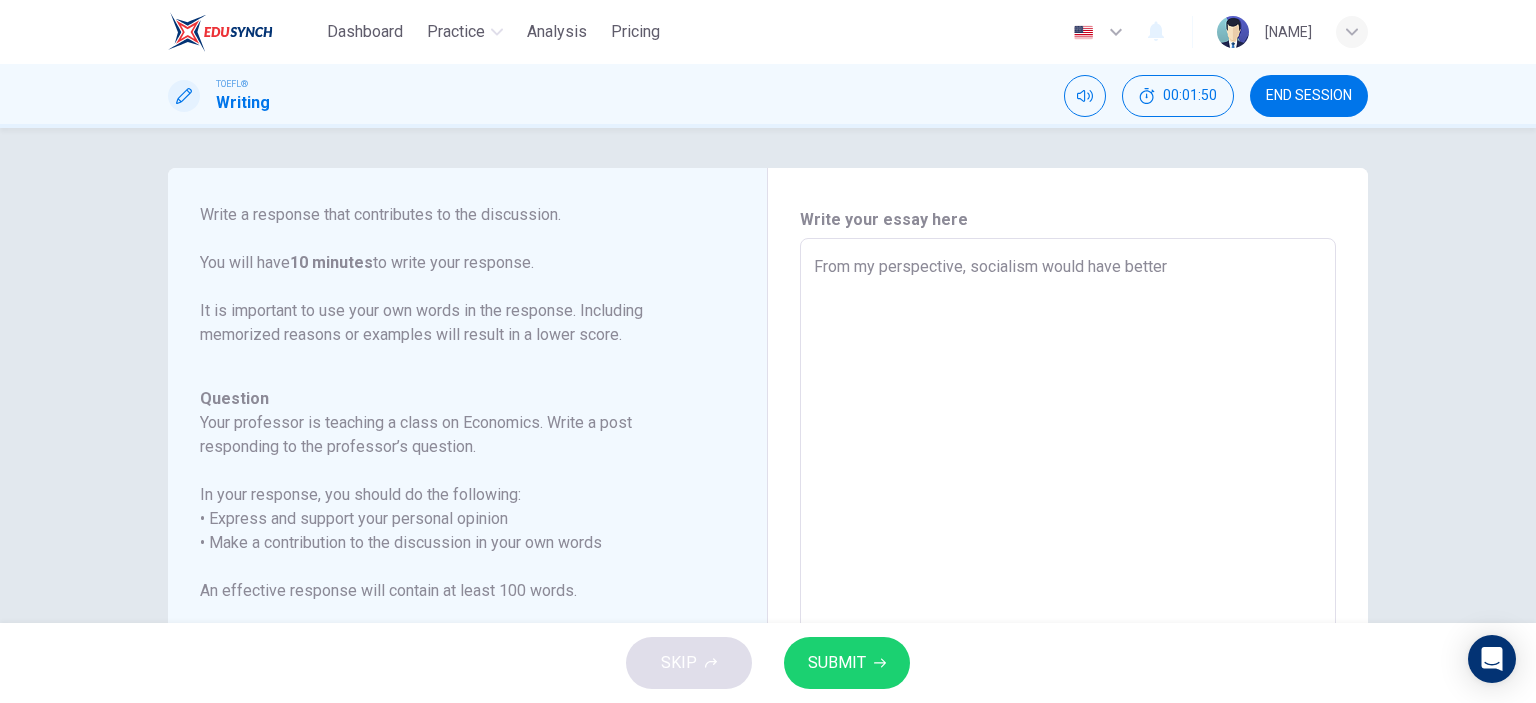 type on "From my perspective, socialism would have better" 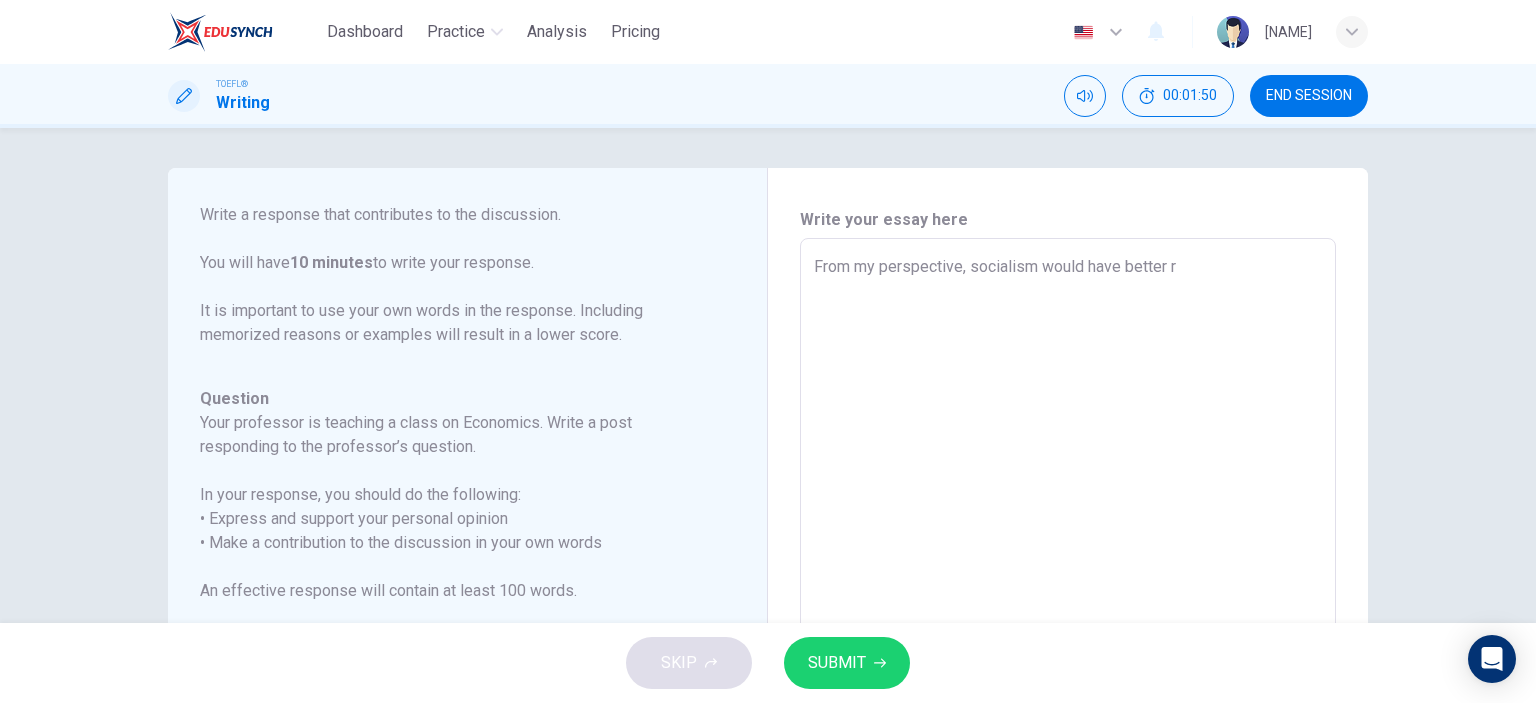 type on "x" 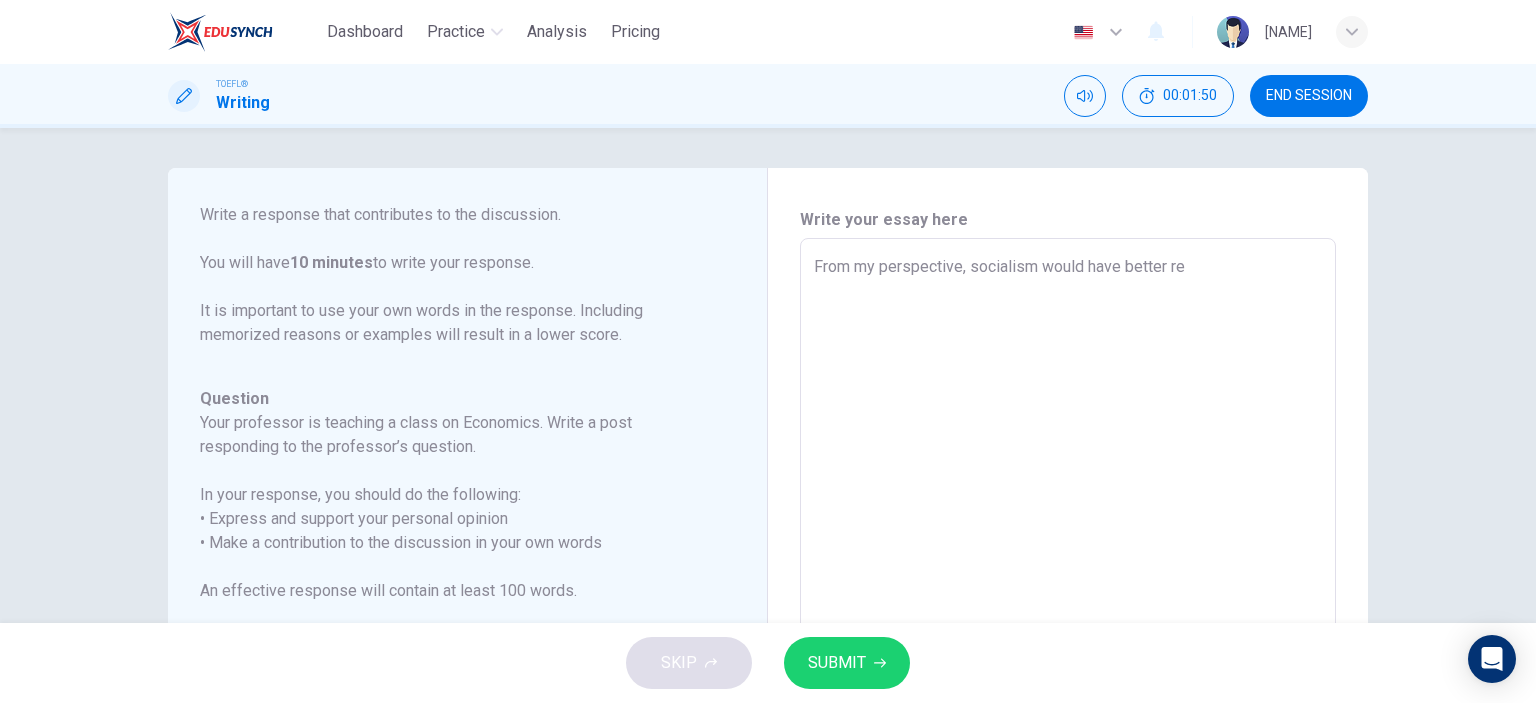 type on "x" 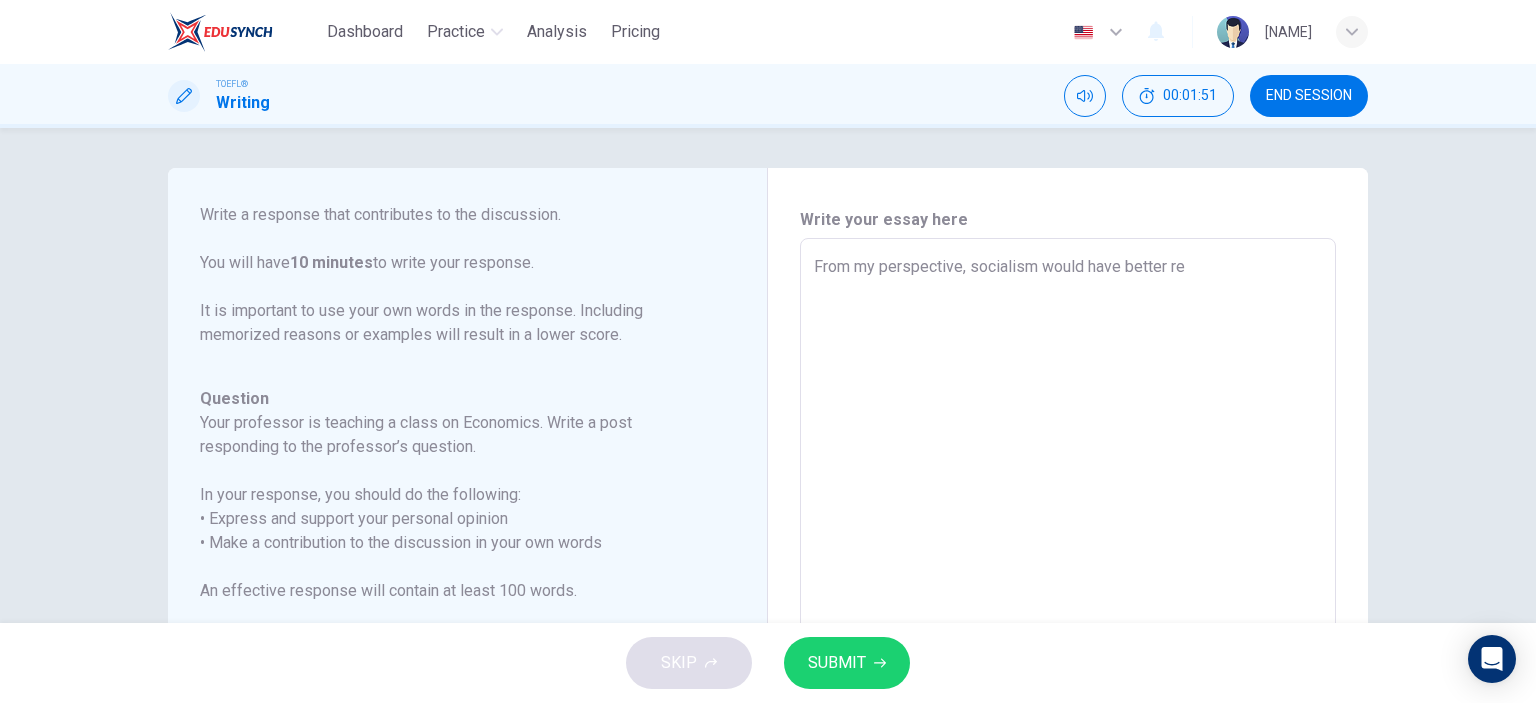 type on "From my perspective, socialism would have better res" 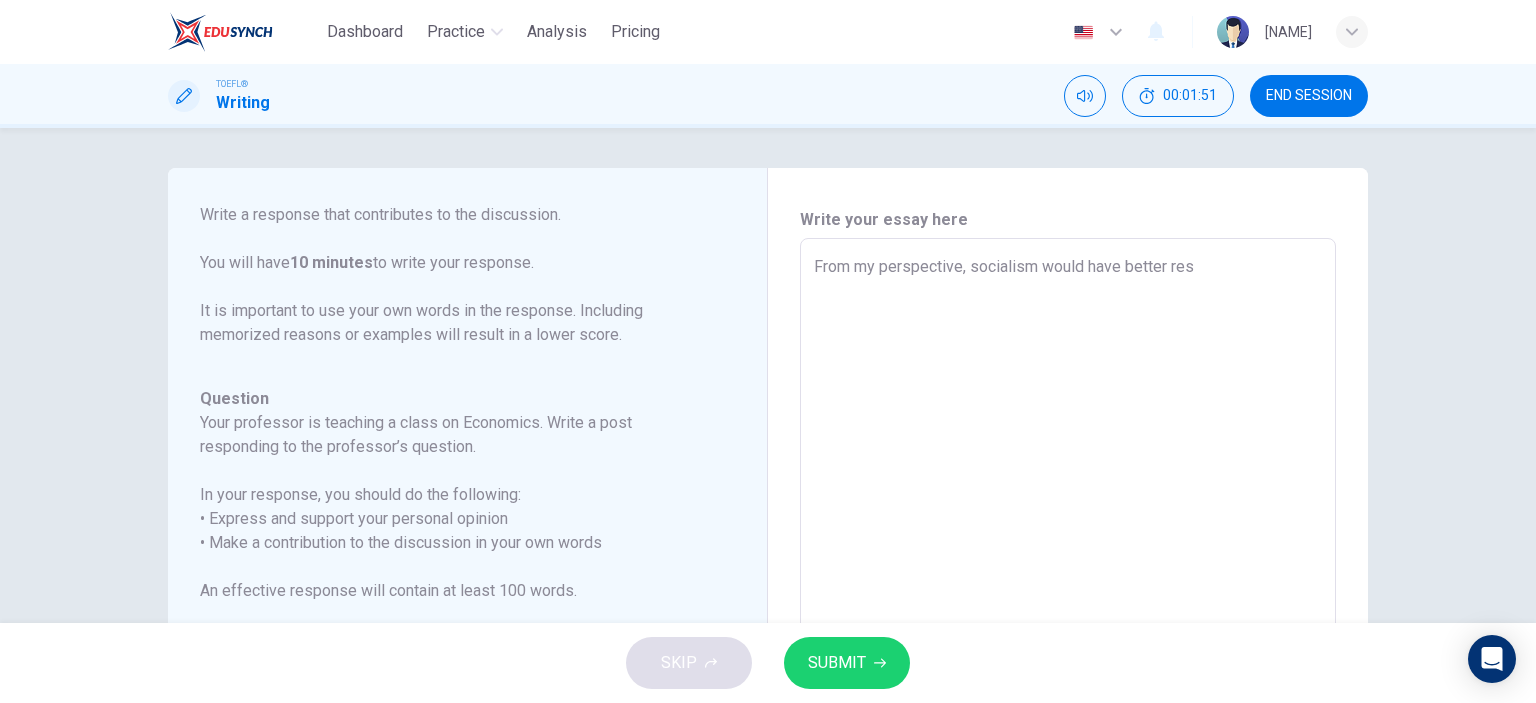 type on "From my perspective, socialism would have better resu" 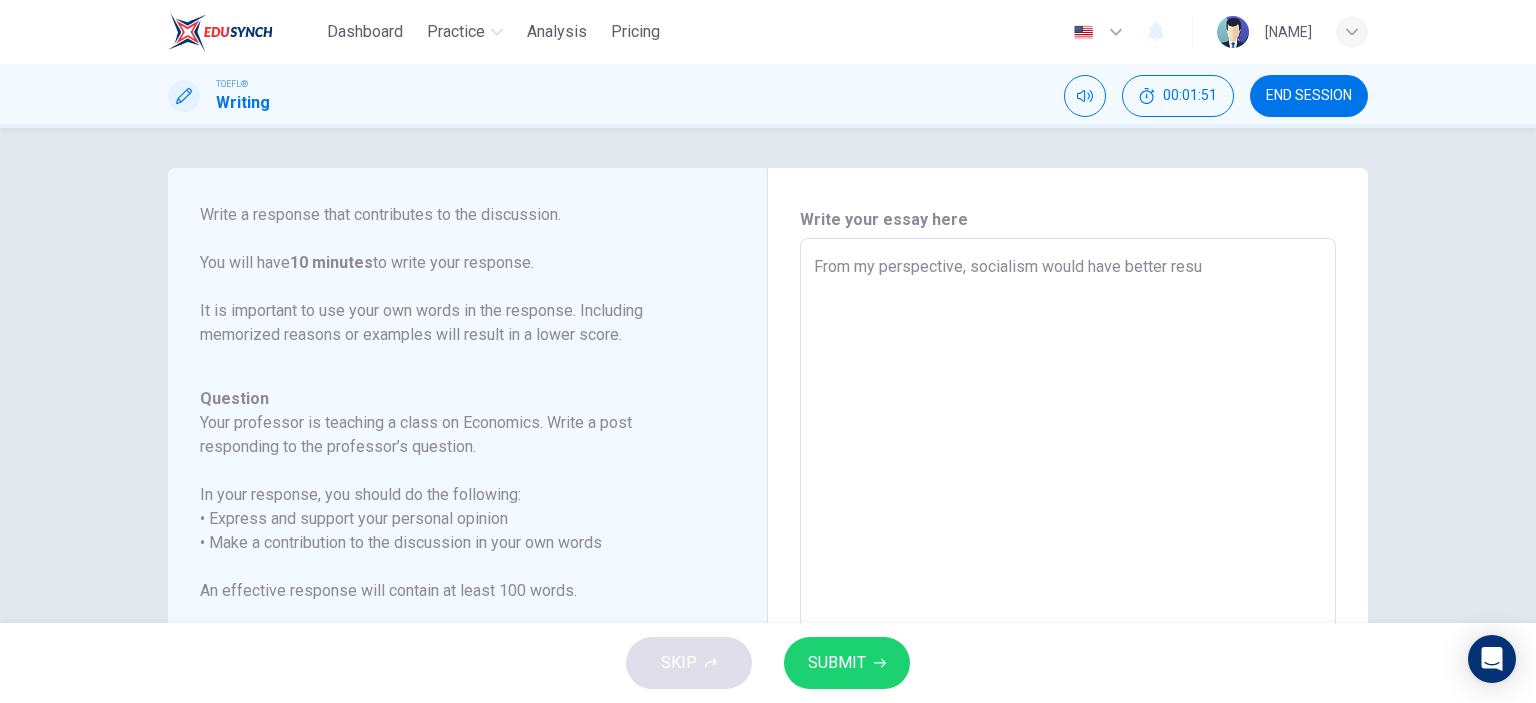 type on "x" 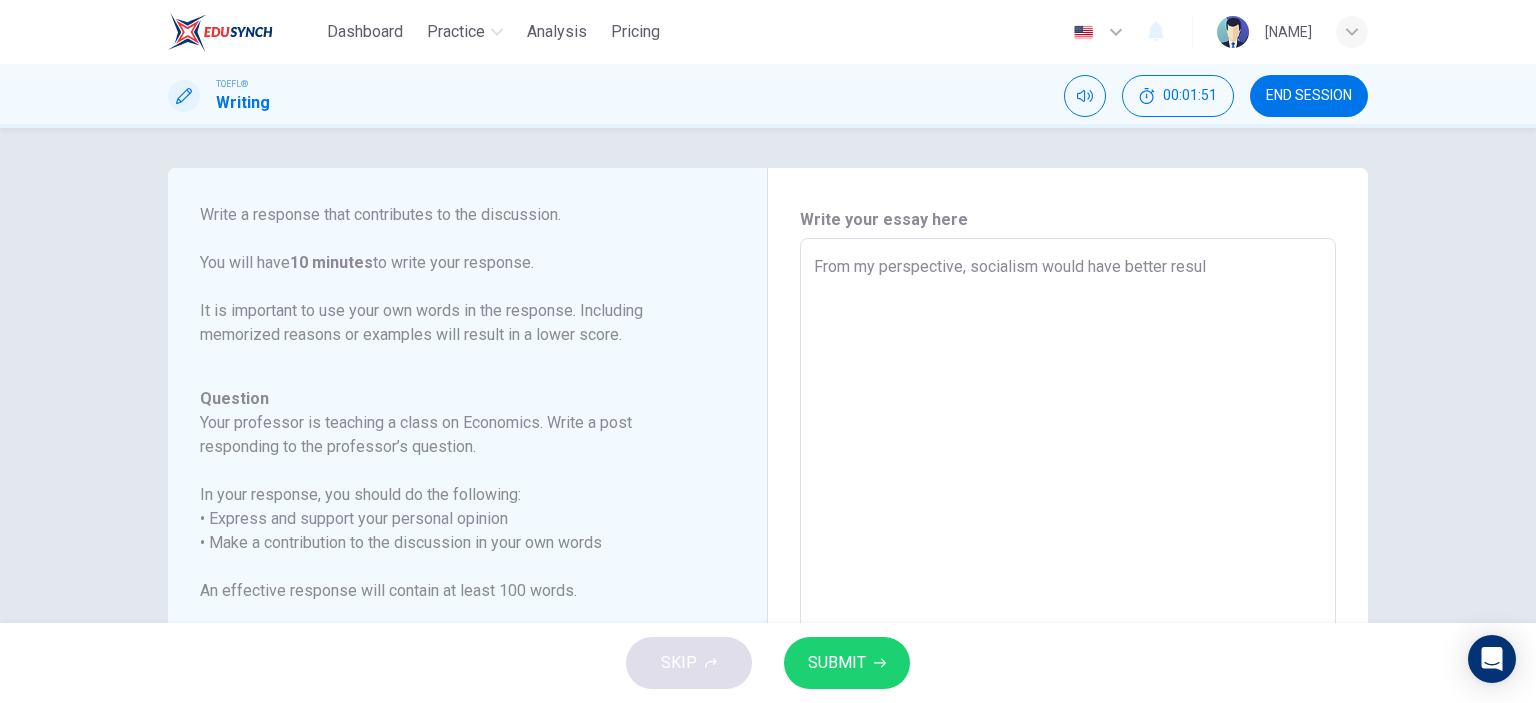 type on "x" 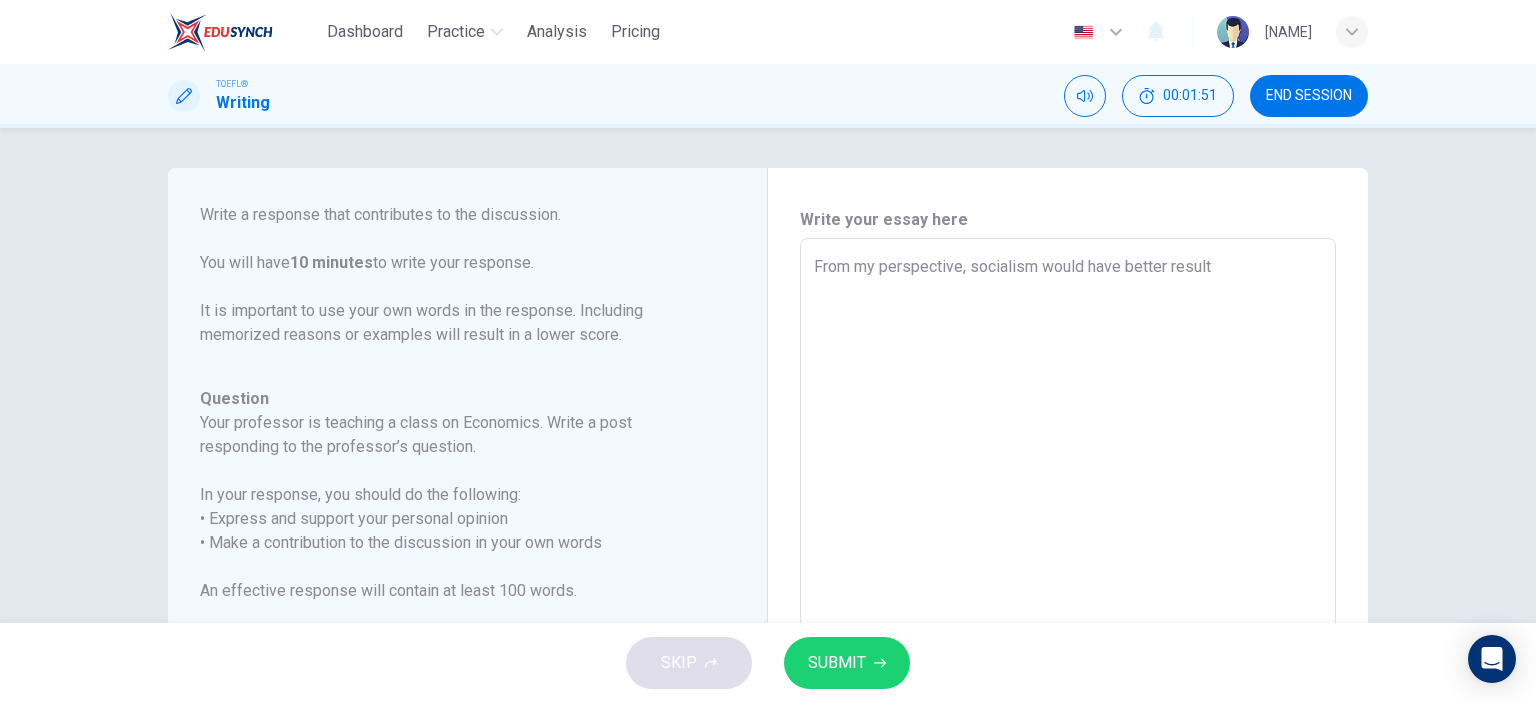 type on "x" 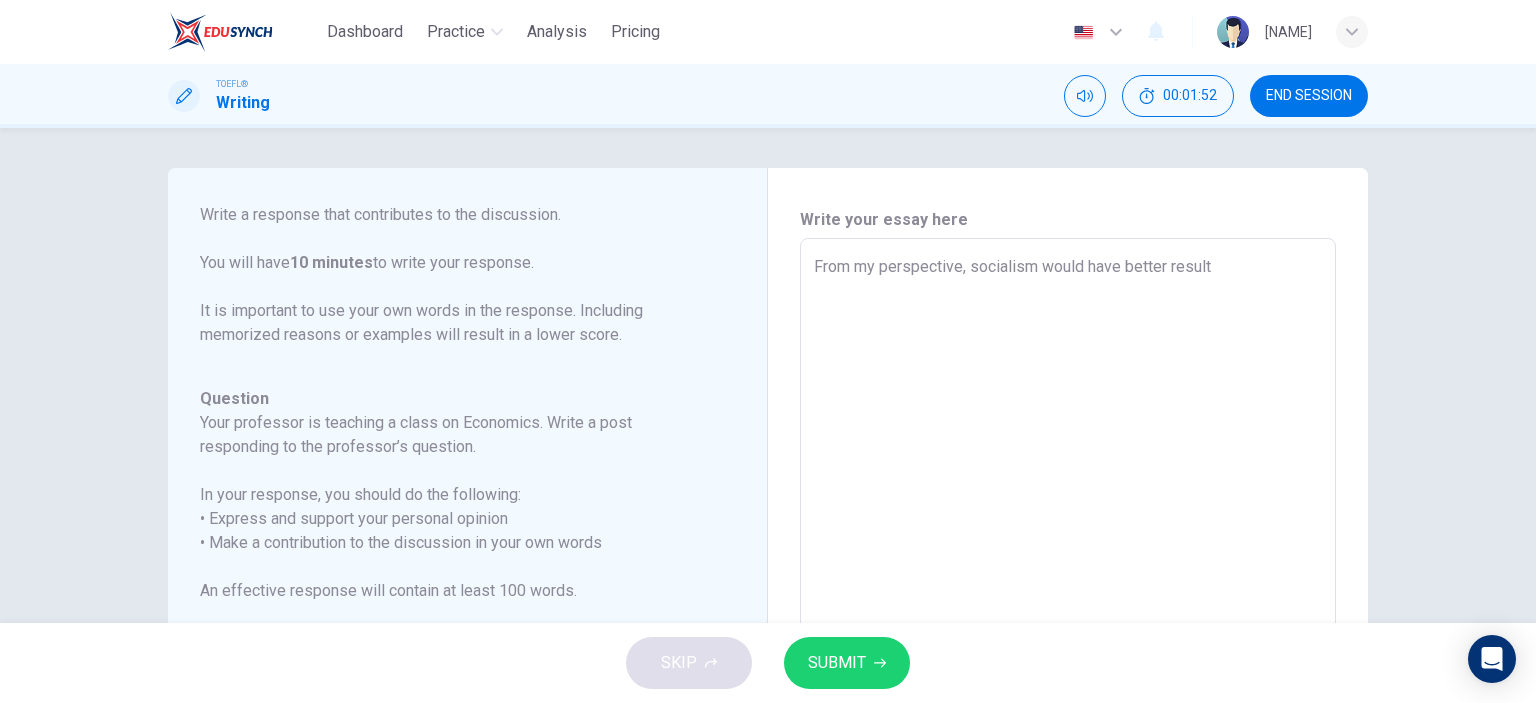 type on "From my perspective, socialism would have better results" 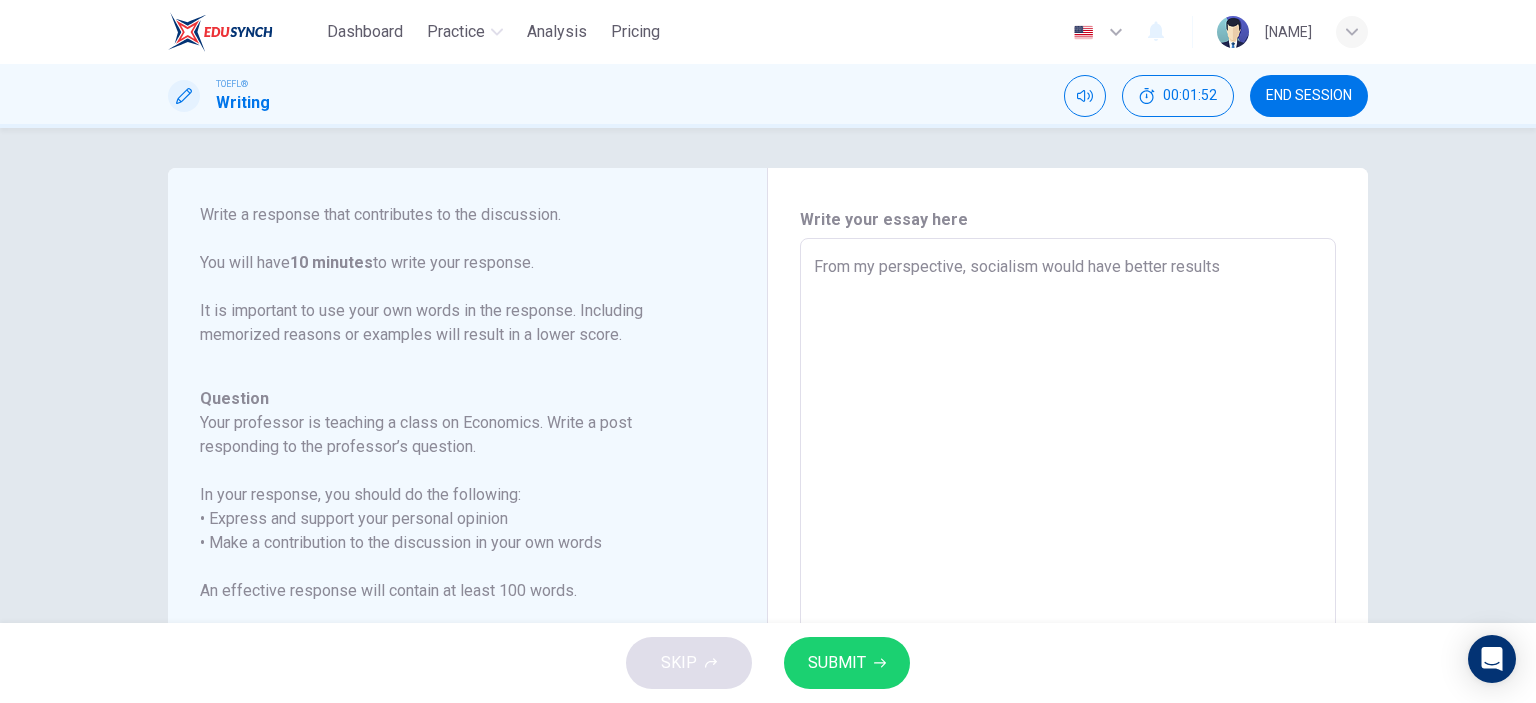 type on "x" 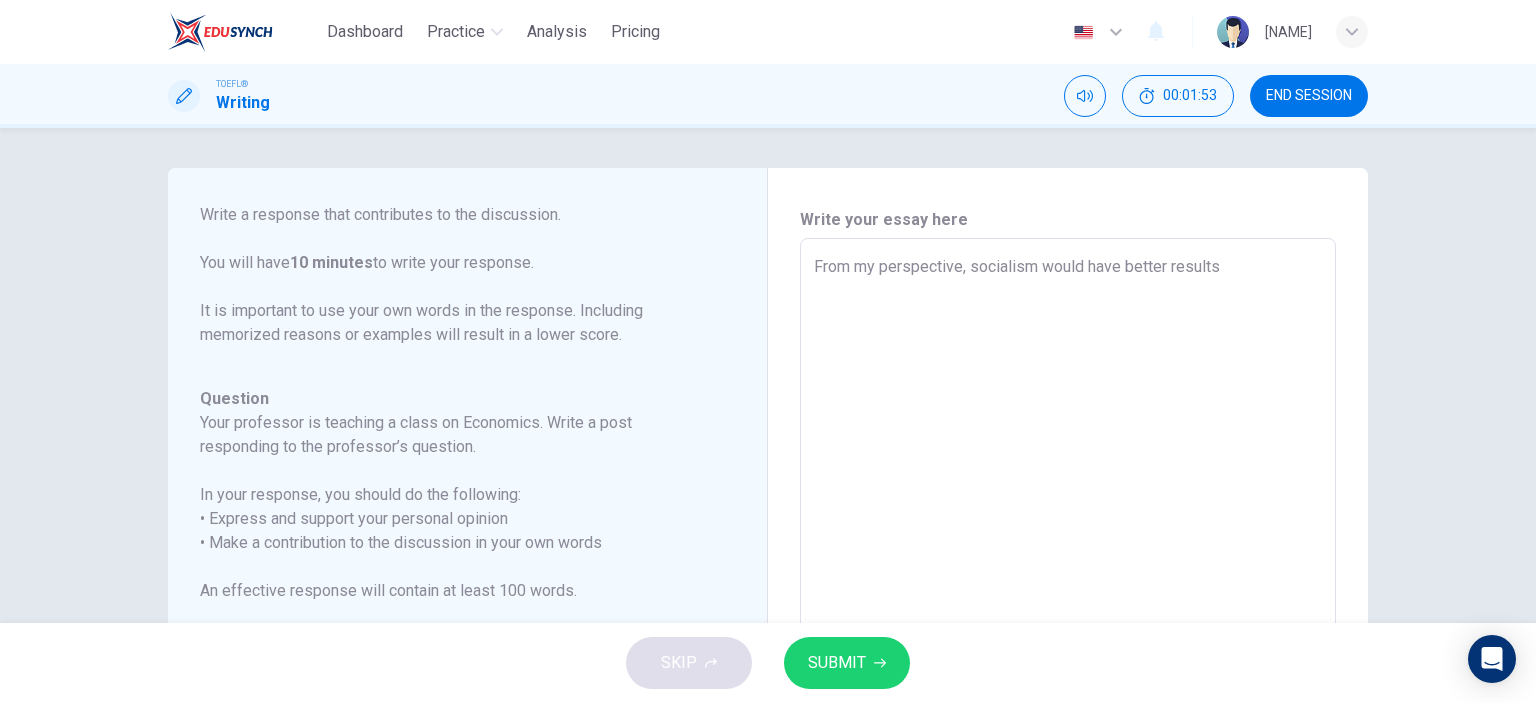 type on "From my perspective, socialism would have better results i" 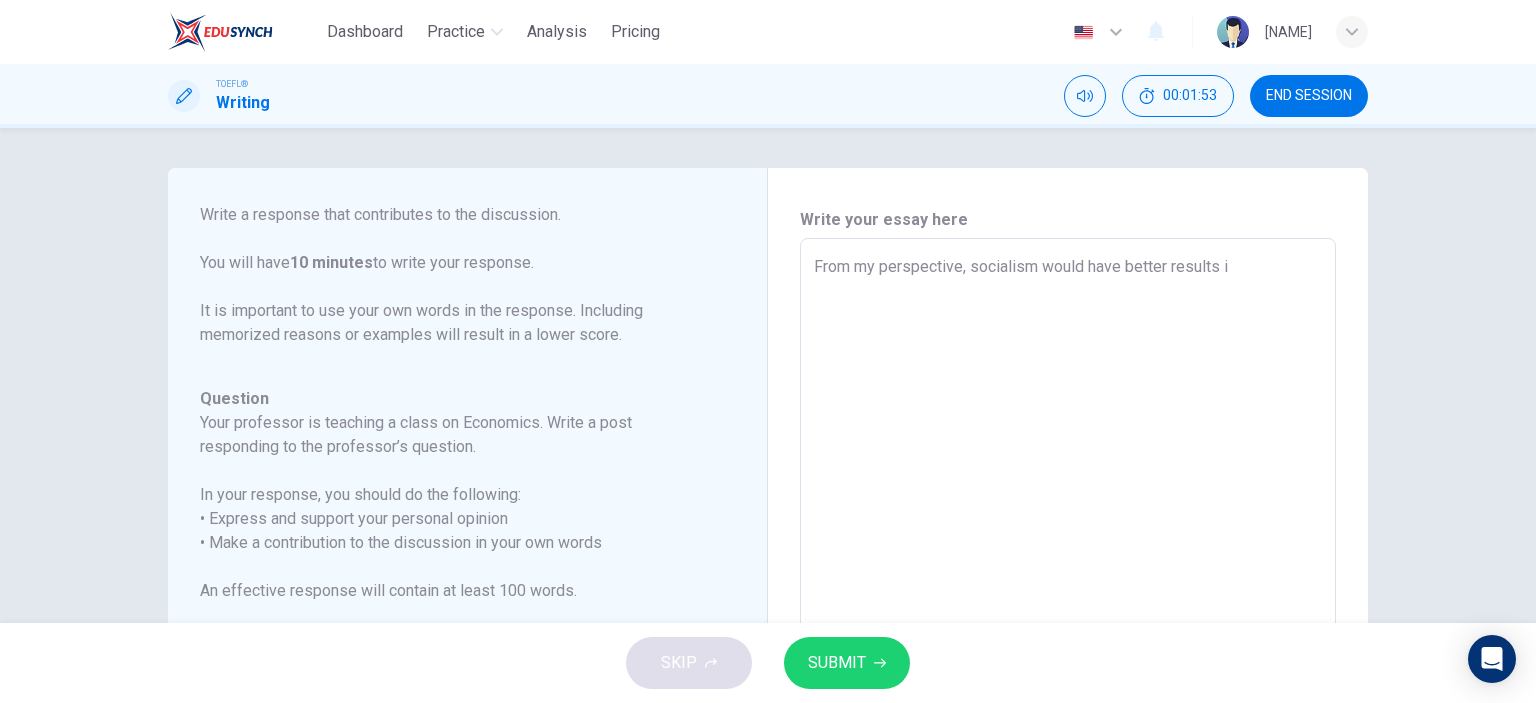 type on "x" 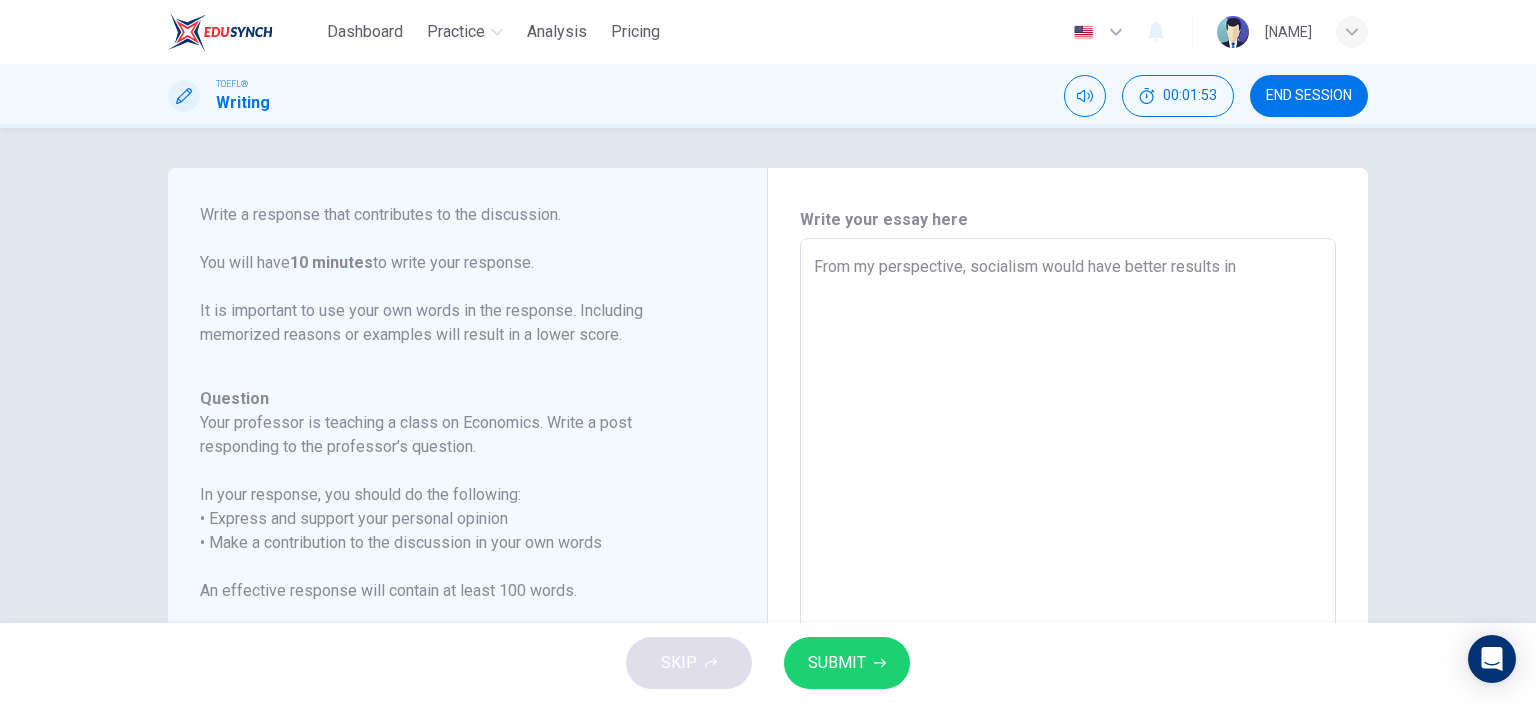 type on "x" 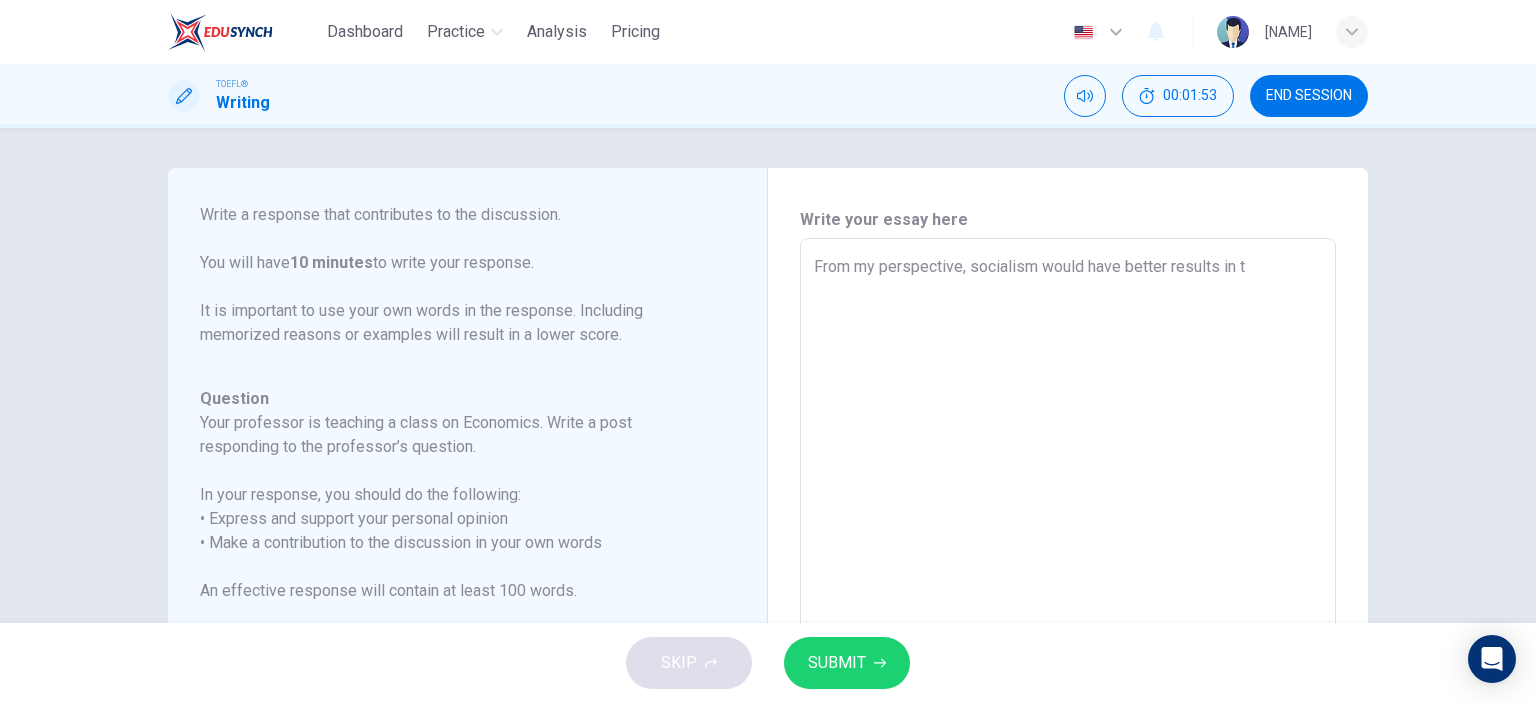 type on "x" 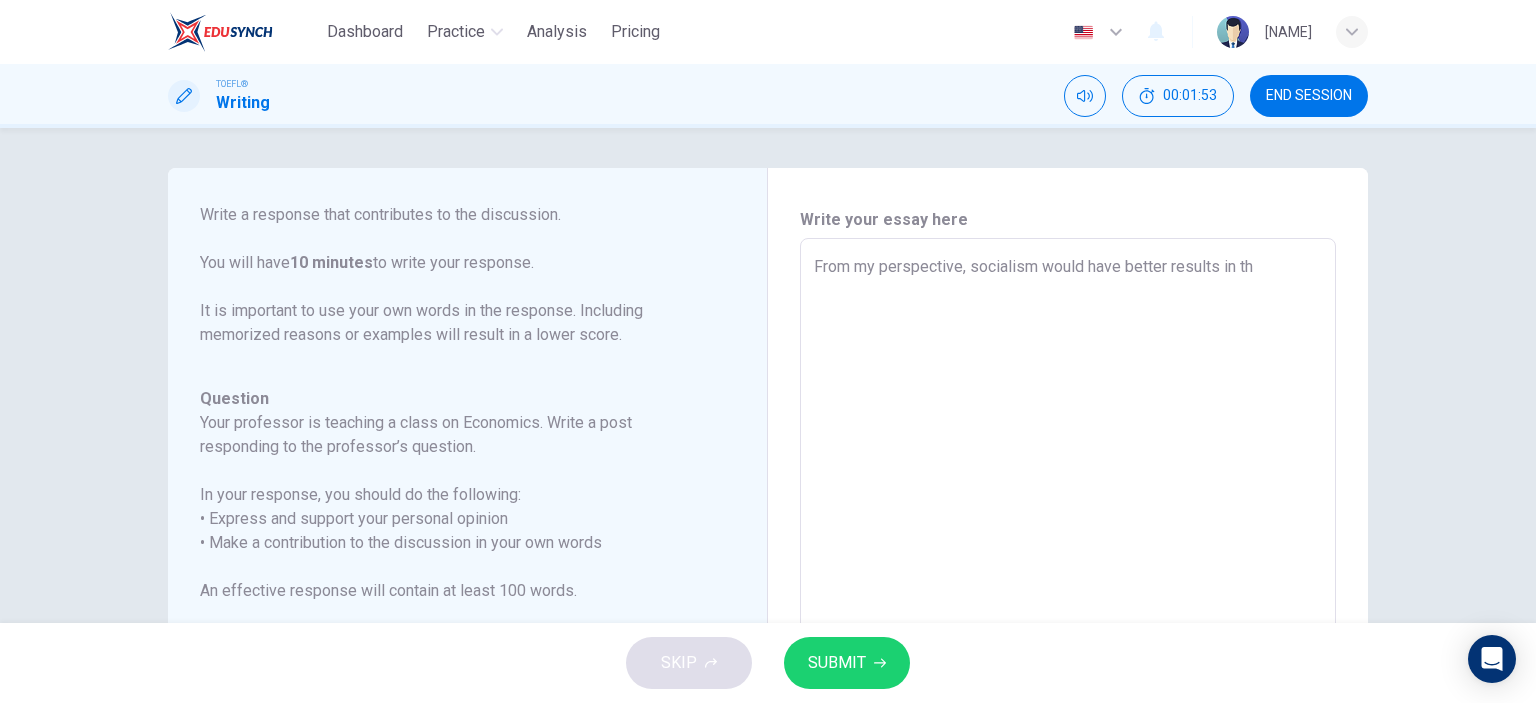 type on "x" 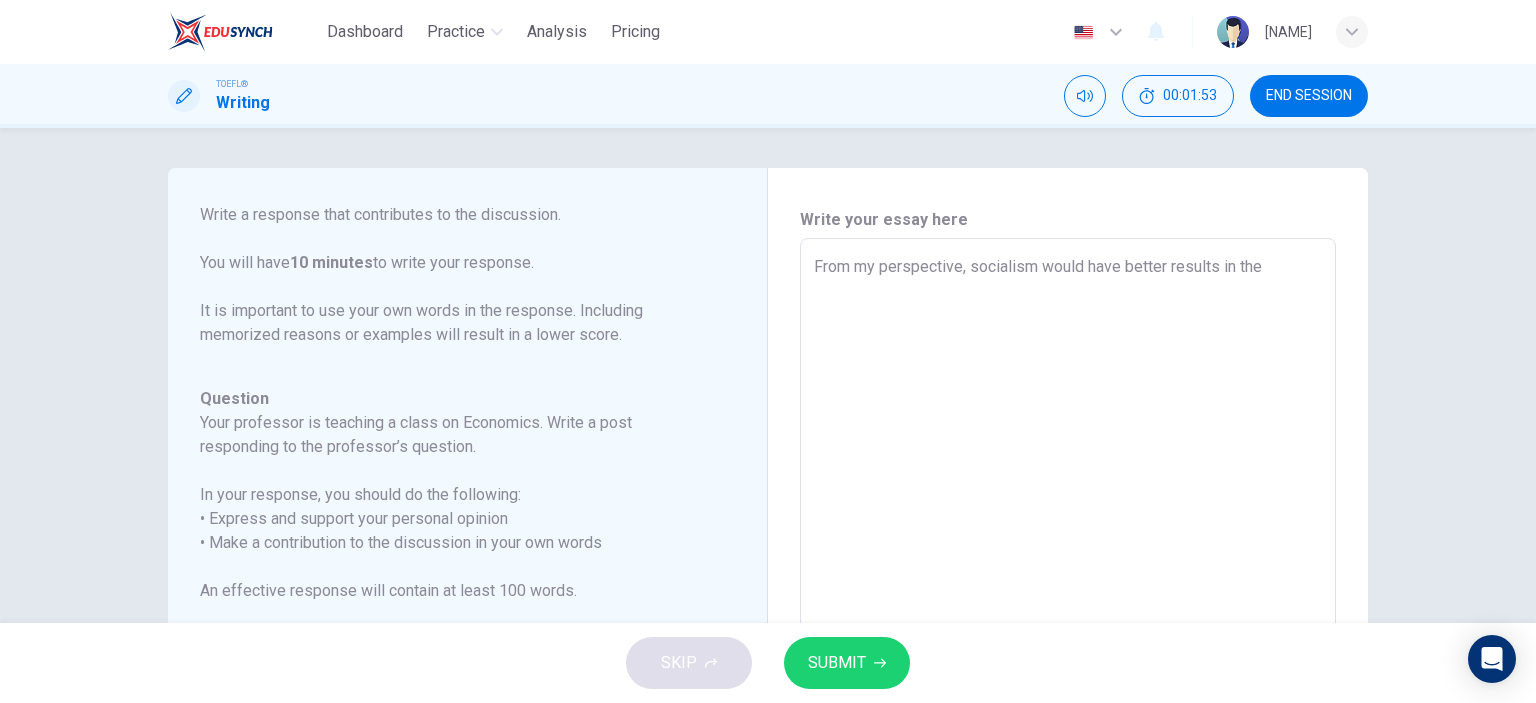 type on "From my perspective, socialism would have better results in the" 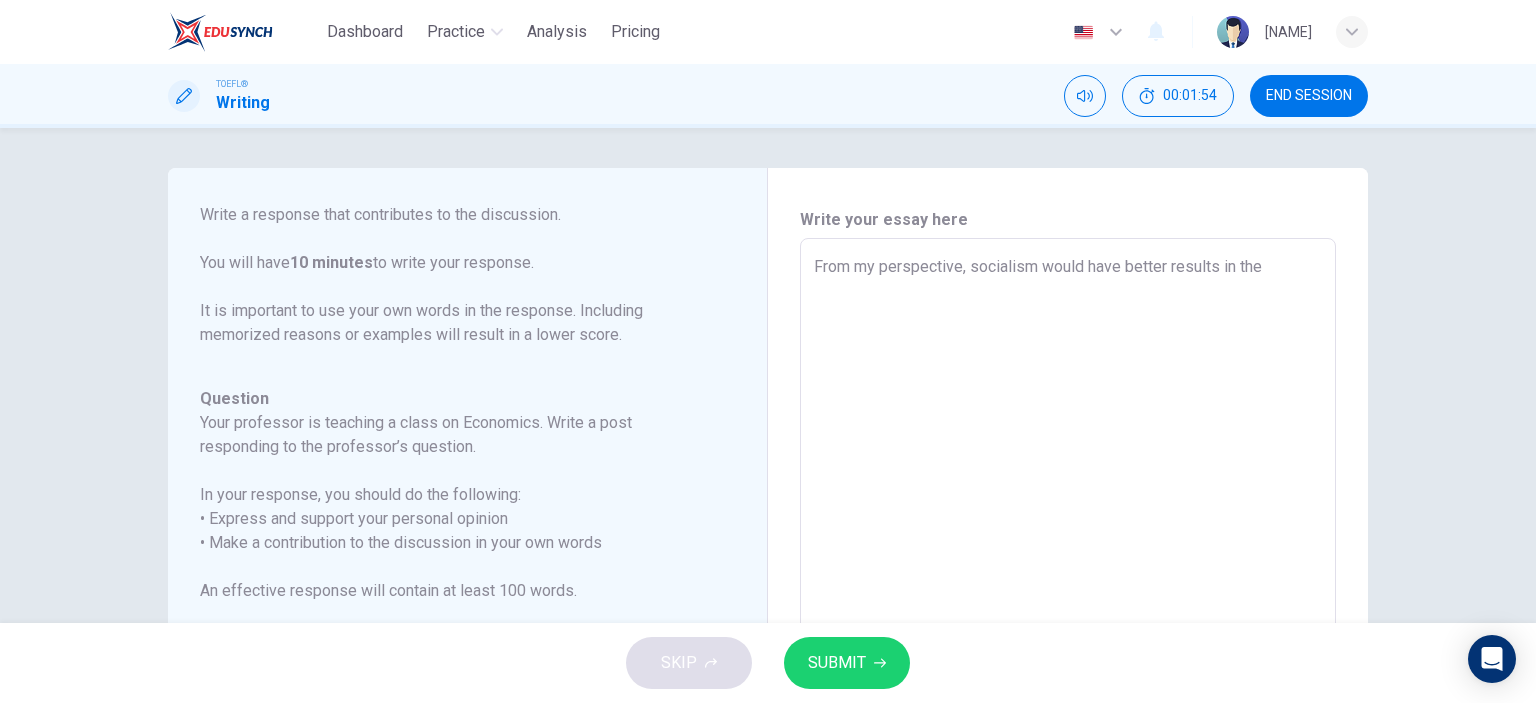 type on "From my perspective, socialism would have better results in the long run. I" 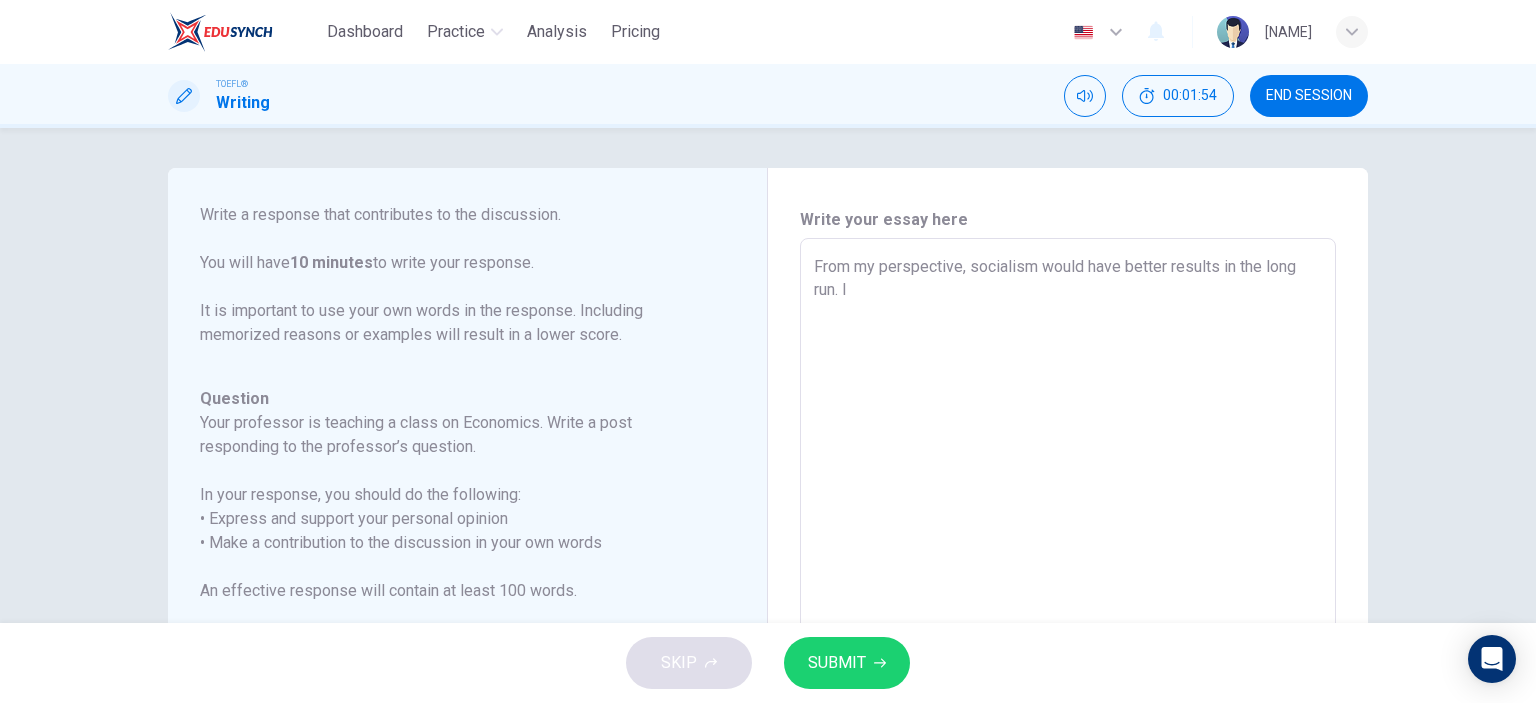 type on "x" 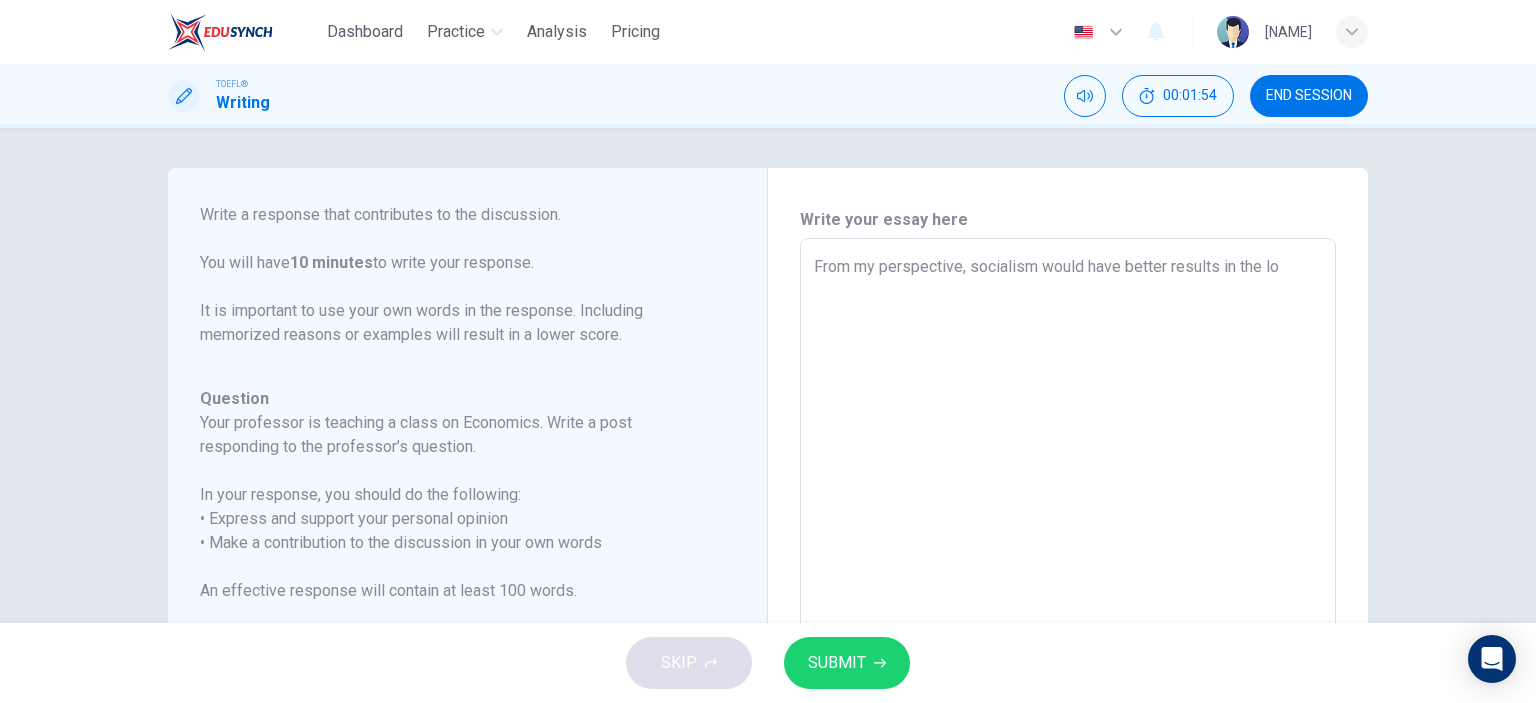 type on "From my perspective, socialism would have better results in the lon" 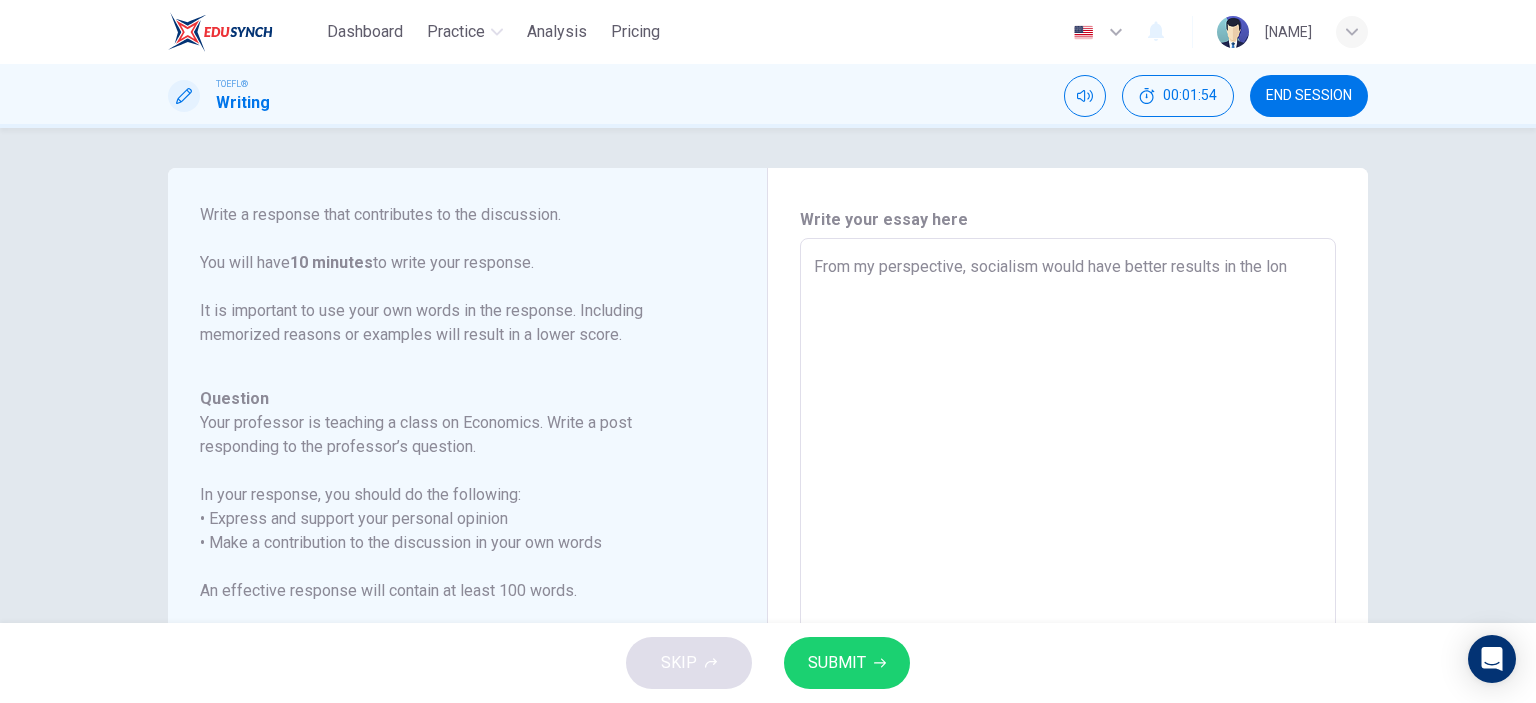 type on "x" 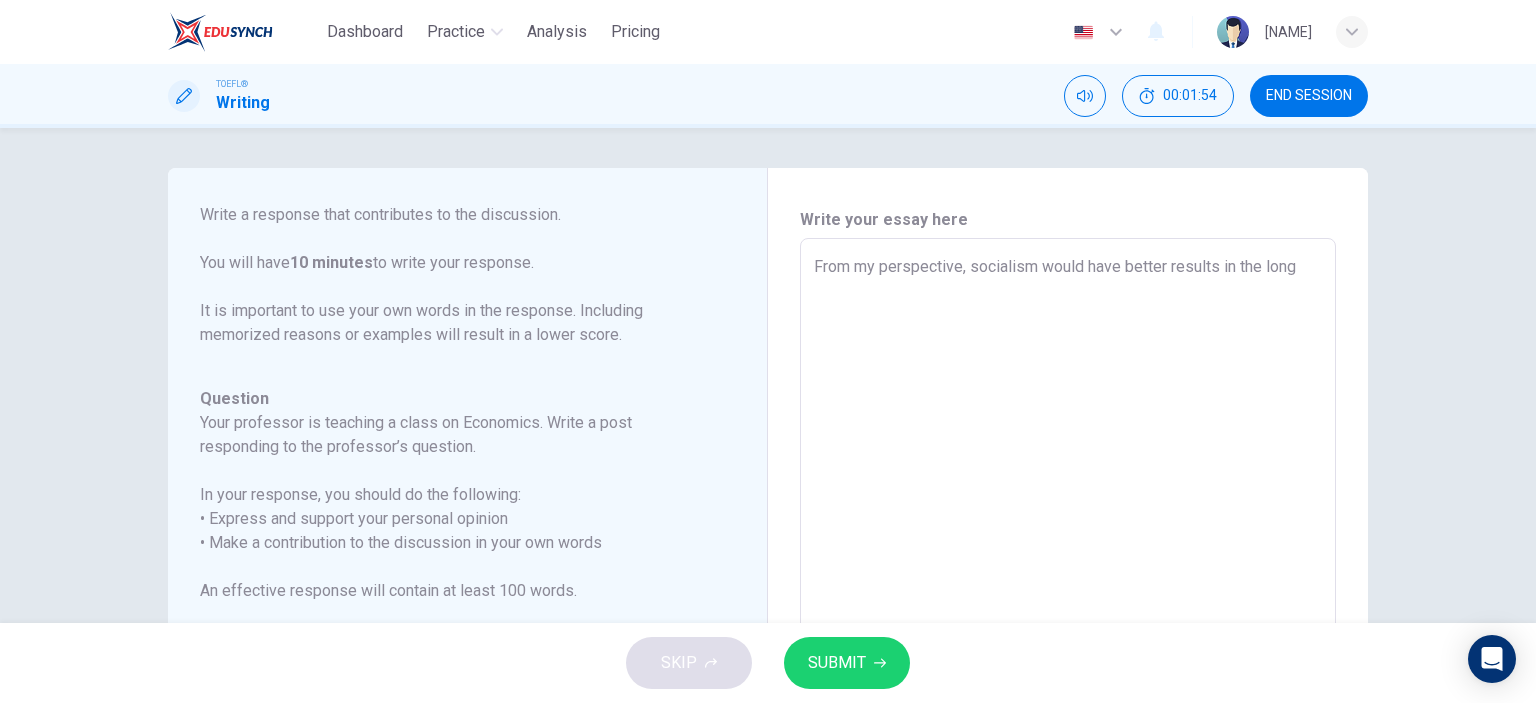 type on "x" 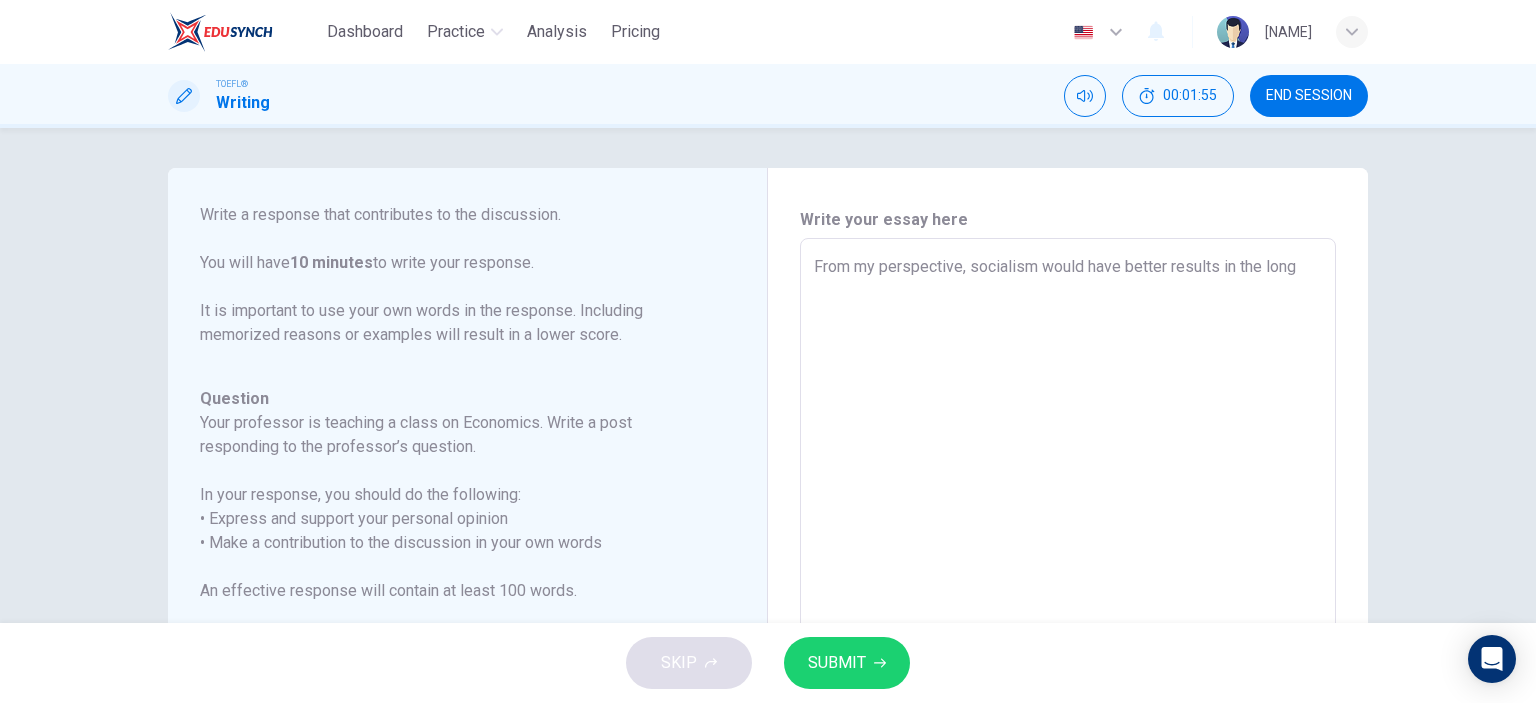 type on "From my perspective, socialism would have better results in the long r" 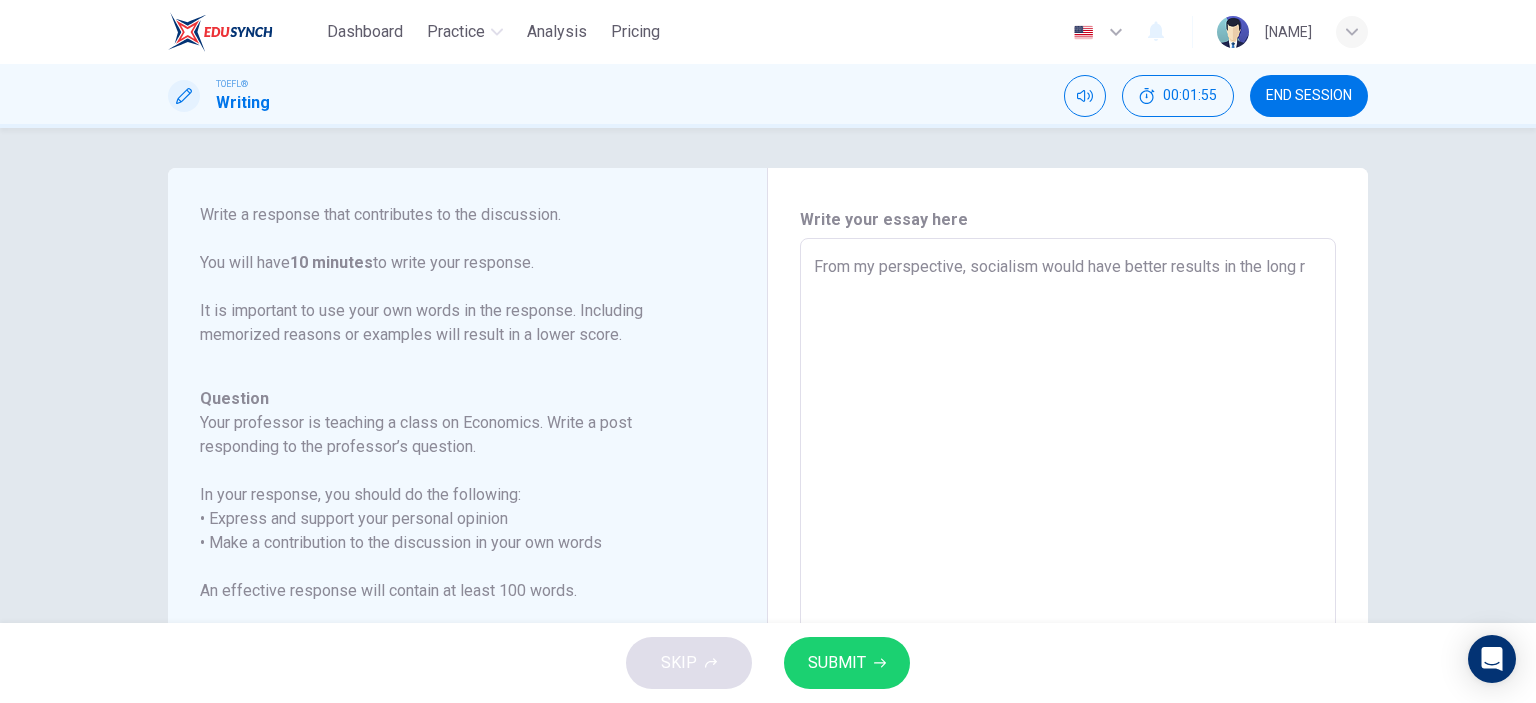 type on "From my perspective, socialism would have better results in the long ry" 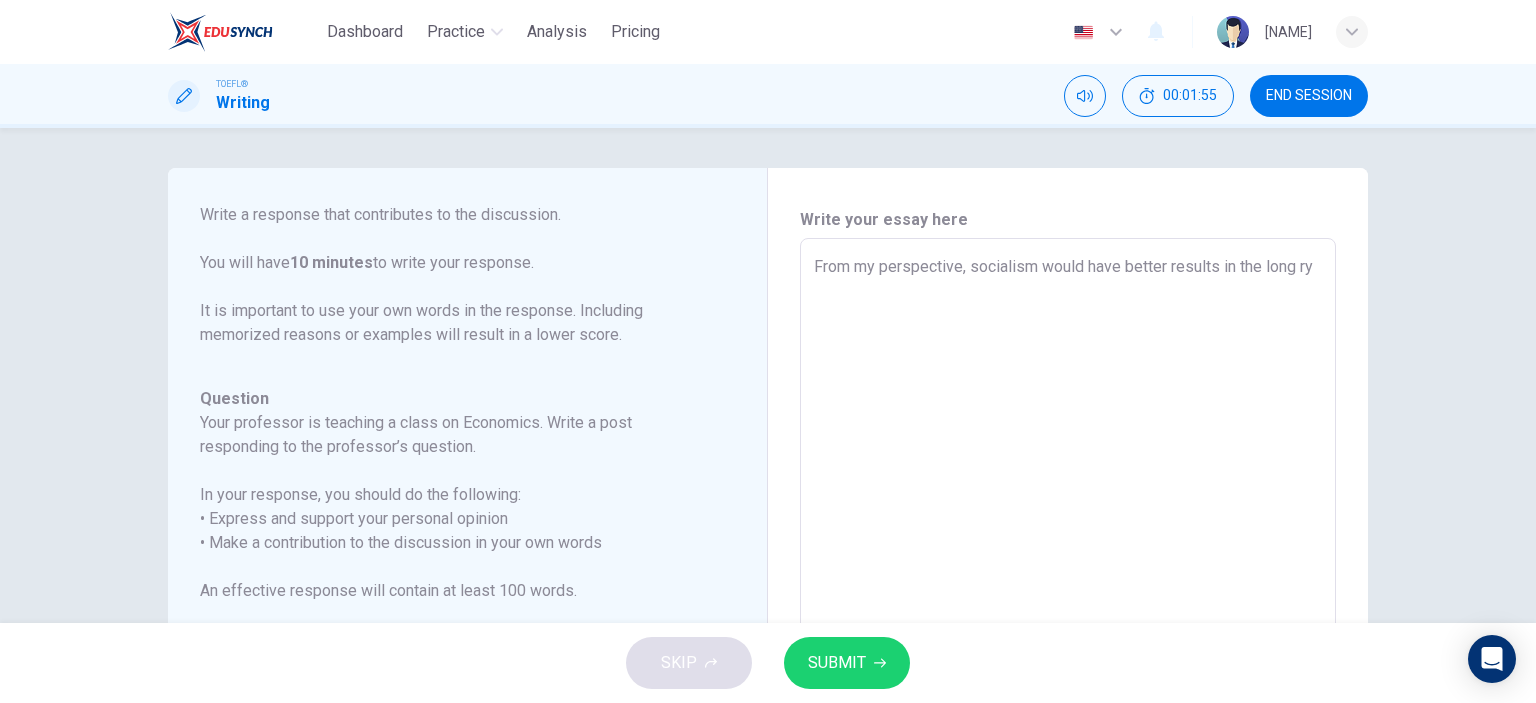 type on "x" 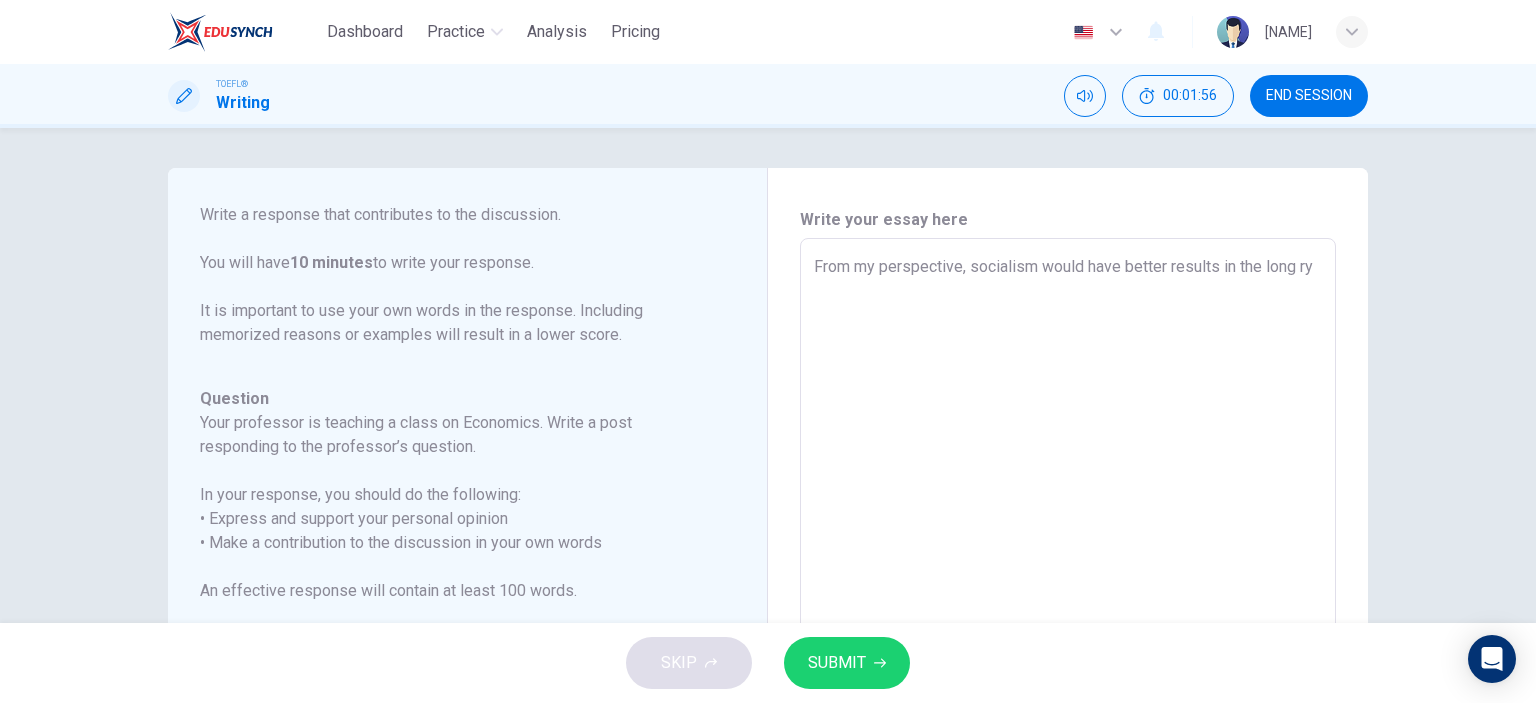 type on "From my perspective, socialism would have better results in the long r" 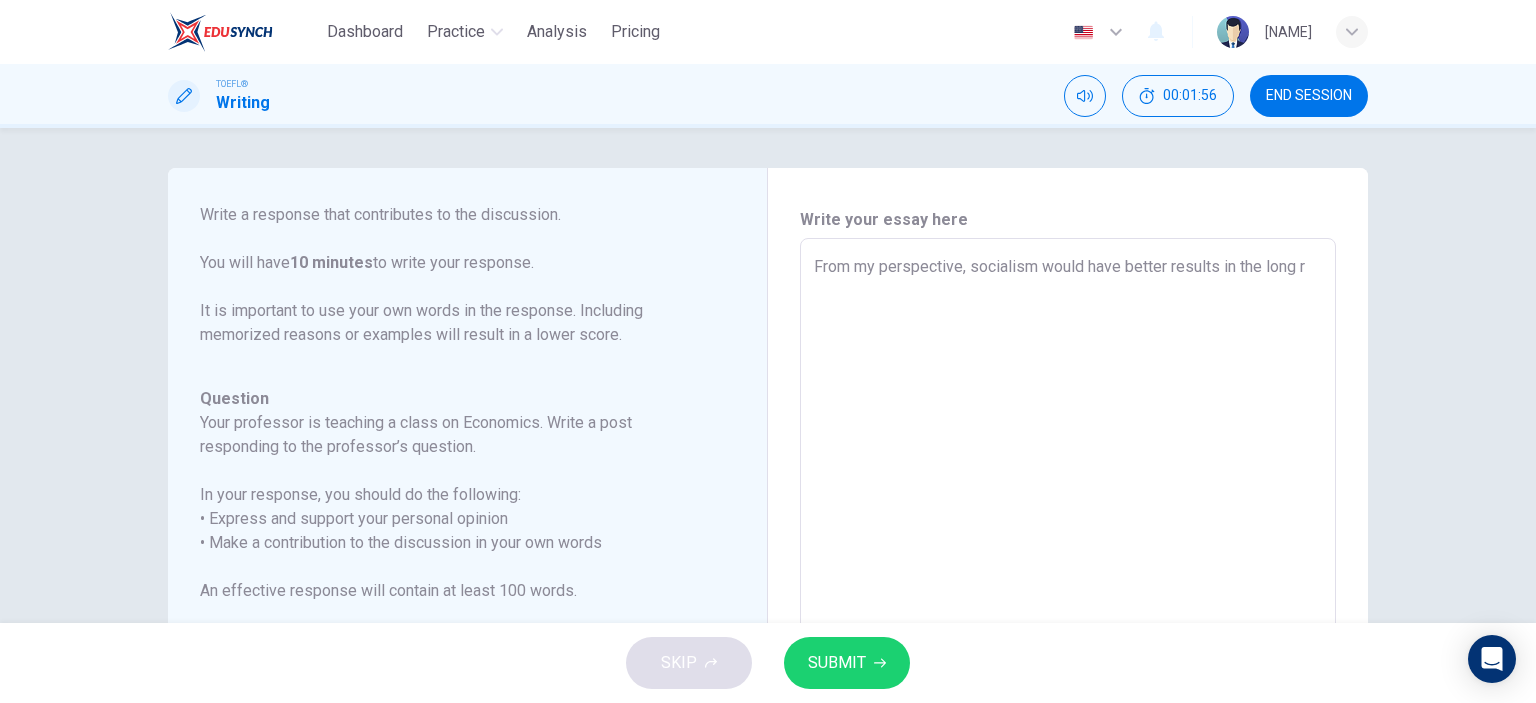 type on "From my perspective, socialism would have better results in the long ru" 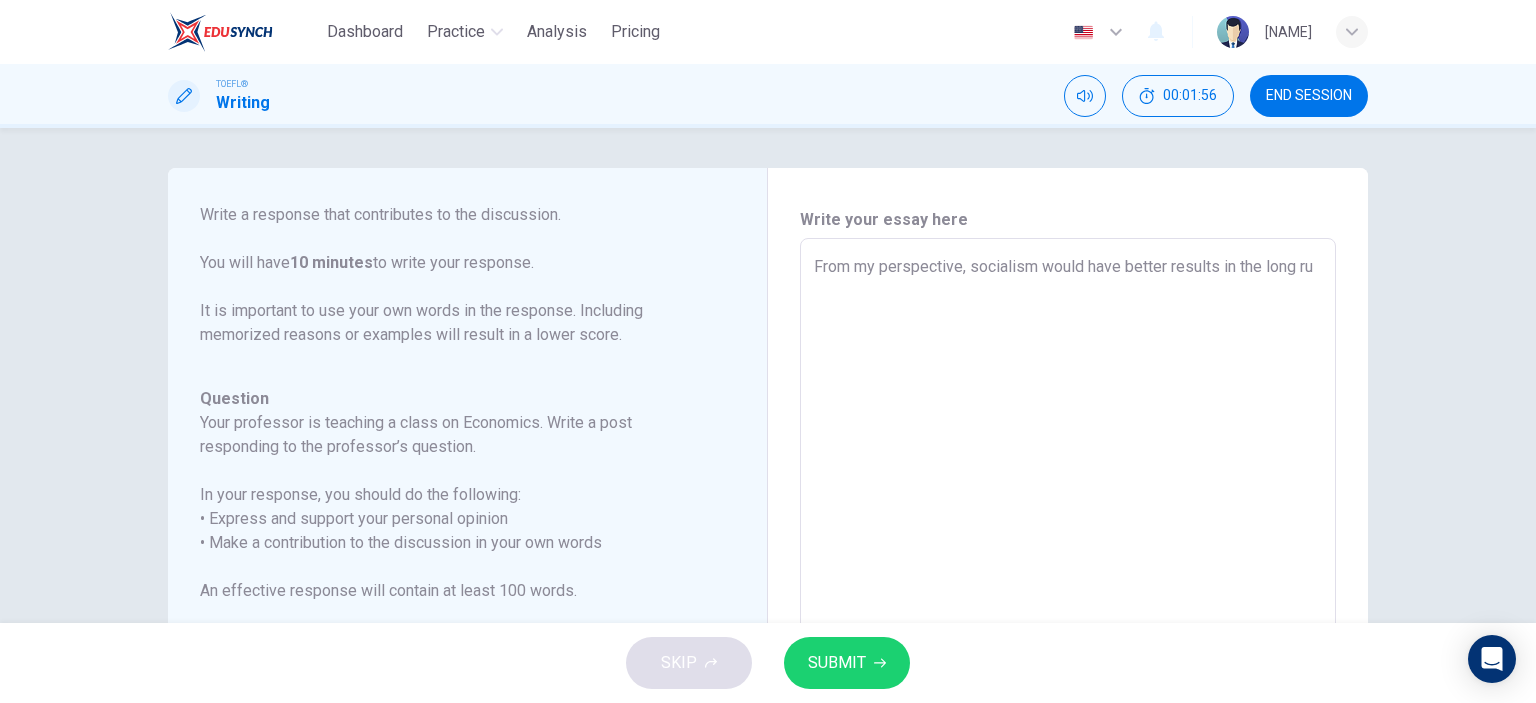 type on "x" 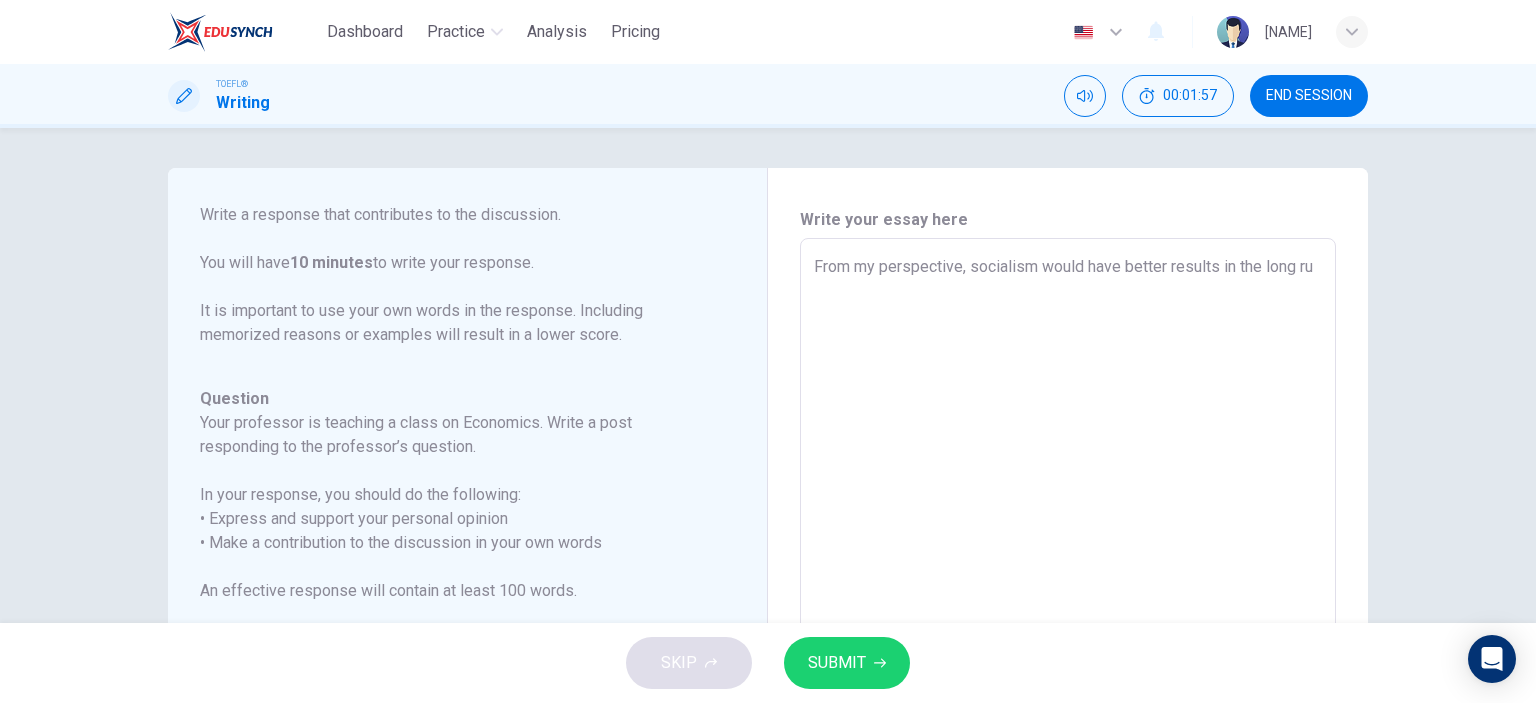 type on "From my perspective, socialism would have better results in the long run" 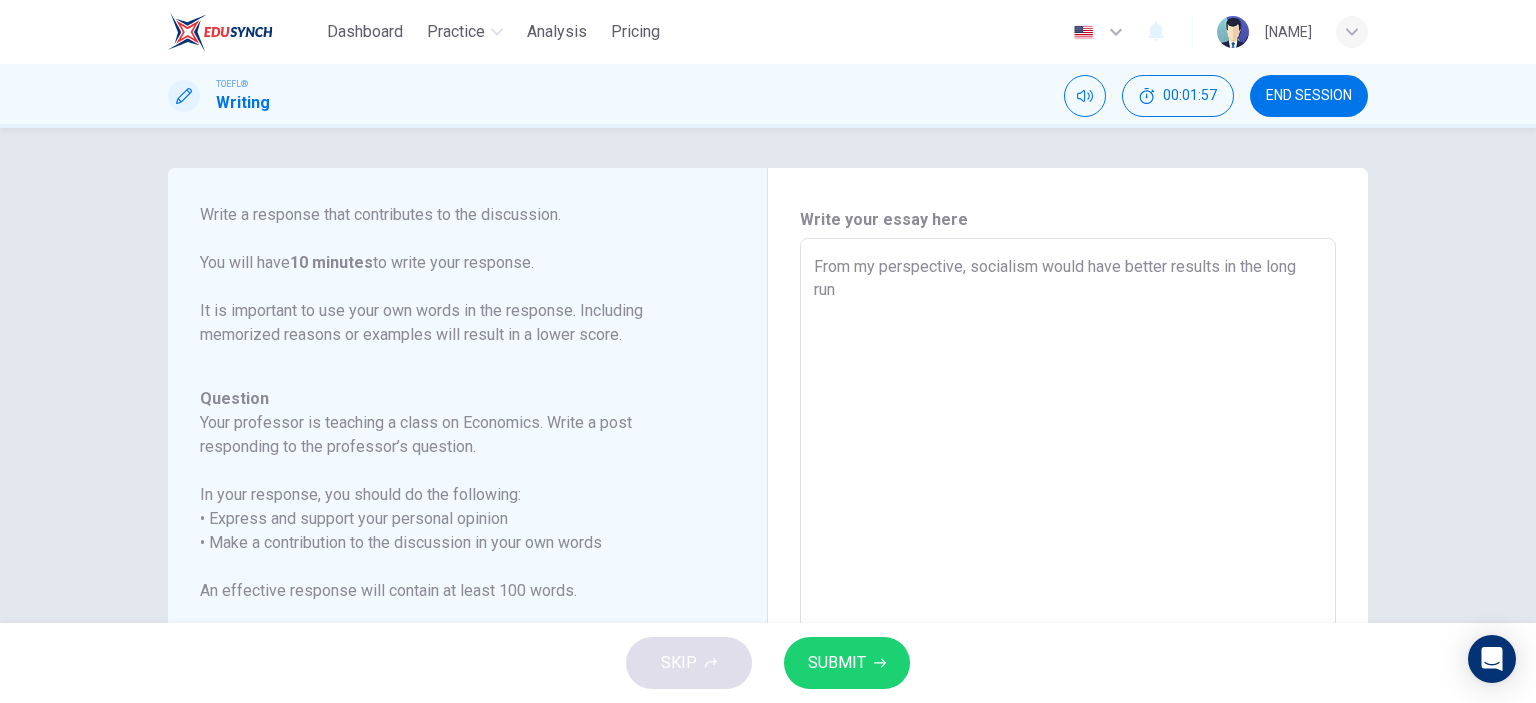 type on "From my perspecti" 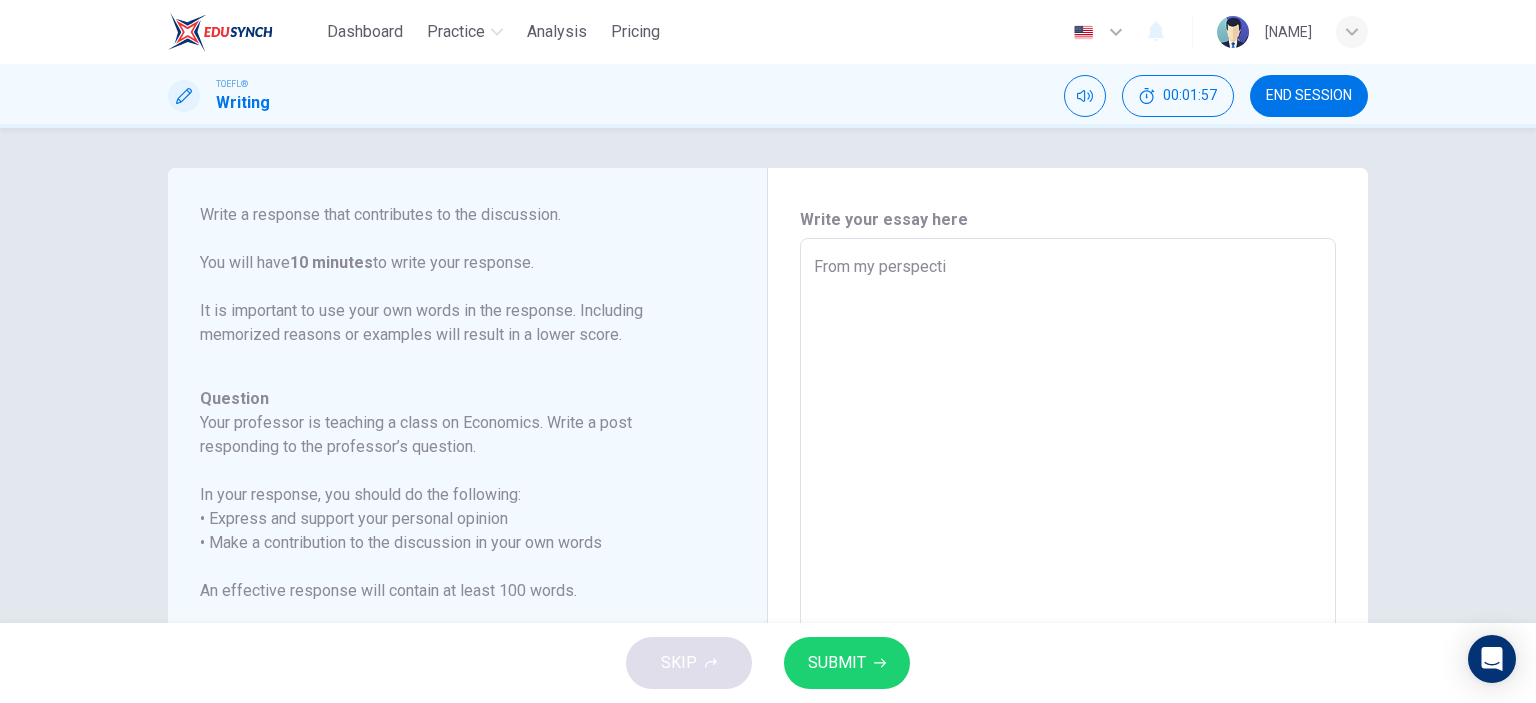 type on "x" 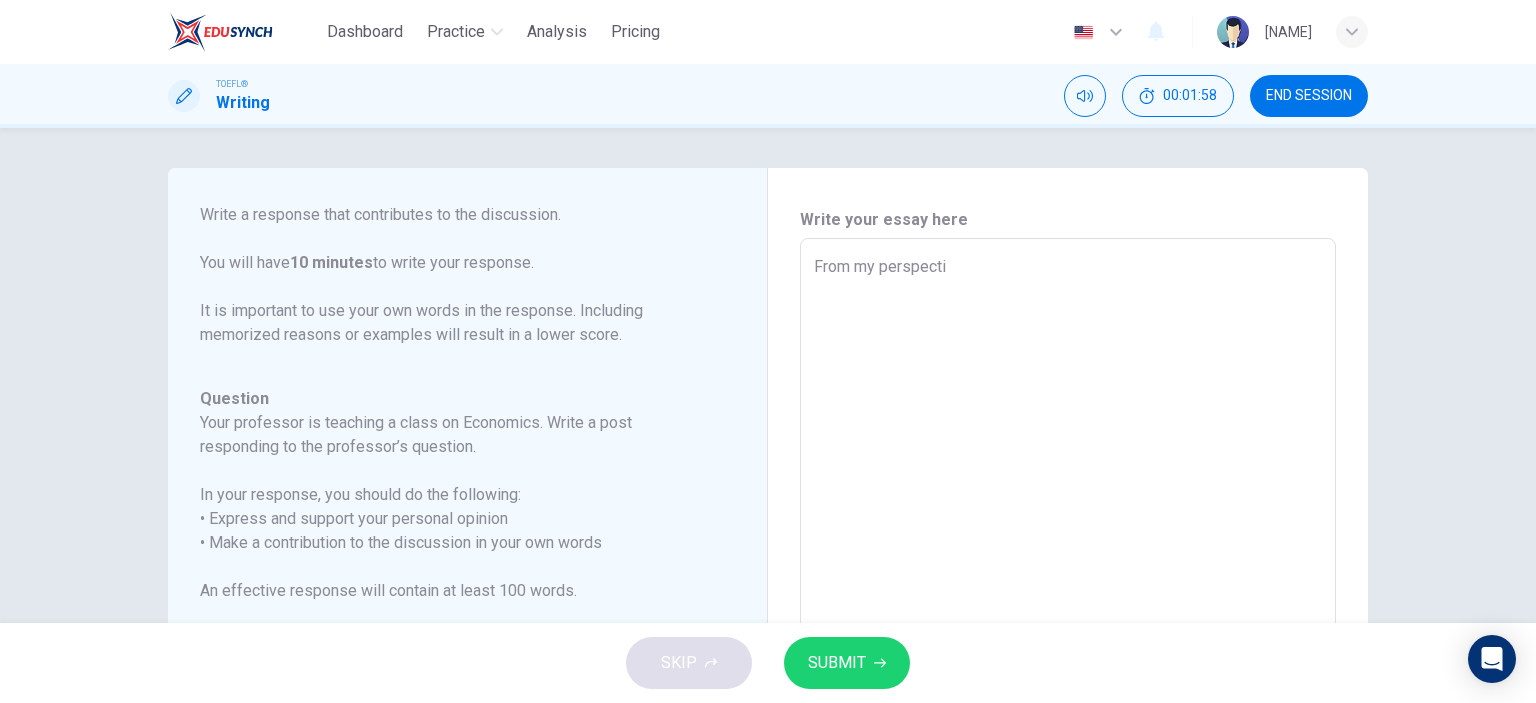 type on "From my perspecti" 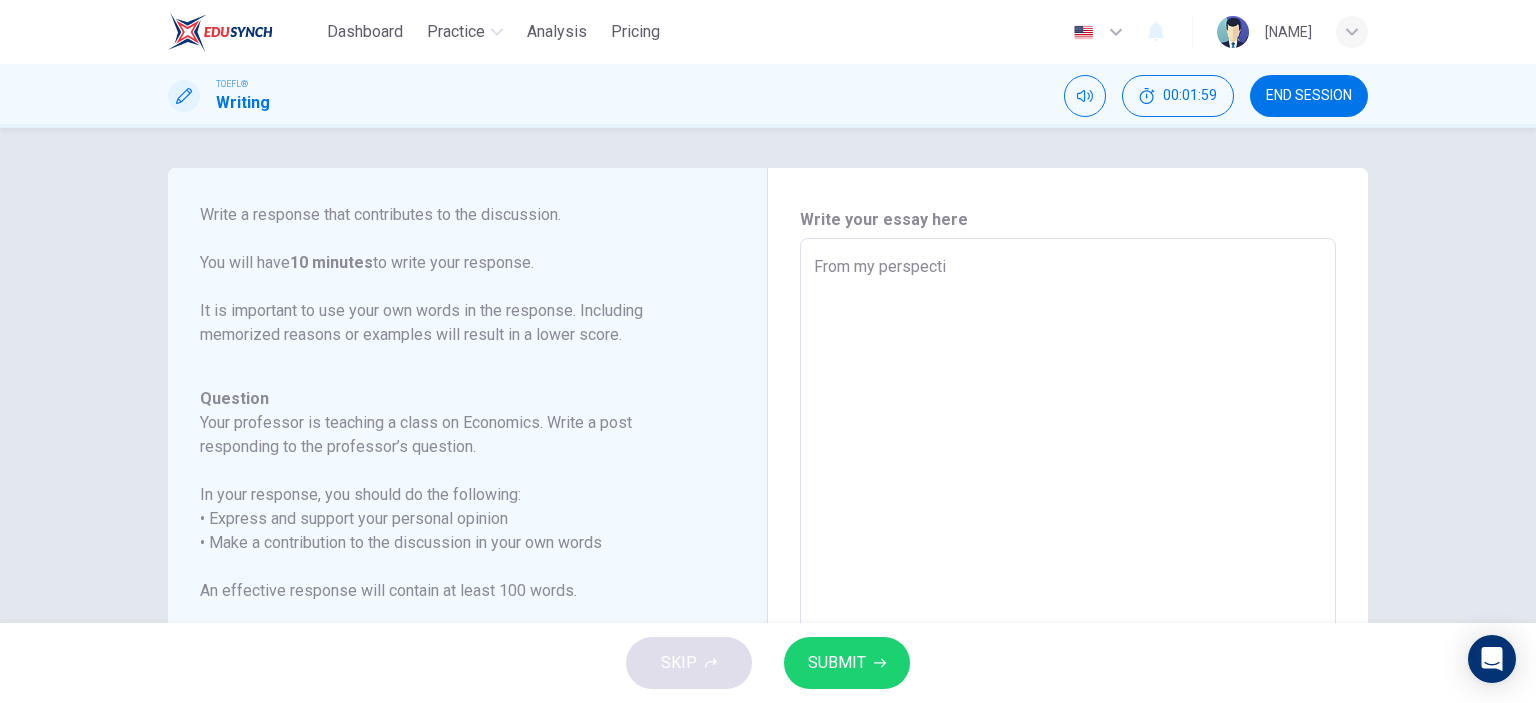 type on "From my perspective, socialism would have better results in the long run. I" 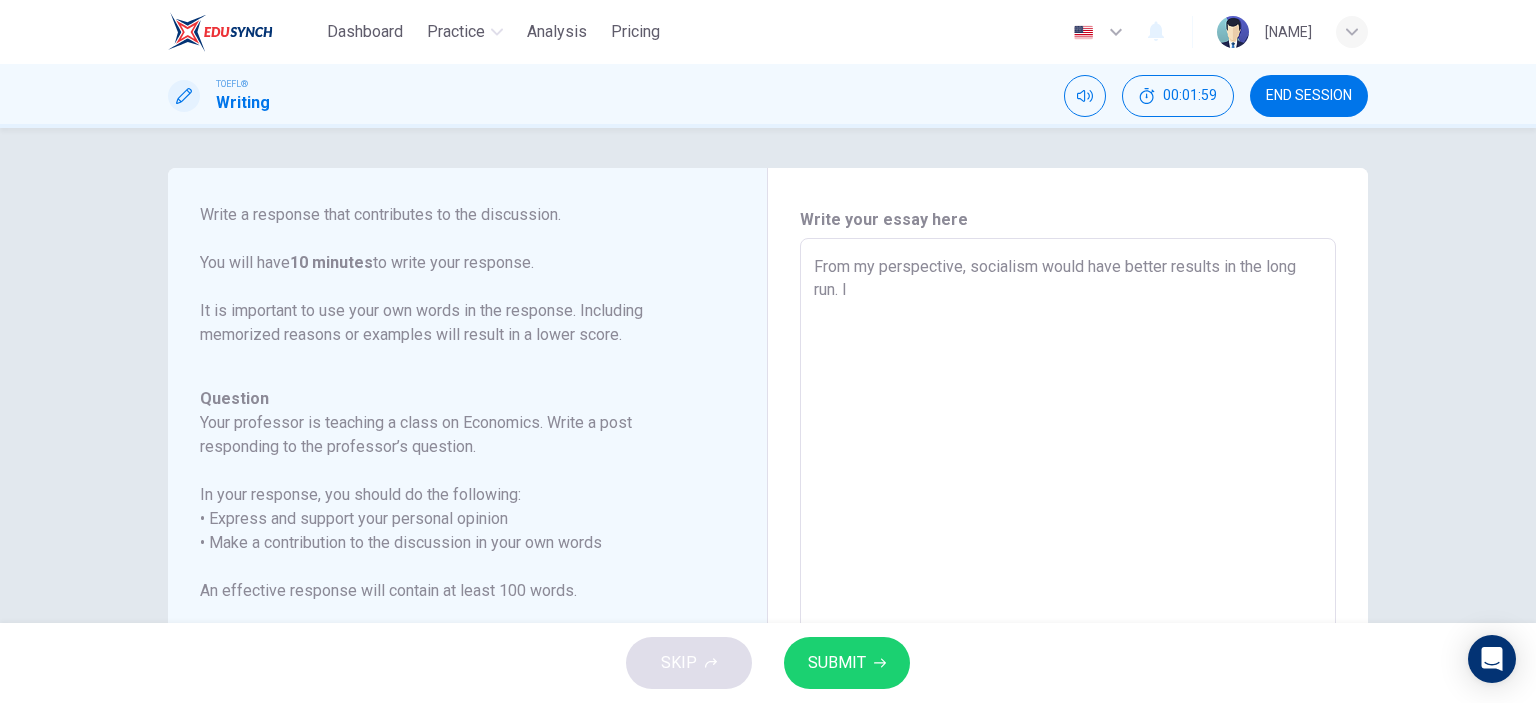 type on "x" 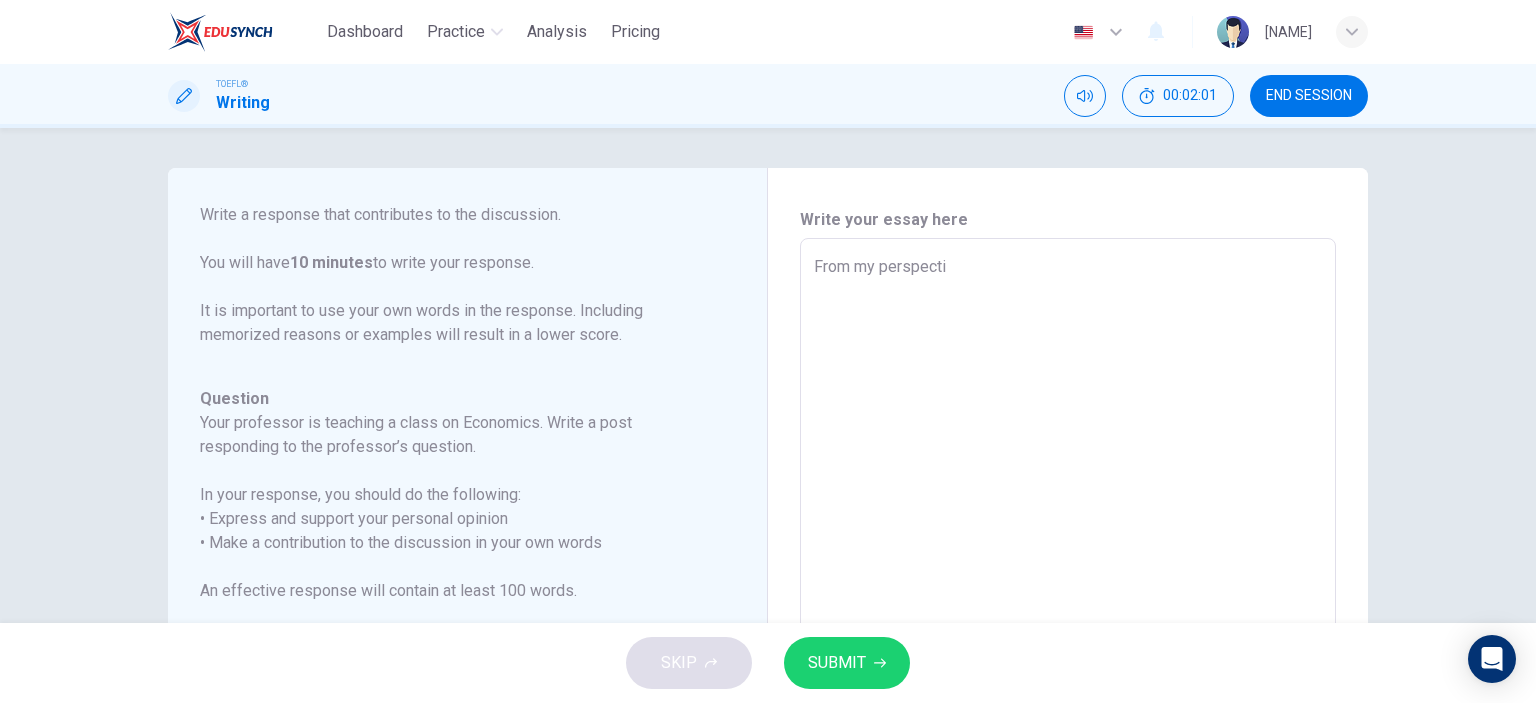 type on "From my perspective, socialism would have better results in the long run. I" 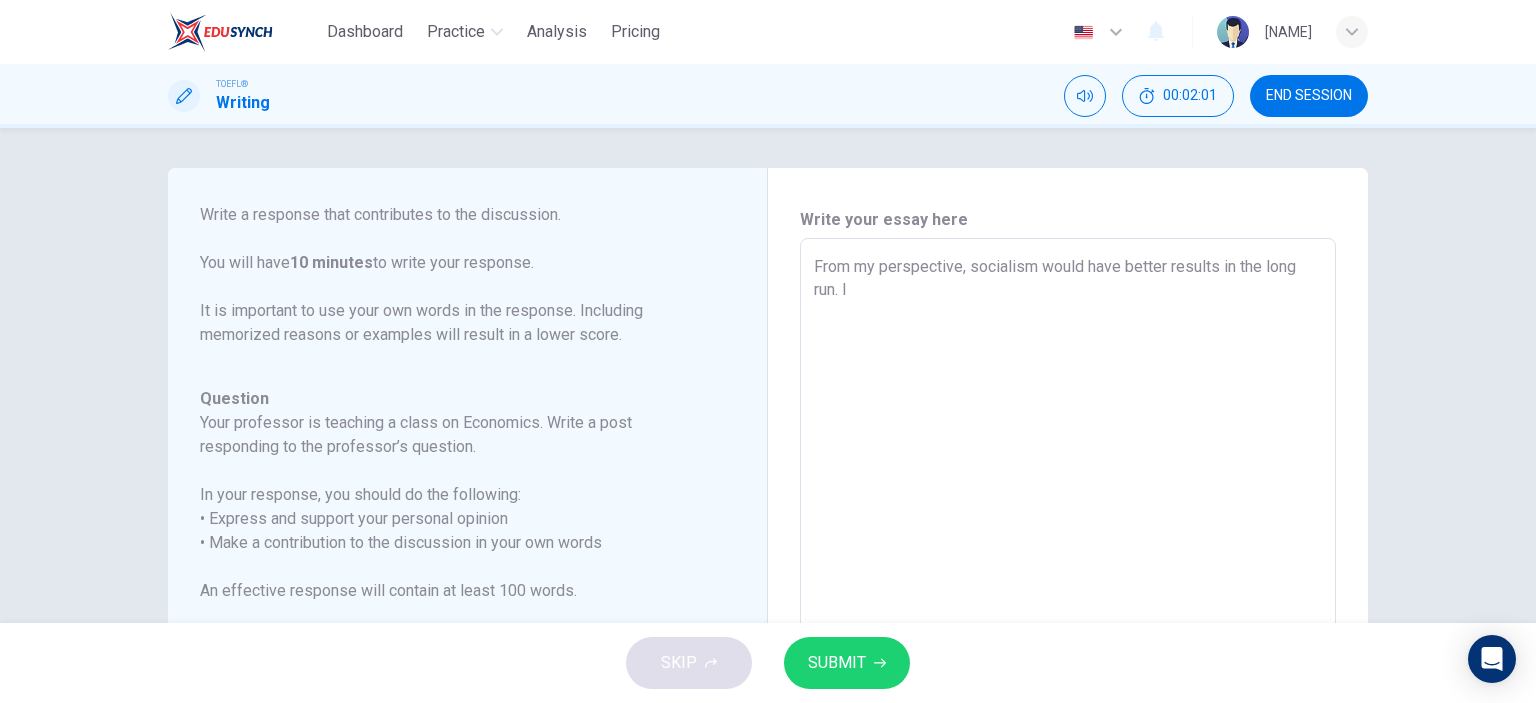 type on "x" 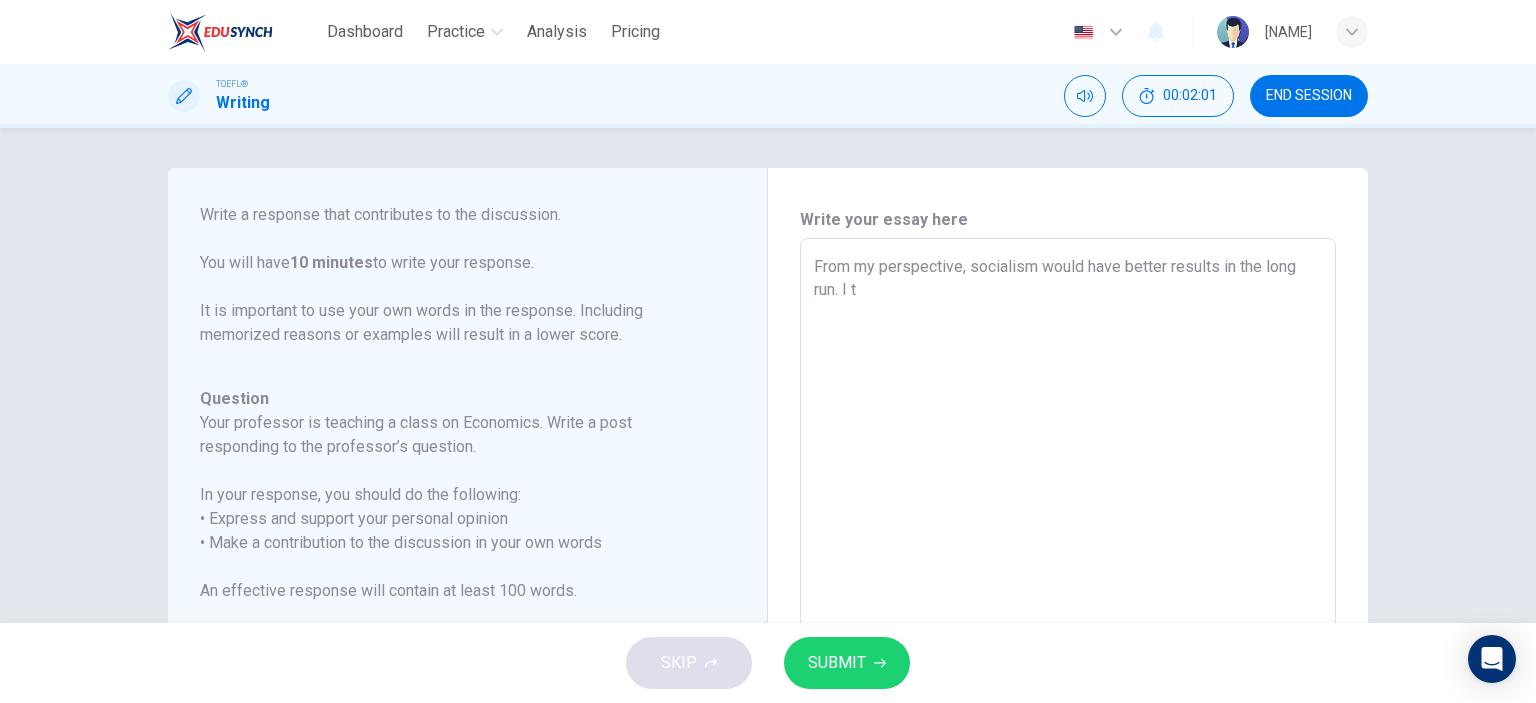 type on "x" 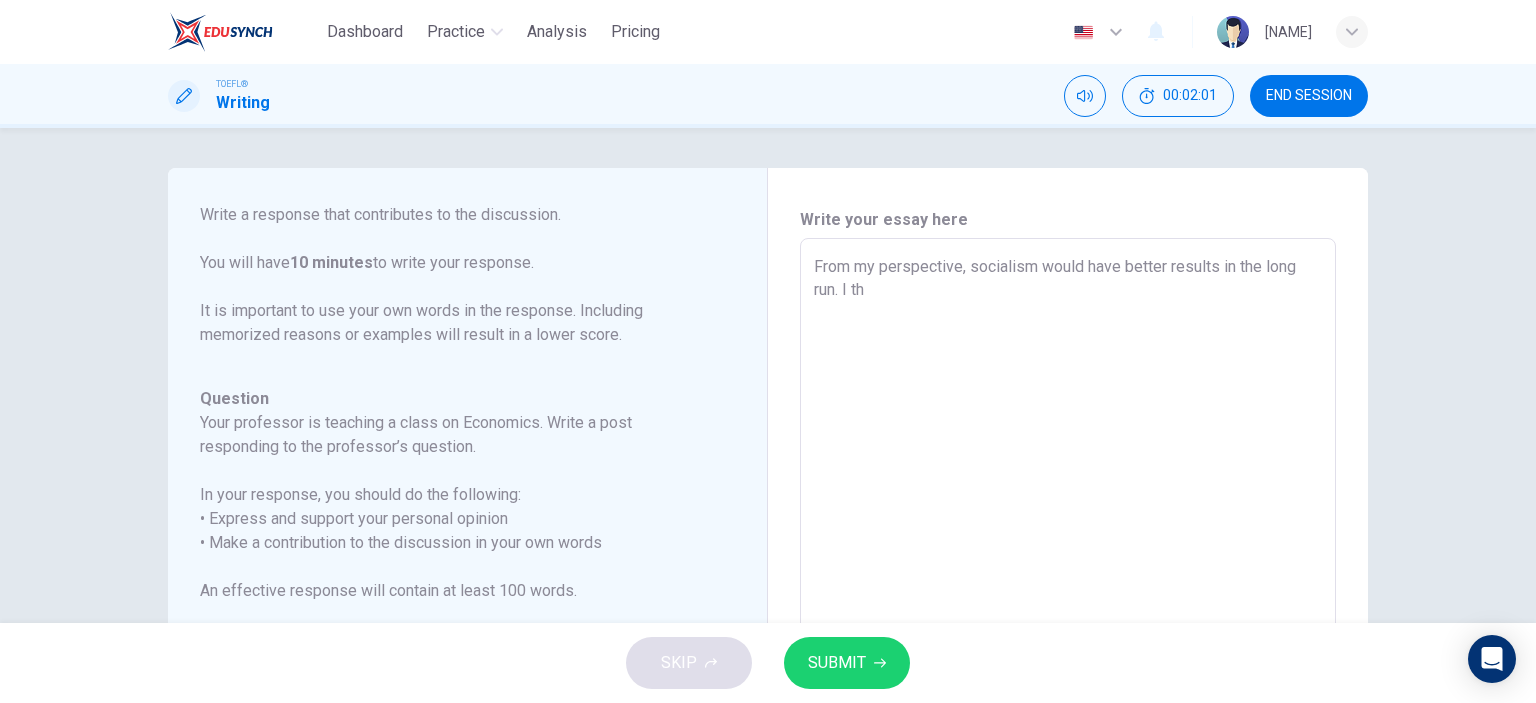 type on "x" 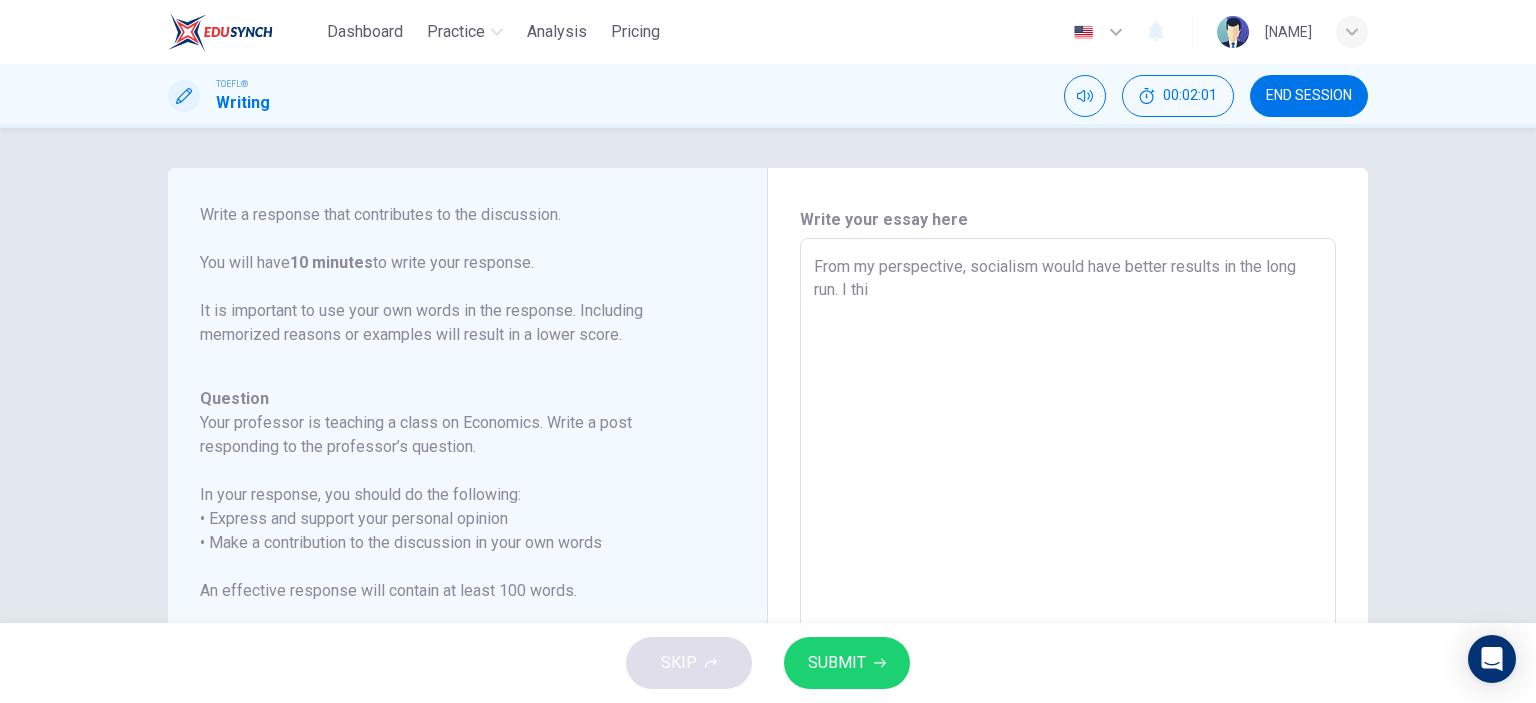 type on "x" 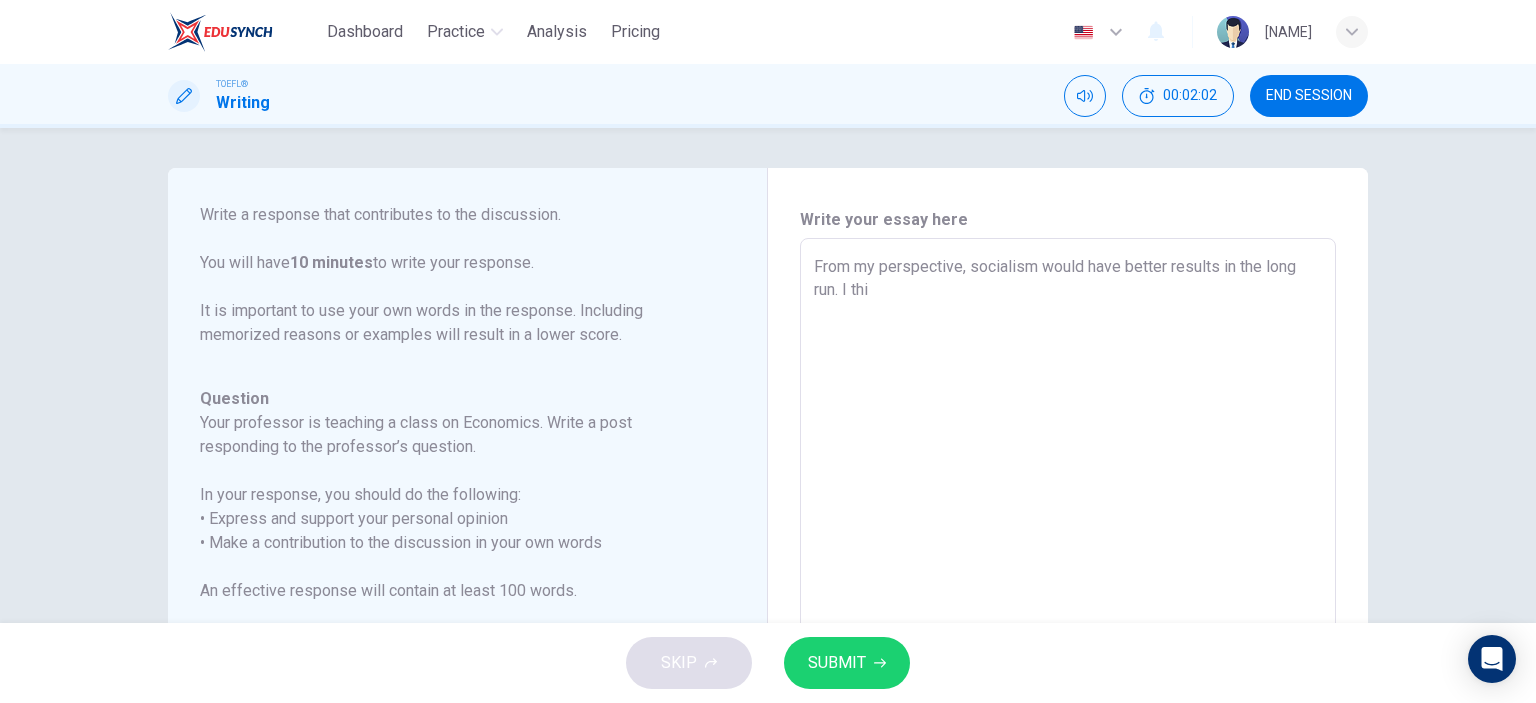 type on "From my perspective, socialism would have better results in the long run. I thin" 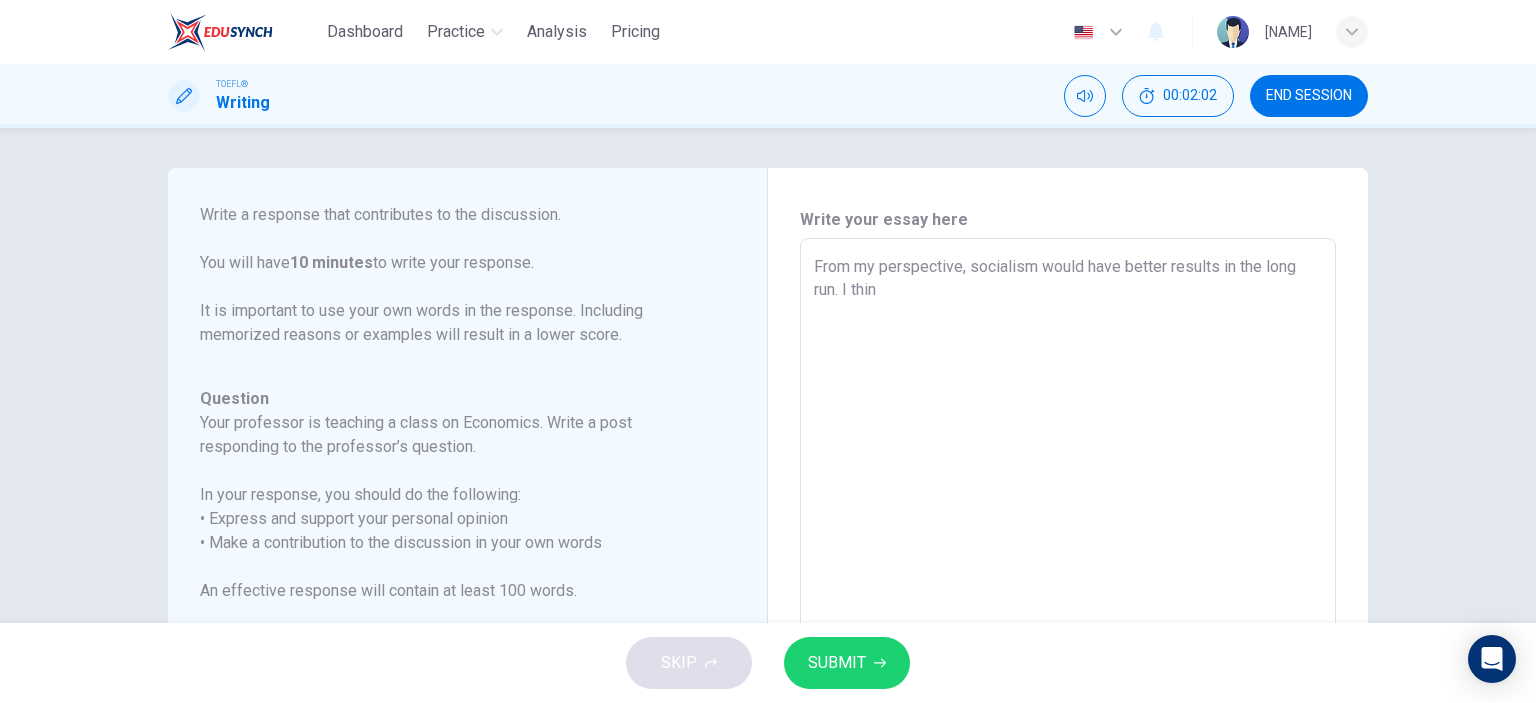 type on "x" 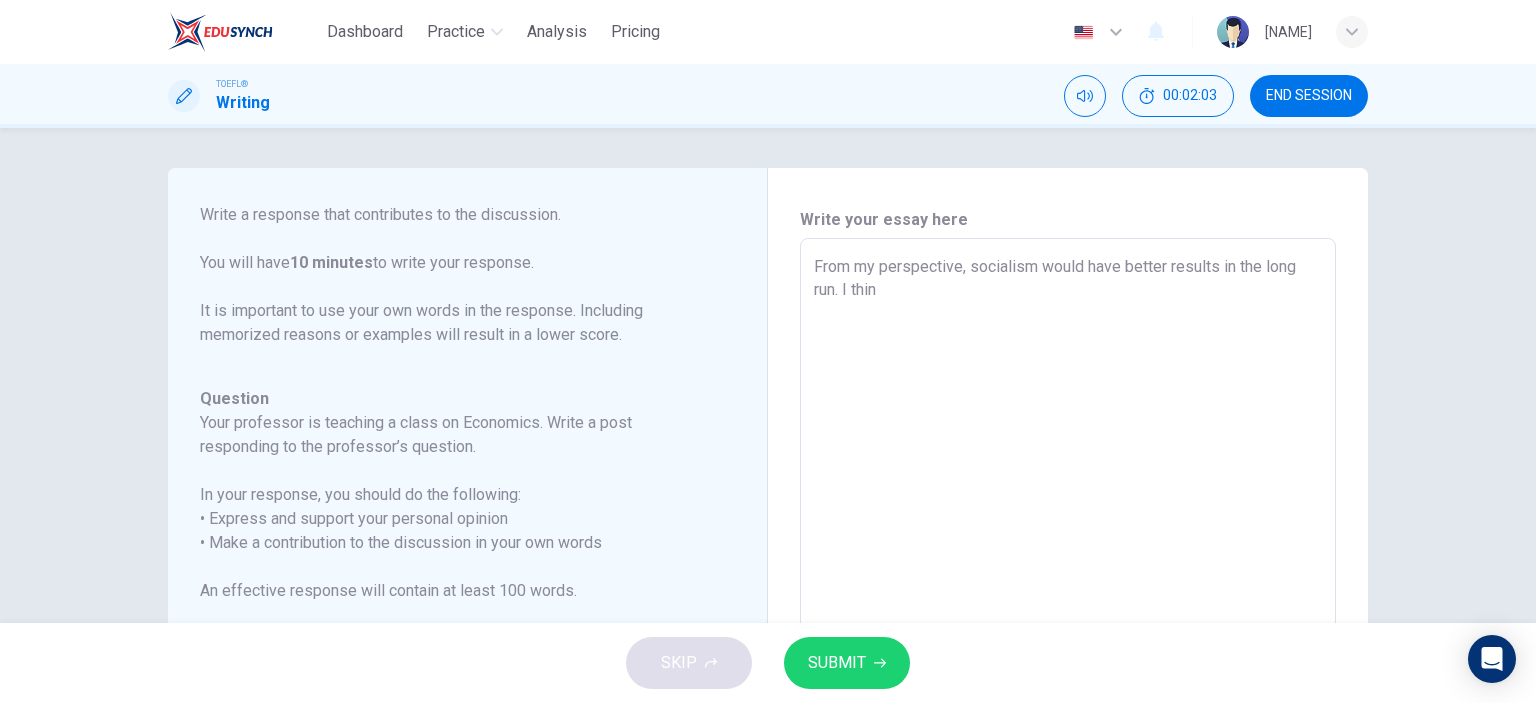 type on "From my perspective, socialism would have better results in the long run. I think" 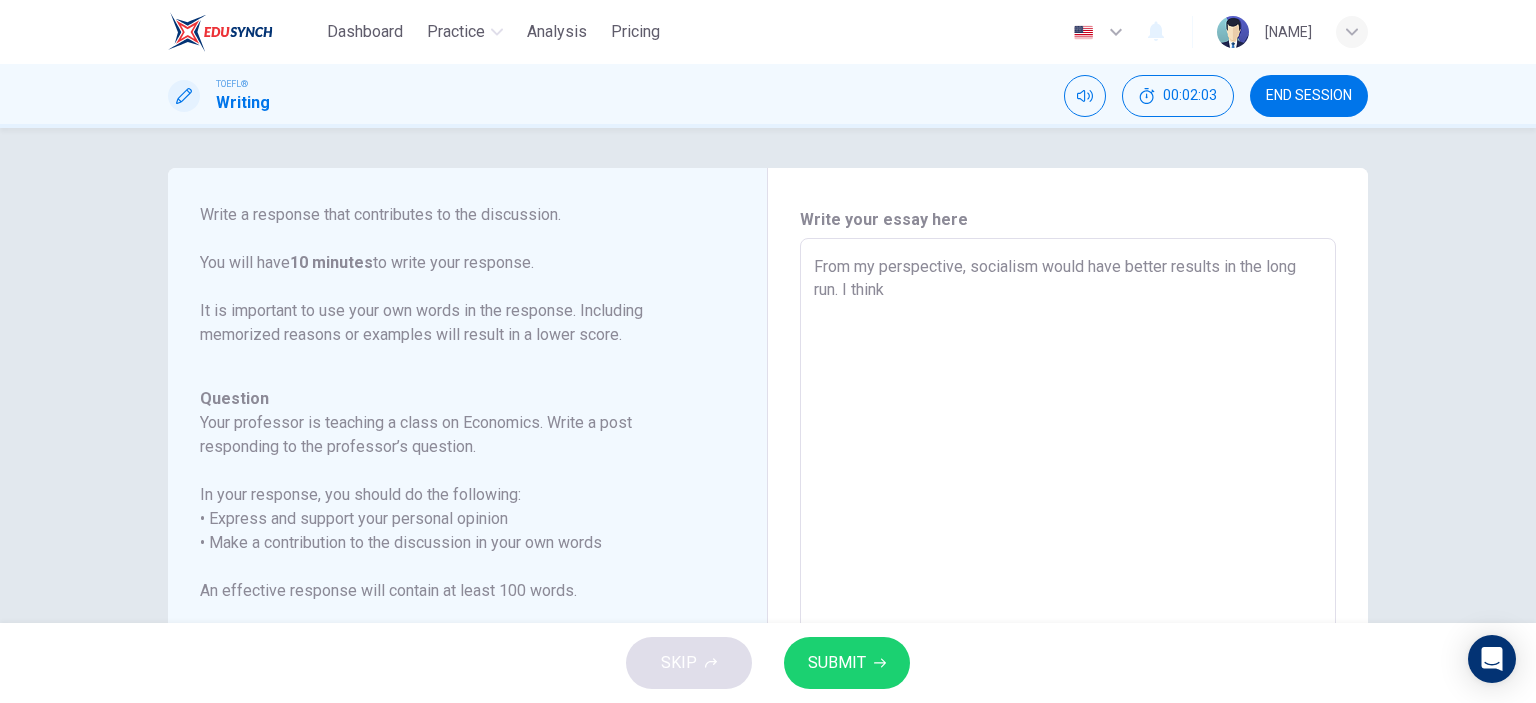 type on "From my perspective, socialism would have better results in the long run. I think" 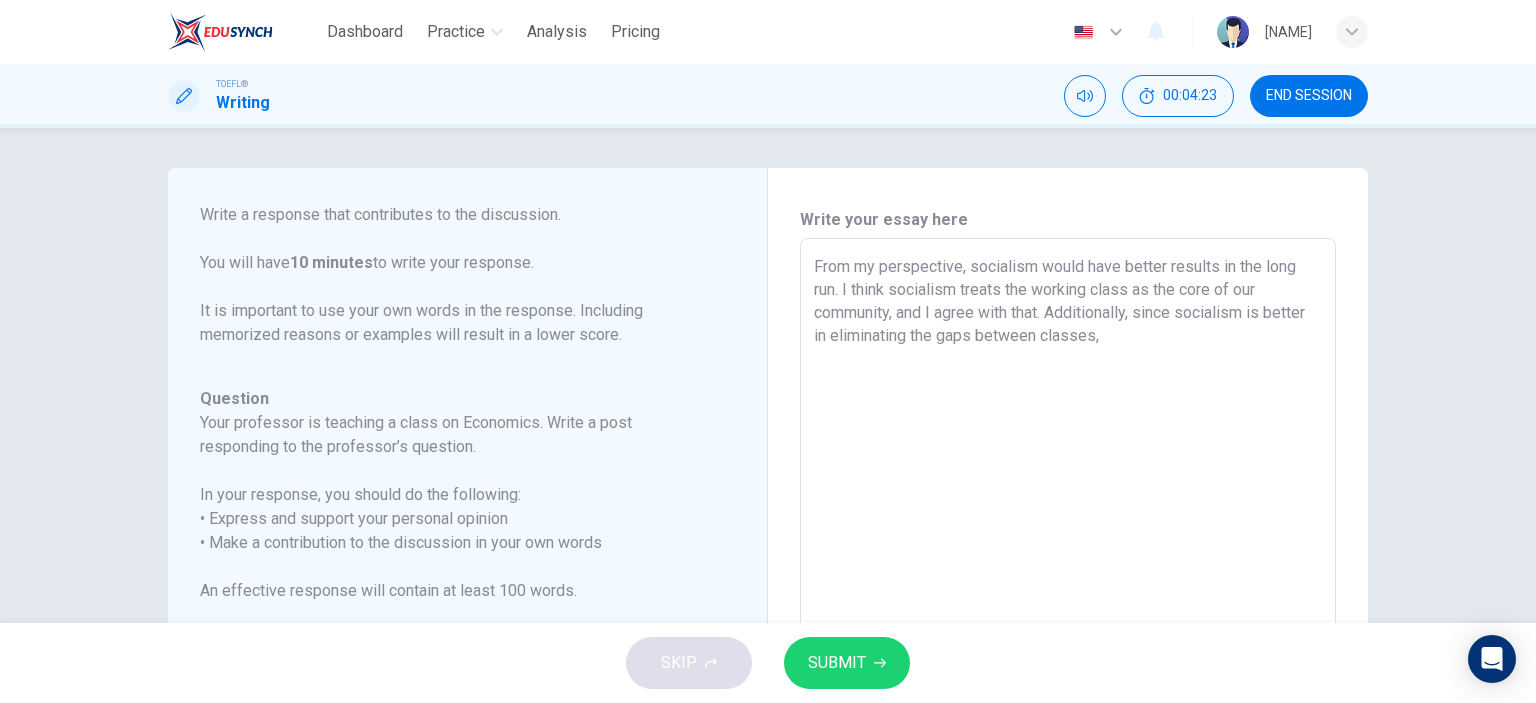 click on "From my perspective, socialism would have better results in the long run. I think socialism treats the working class as the core of our community, and I agree with that. Additionally, since socialism is better in eliminating the gaps between classes," at bounding box center (1068, 572) 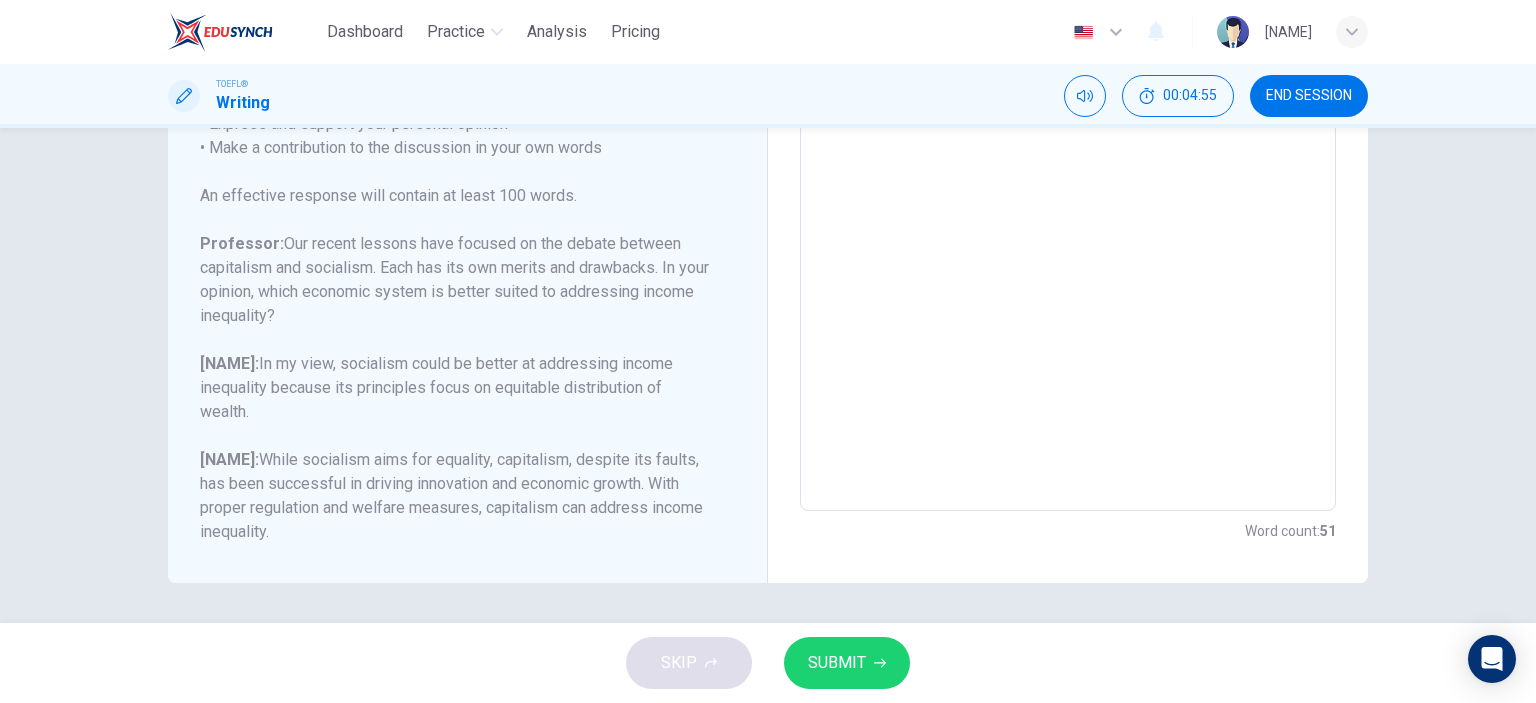 scroll, scrollTop: 393, scrollLeft: 0, axis: vertical 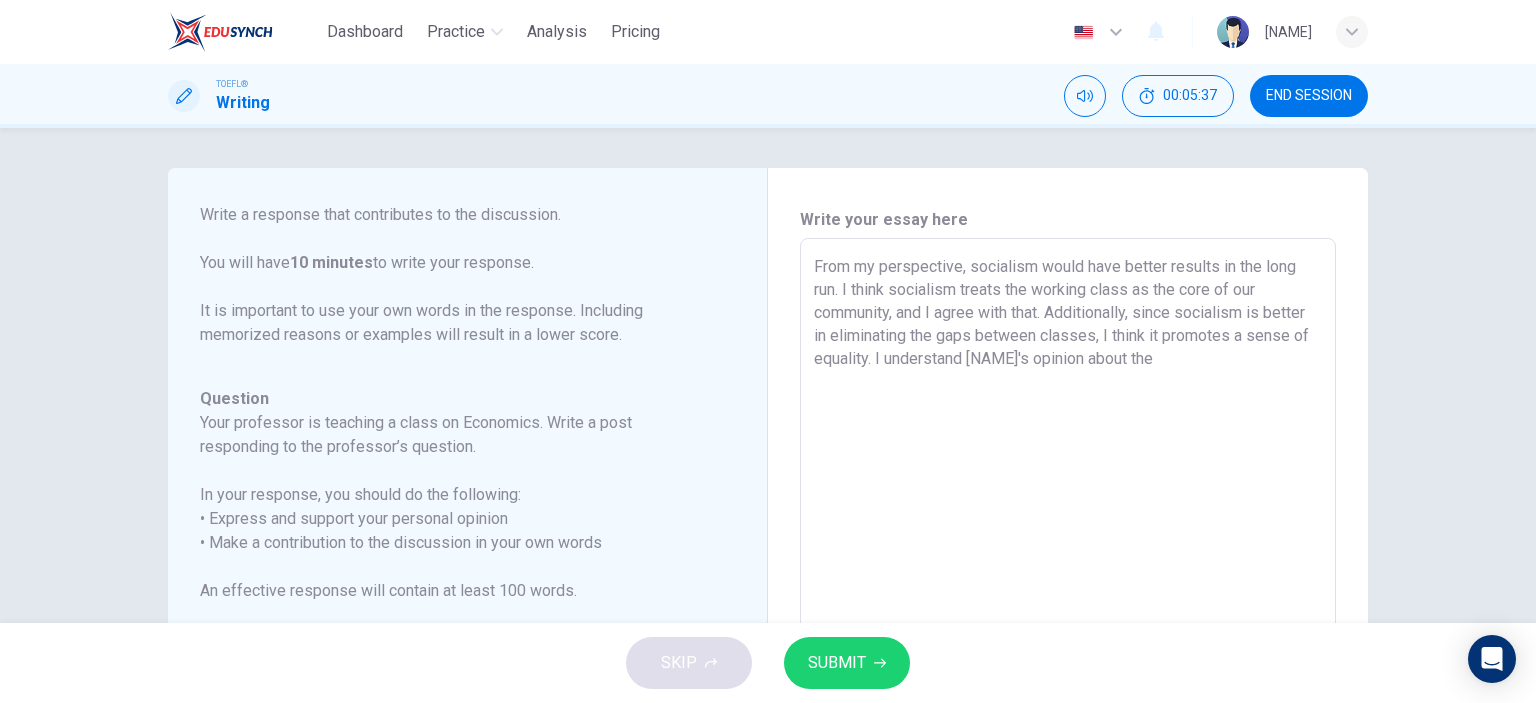 drag, startPoint x: 344, startPoint y: 261, endPoint x: 336, endPoint y: 433, distance: 172.18594 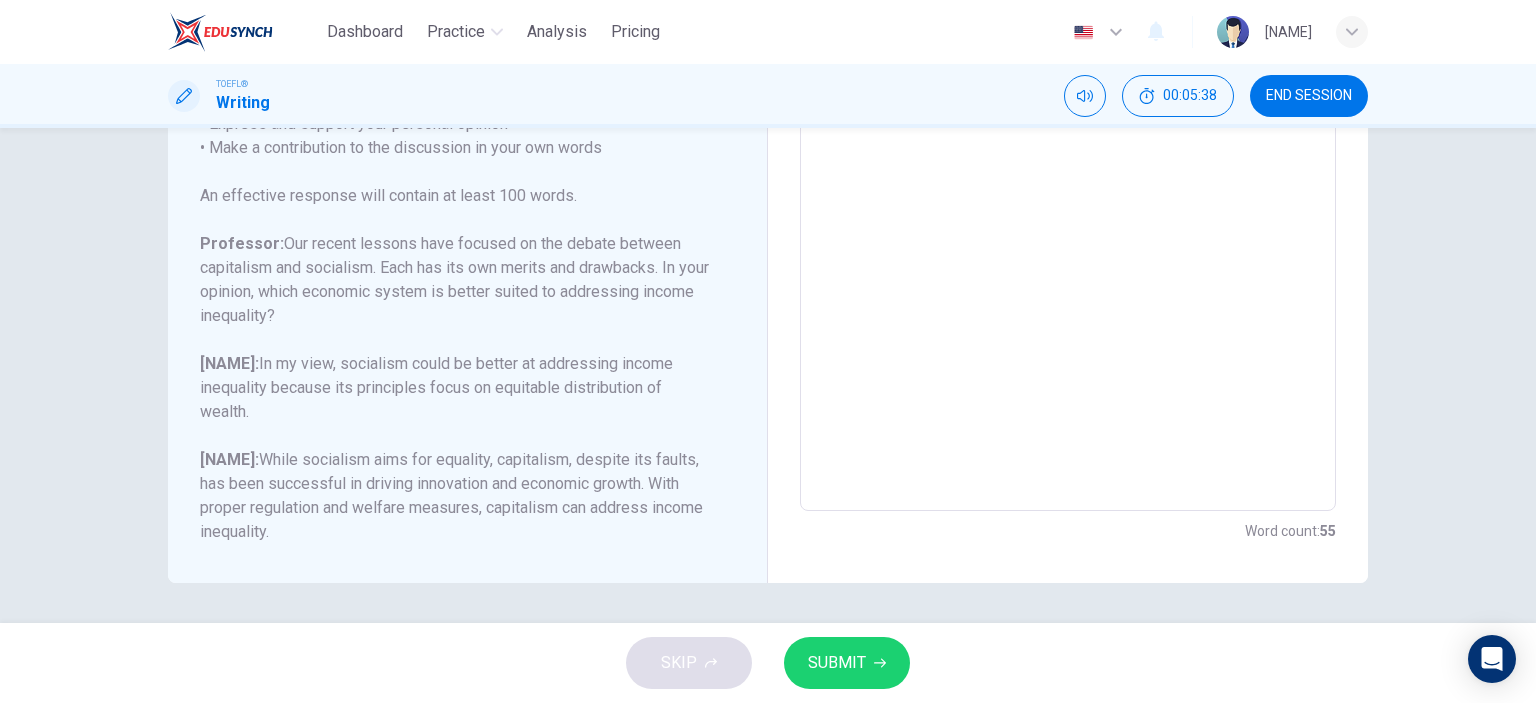 scroll, scrollTop: 394, scrollLeft: 0, axis: vertical 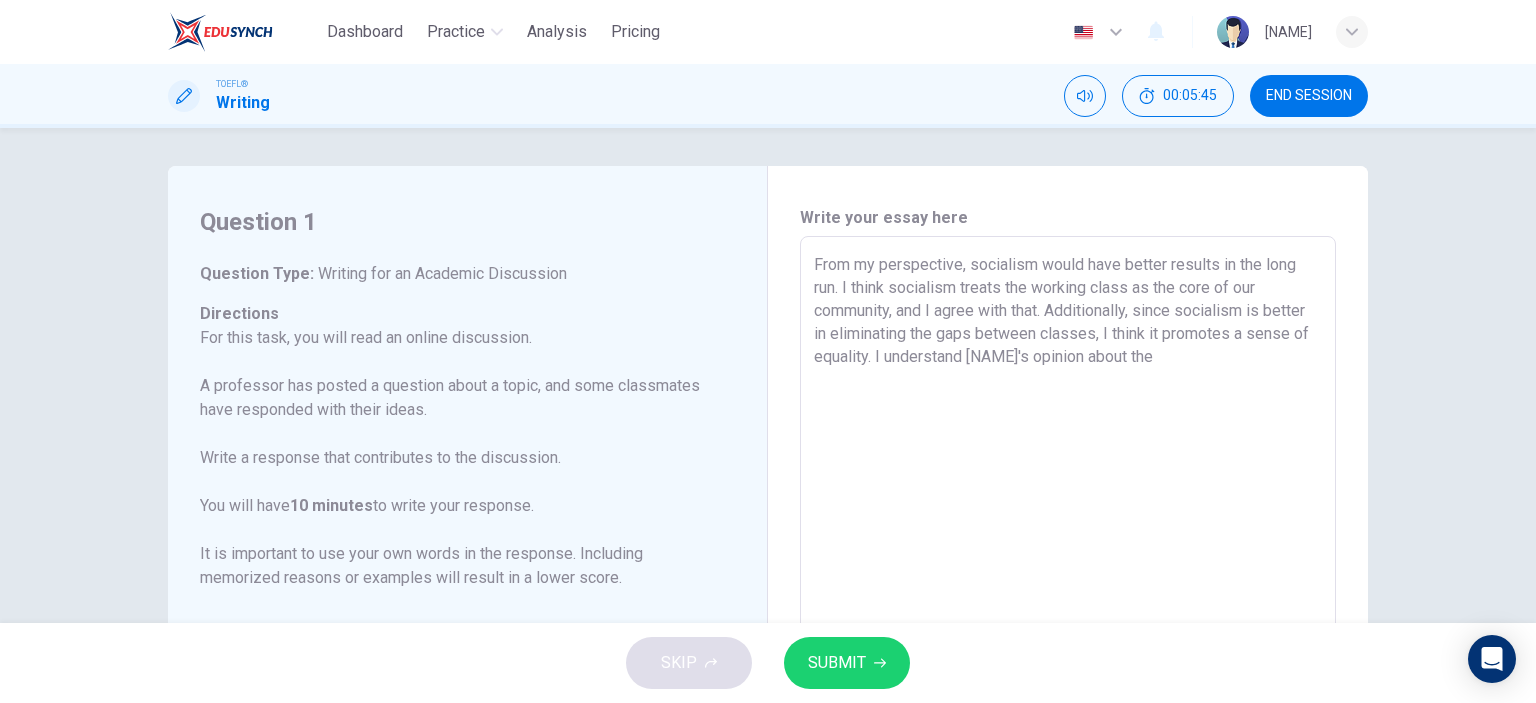 click on "From my perspective, socialism would have better results in the long run. I think socialism treats the working class as the core of our community, and I agree with that. Additionally, since socialism is better in eliminating the gaps between classes, I think it promotes a sense of equality. I understand [NAME]'s opinion about the" at bounding box center [1068, 570] 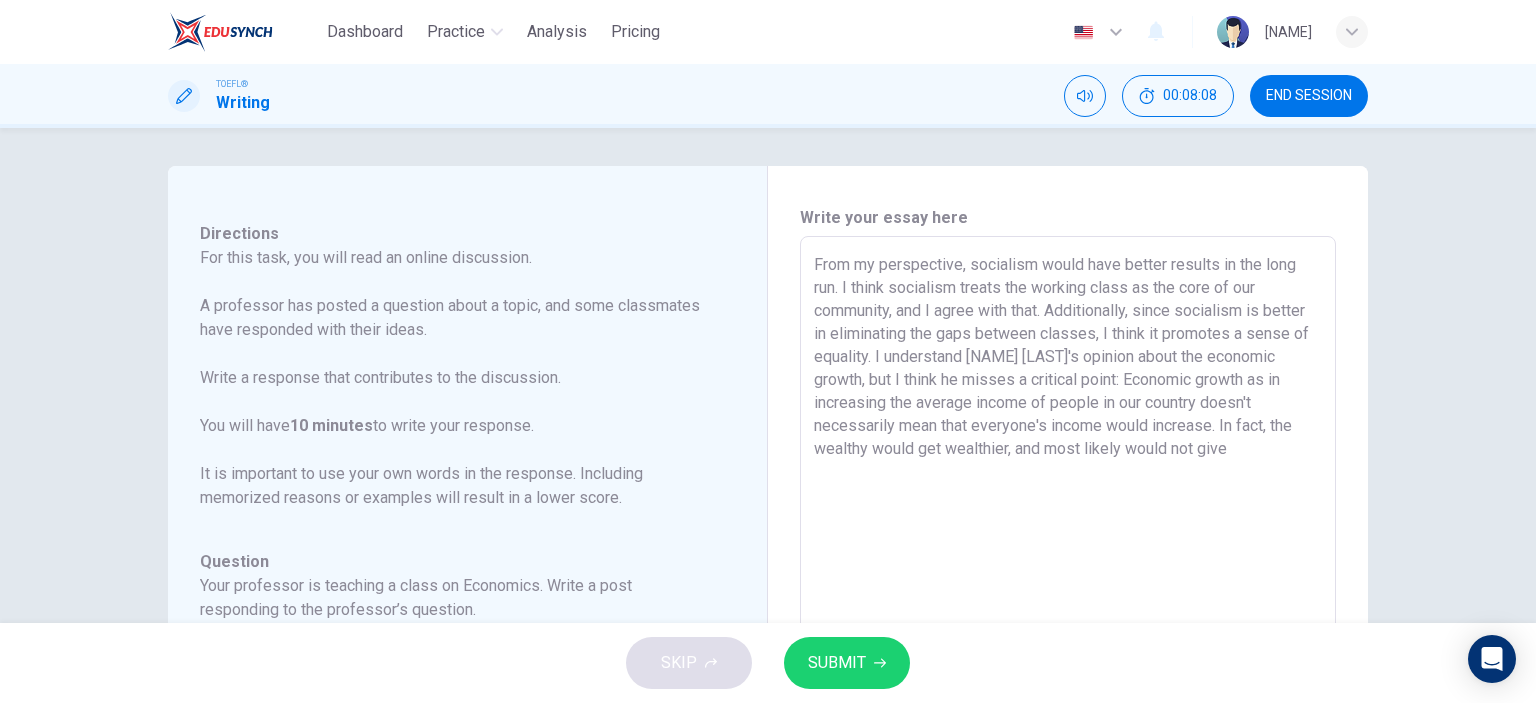 scroll, scrollTop: 245, scrollLeft: 0, axis: vertical 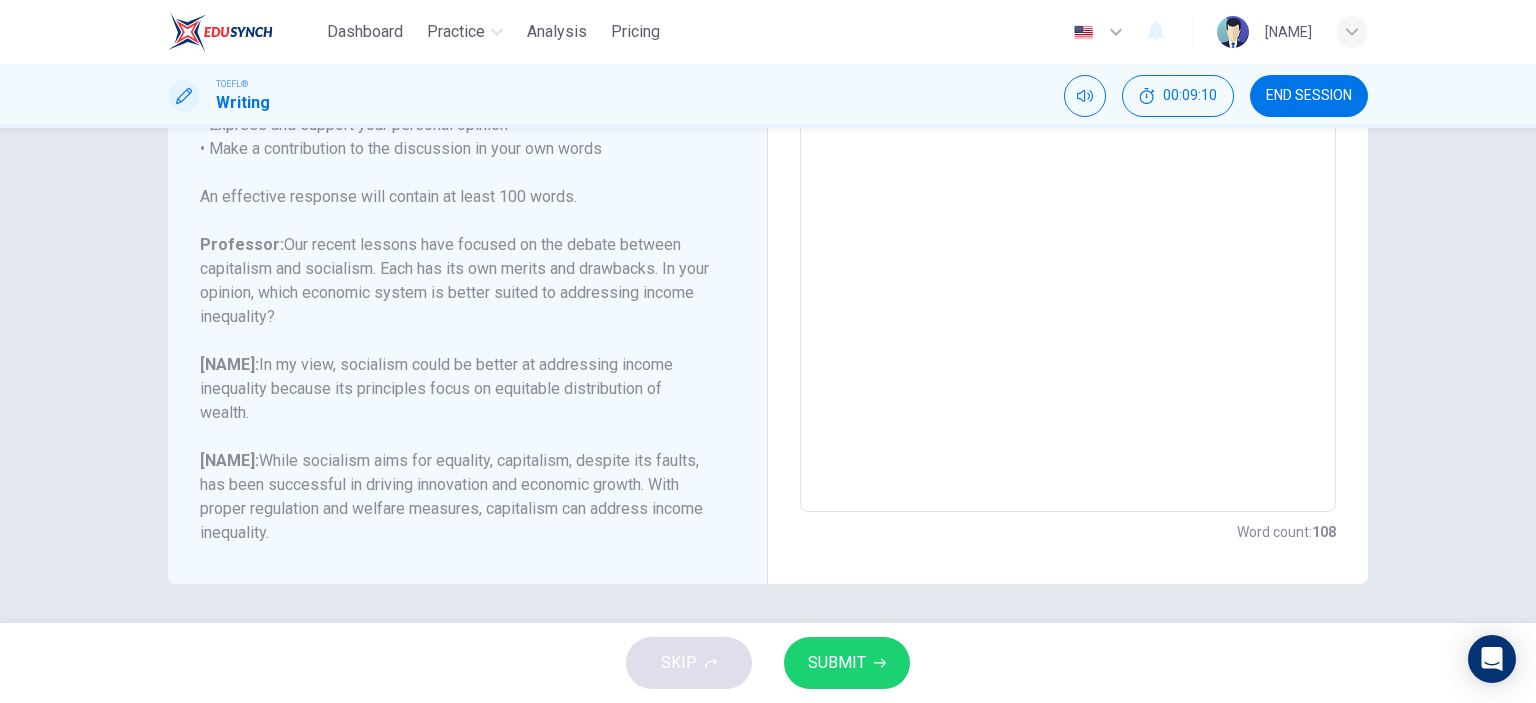 drag, startPoint x: 196, startPoint y: 240, endPoint x: 392, endPoint y: 534, distance: 353.34402 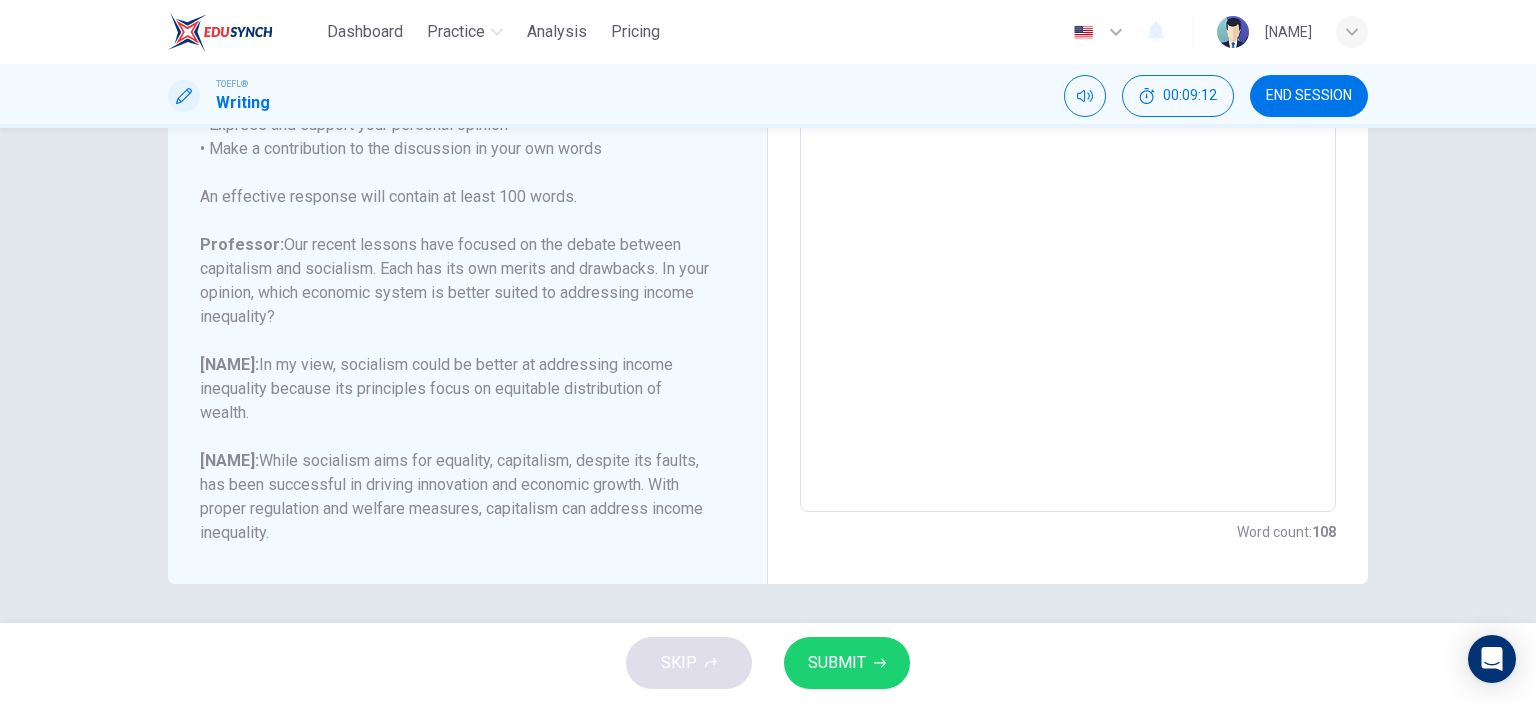 drag, startPoint x: 381, startPoint y: 535, endPoint x: 201, endPoint y: 350, distance: 258.1182 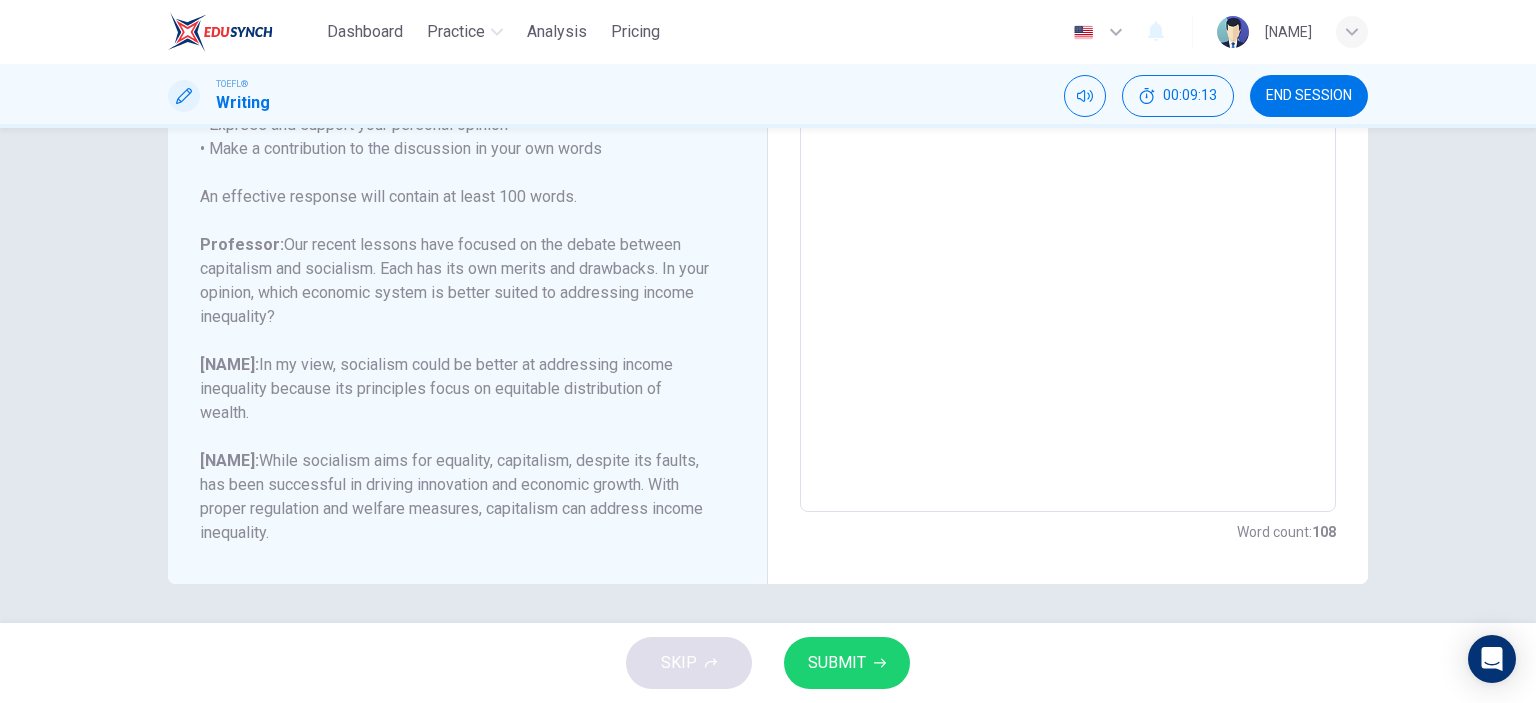 drag, startPoint x: 201, startPoint y: 350, endPoint x: 285, endPoint y: 472, distance: 148.12157 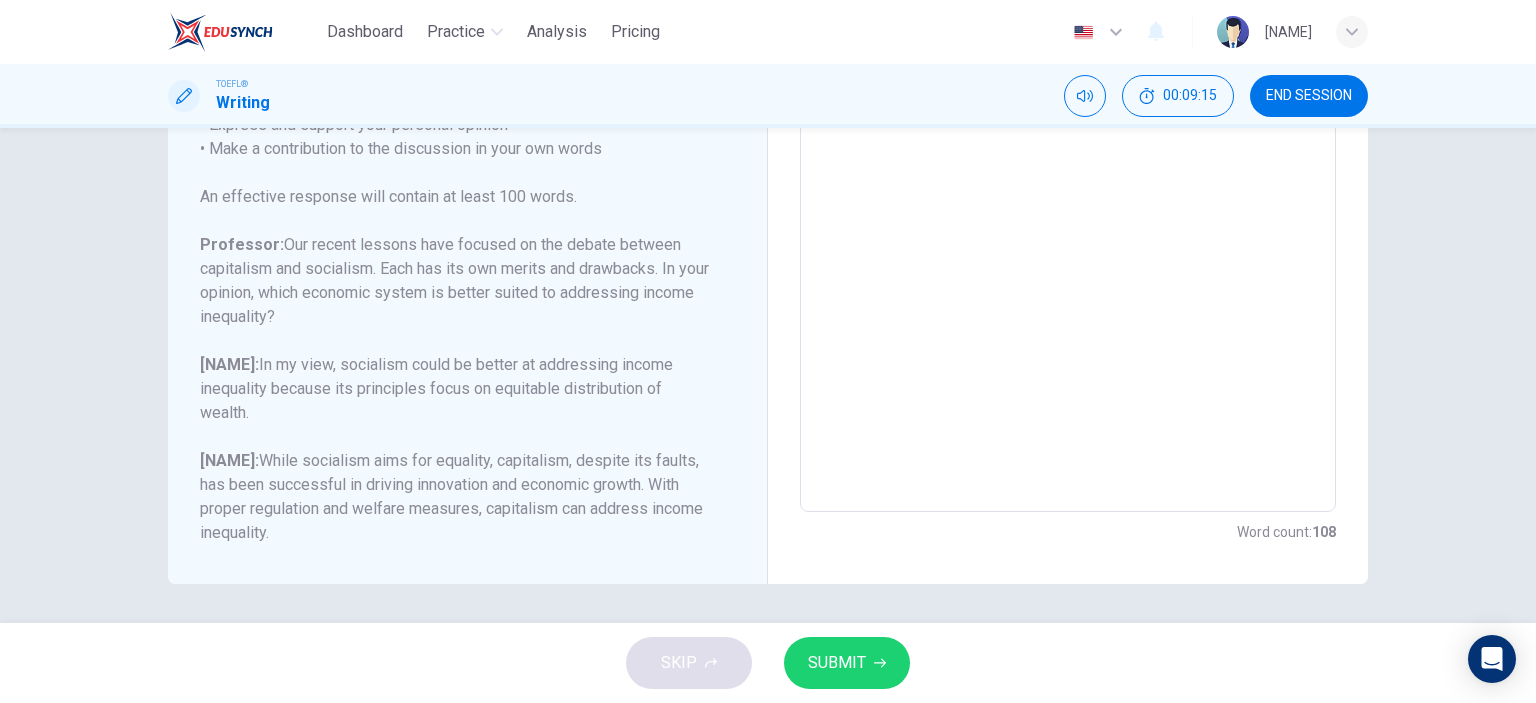 scroll, scrollTop: 0, scrollLeft: 0, axis: both 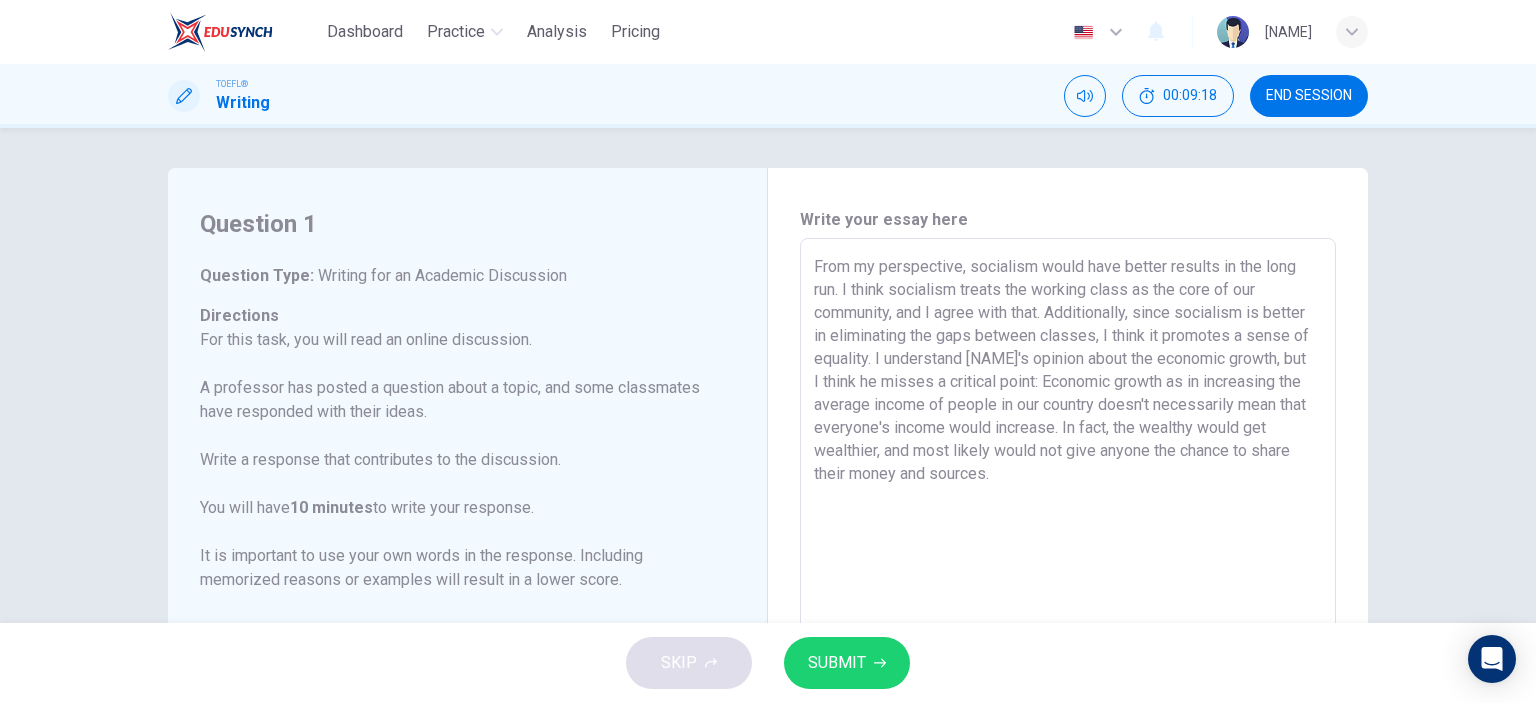 click on "From my perspective, socialism would have better results in the long run. I think socialism treats the working class as the core of our community, and I agree with that. Additionally, since socialism is better in eliminating the gaps between classes, I think it promotes a sense of equality. I understand [NAME]'s opinion about the economic growth, but I think he misses a critical point: Economic growth as in increasing the average income of people in our country doesn't necessarily mean that everyone's income would increase. In fact, the wealthy would get wealthier, and most likely would not give anyone the chance to share their money and sources." at bounding box center (1068, 572) 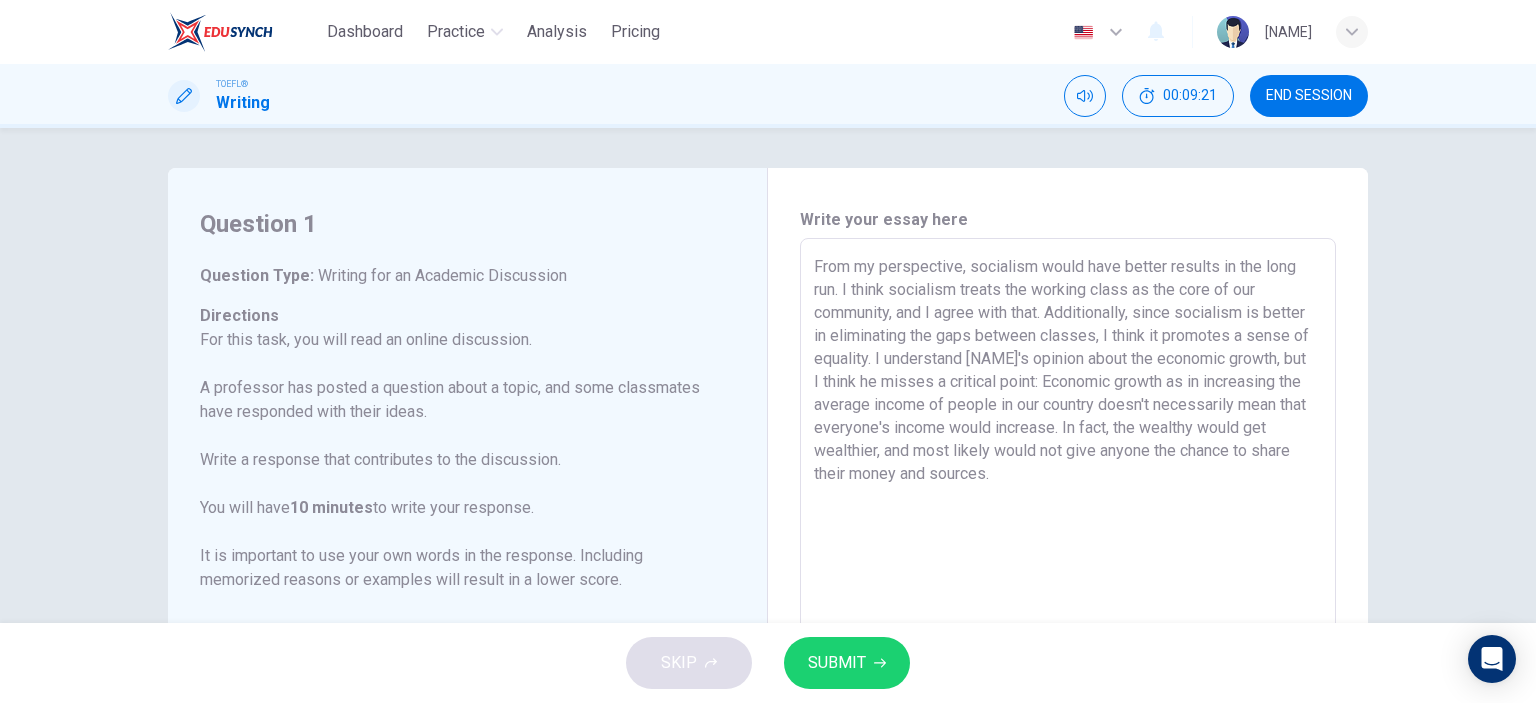 drag, startPoint x: 1116, startPoint y: 473, endPoint x: 803, endPoint y: 247, distance: 386.06348 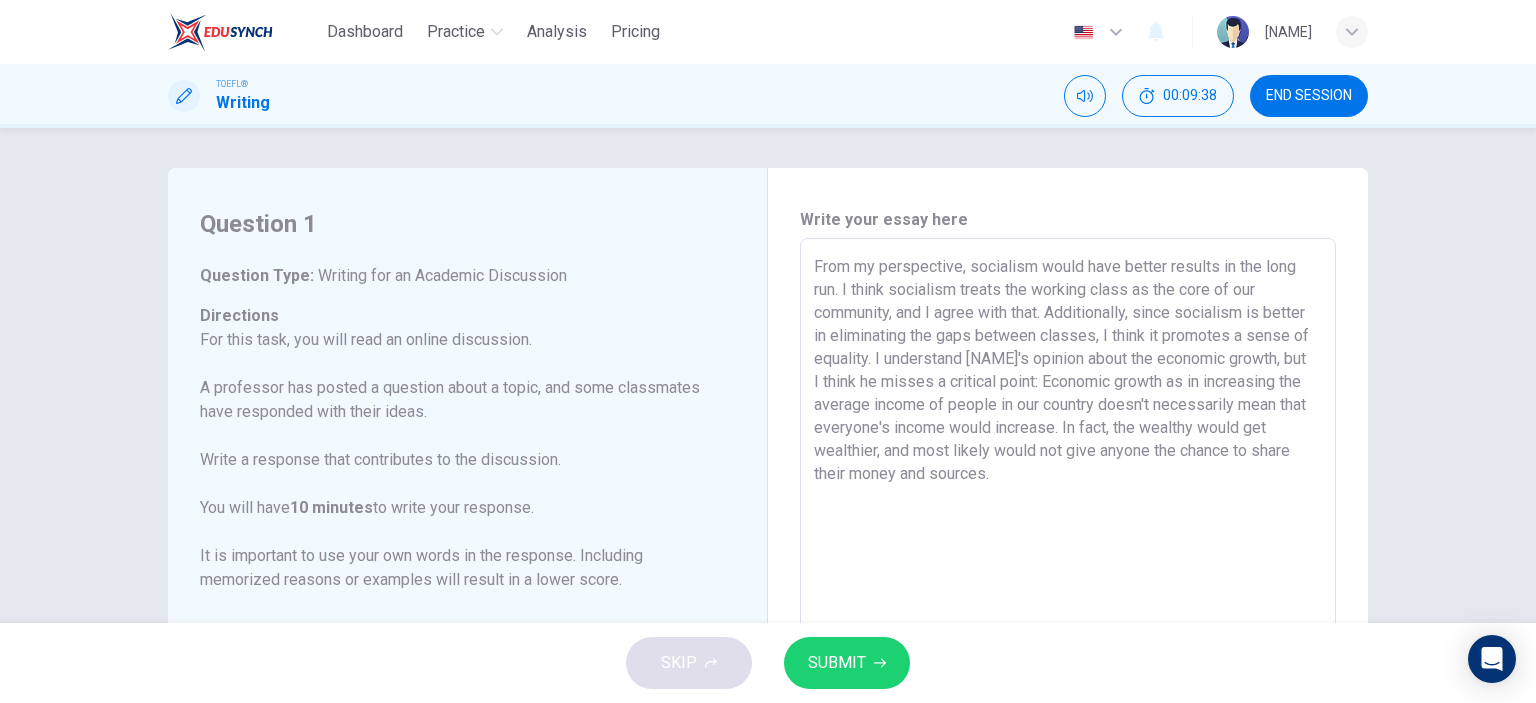 click on "From my perspective, socialism would have better results in the long run. I think socialism treats the working class as the core of our community, and I agree with that. Additionally, since socialism is better in eliminating the gaps between classes, I think it promotes a sense of equality. I understand [NAME]'s opinion about the economic growth, but I think he misses a critical point: Economic growth as in increasing the average income of people in our country doesn't necessarily mean that everyone's income would increase. In fact, the wealthy would get wealthier, and most likely would not give anyone the chance to share their money and sources." at bounding box center (1068, 572) 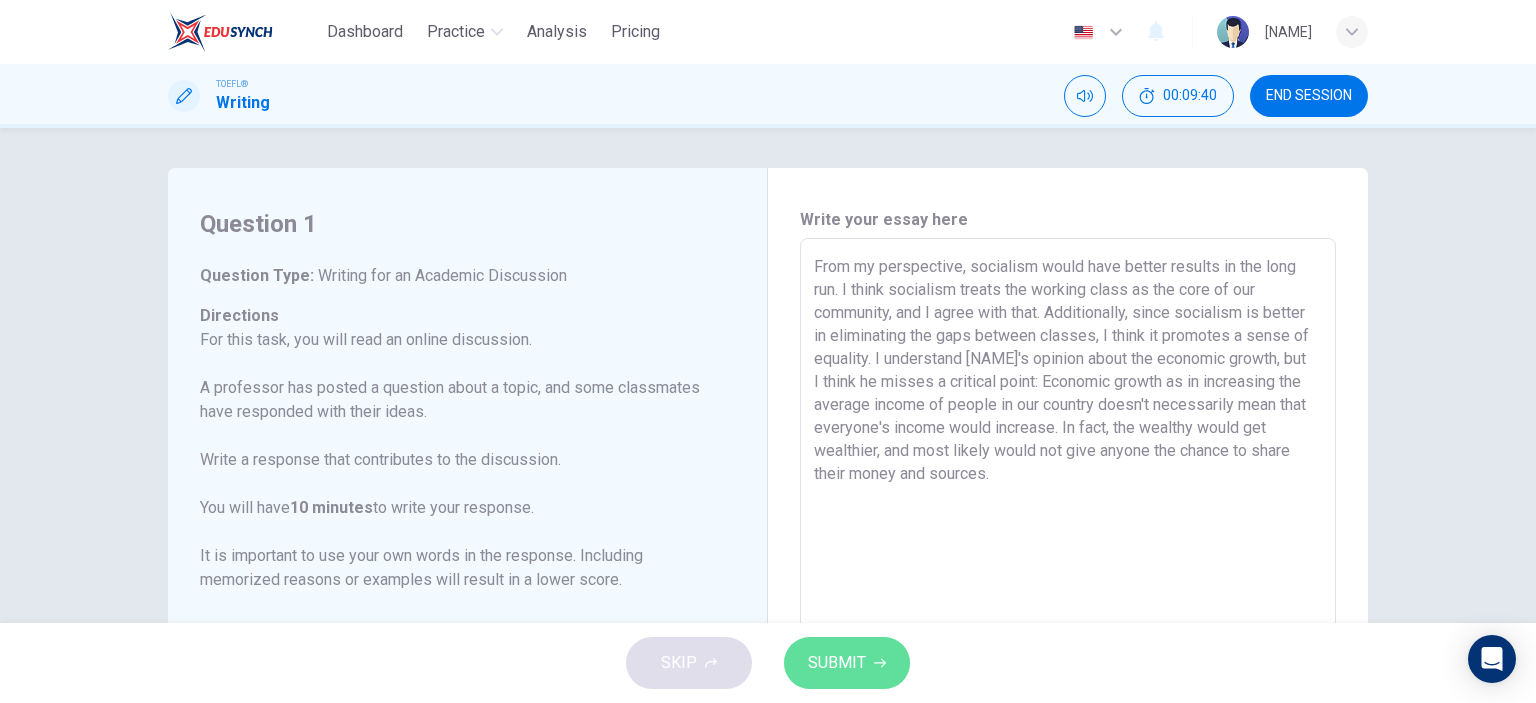 click on "SUBMIT" at bounding box center (837, 663) 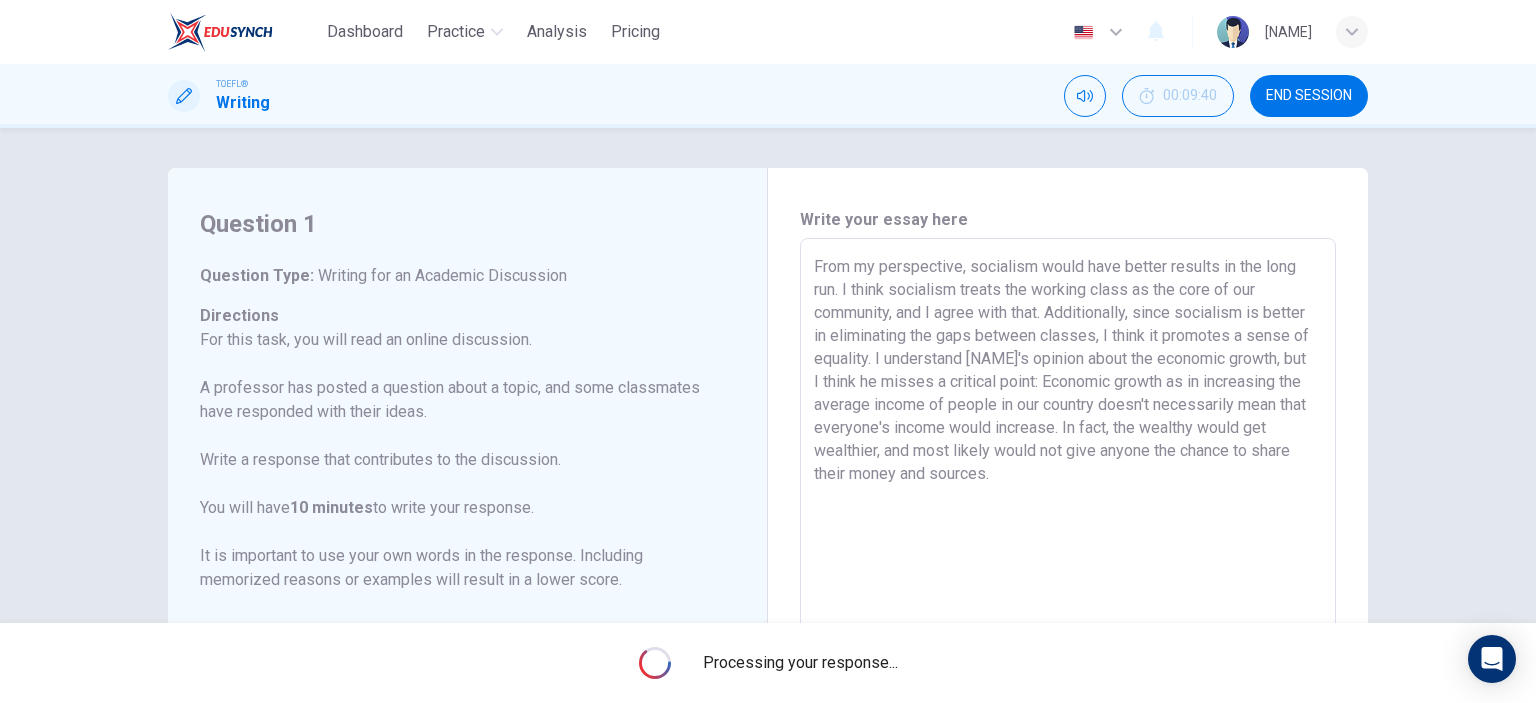 click on "From my perspective, socialism would have better results in the long run. I think socialism treats the working class as the core of our community, and I agree with that. Additionally, since socialism is better in eliminating the gaps between classes, I think it promotes a sense of equality. I understand [NAME]'s opinion about the economic growth, but I think he misses a critical point: Economic growth as in increasing the average income of people in our country doesn't necessarily mean that everyone's income would increase. In fact, the wealthy would get wealthier, and most likely would not give anyone the chance to share their money and sources." at bounding box center [1068, 572] 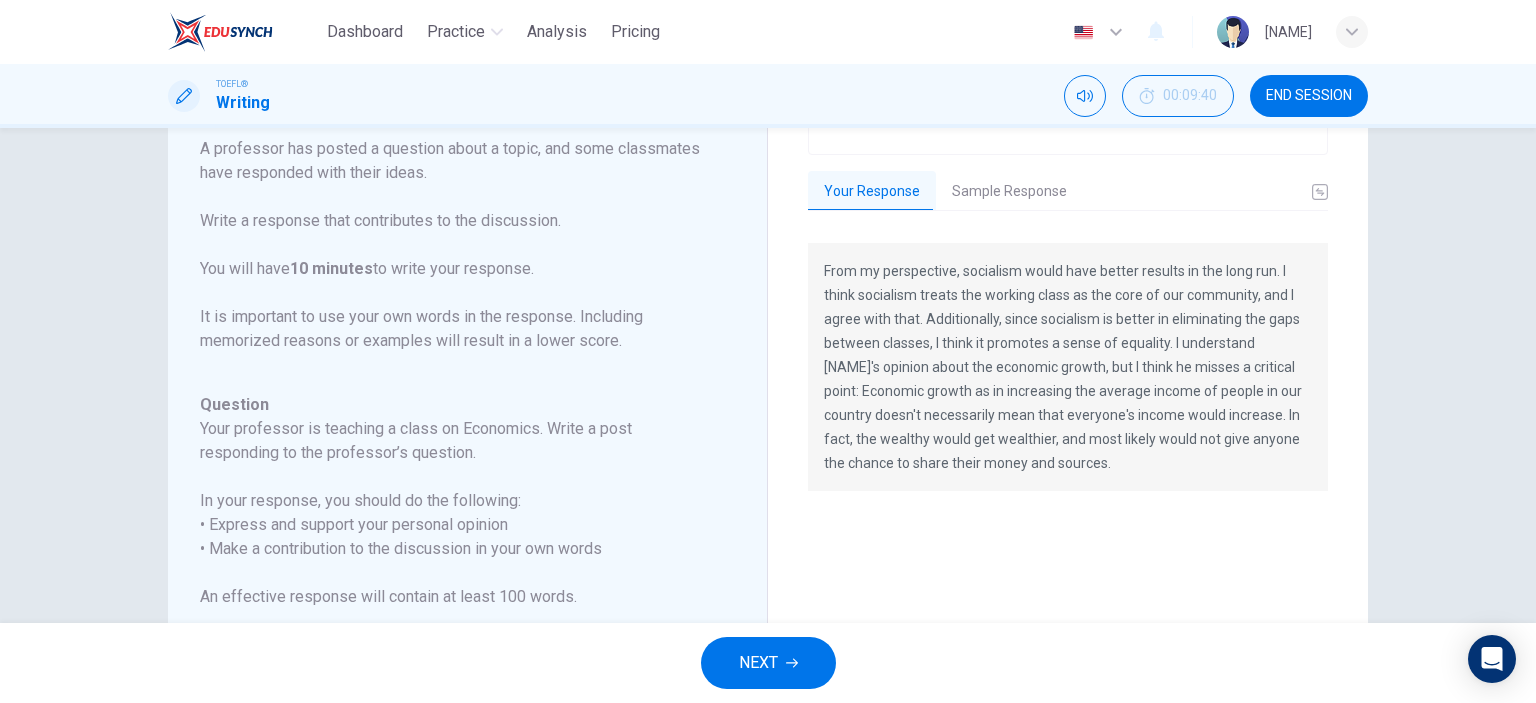 scroll, scrollTop: 236, scrollLeft: 0, axis: vertical 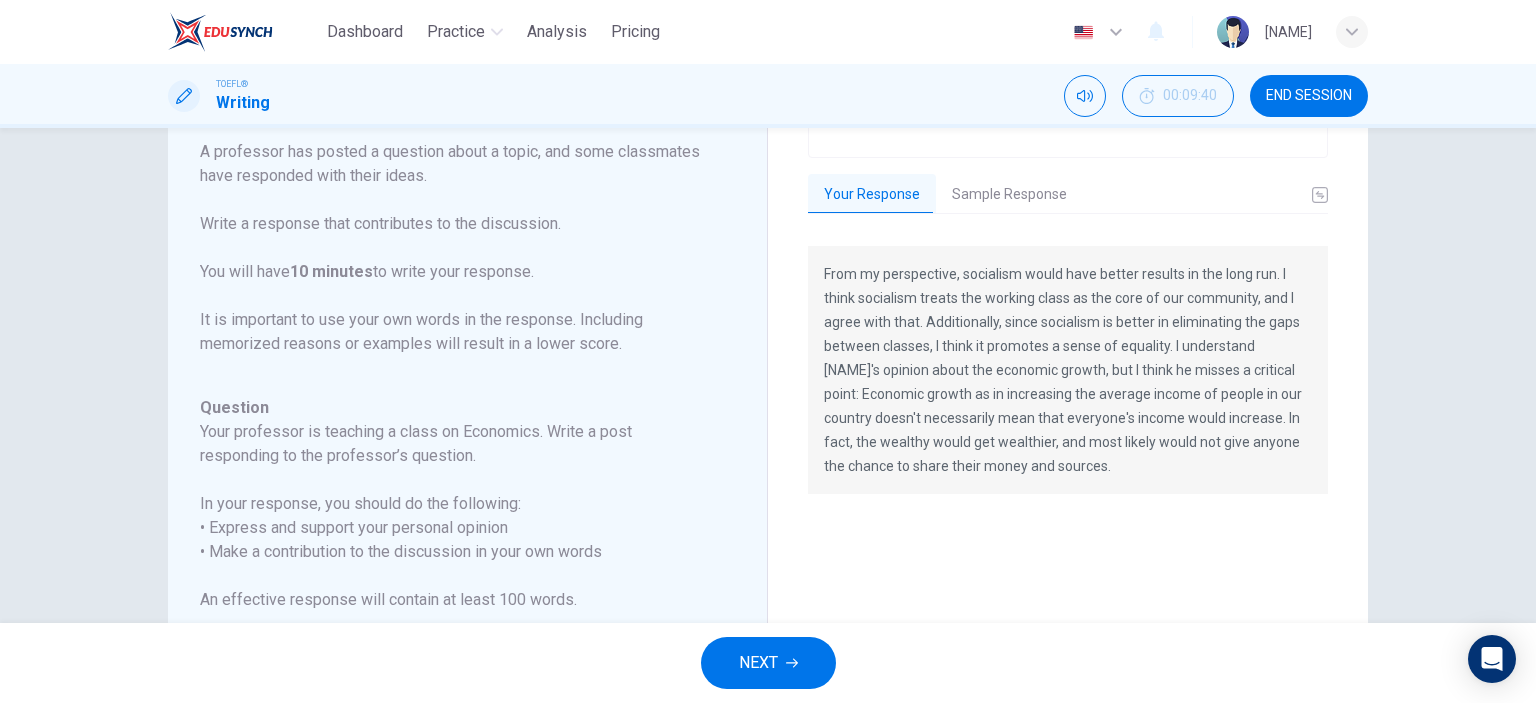 drag, startPoint x: 1030, startPoint y: 467, endPoint x: 869, endPoint y: 308, distance: 226.2786 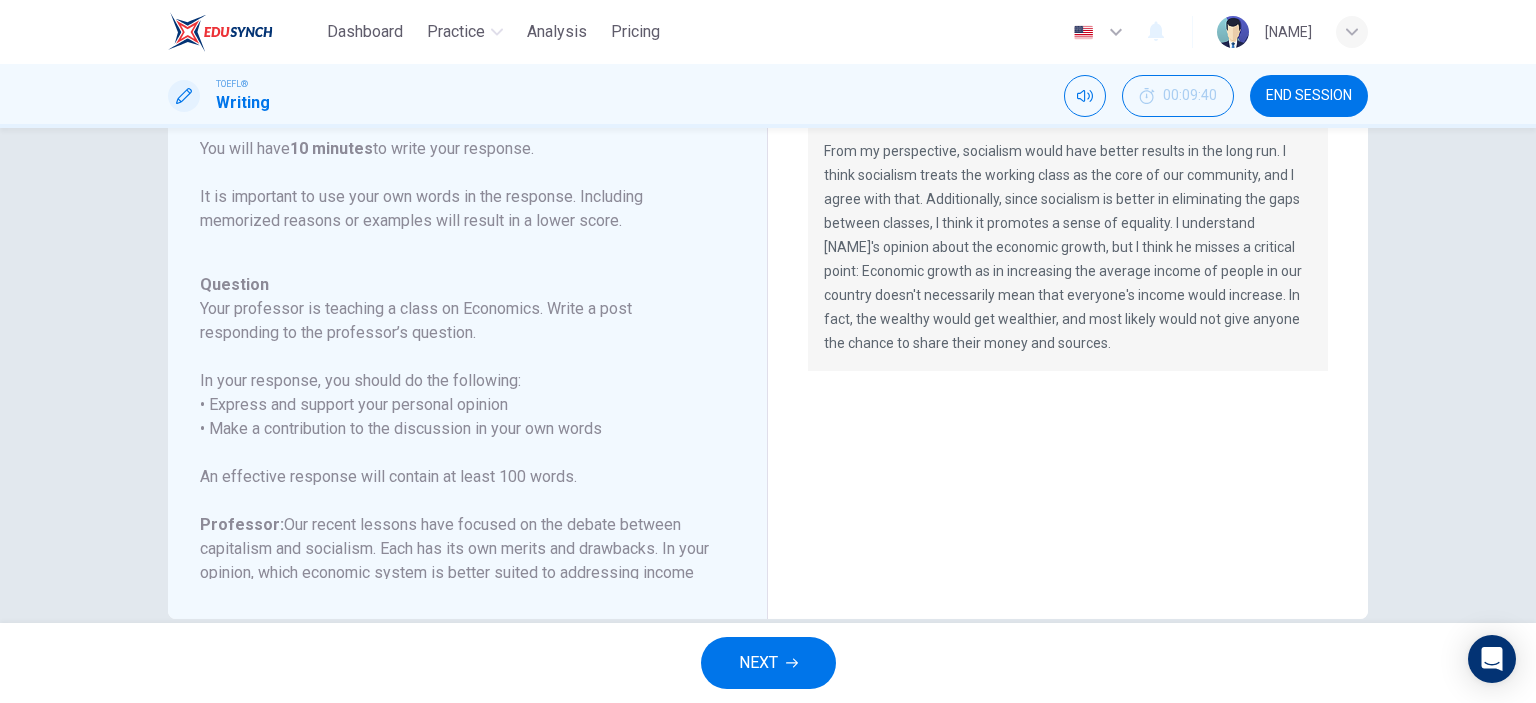scroll, scrollTop: 352, scrollLeft: 0, axis: vertical 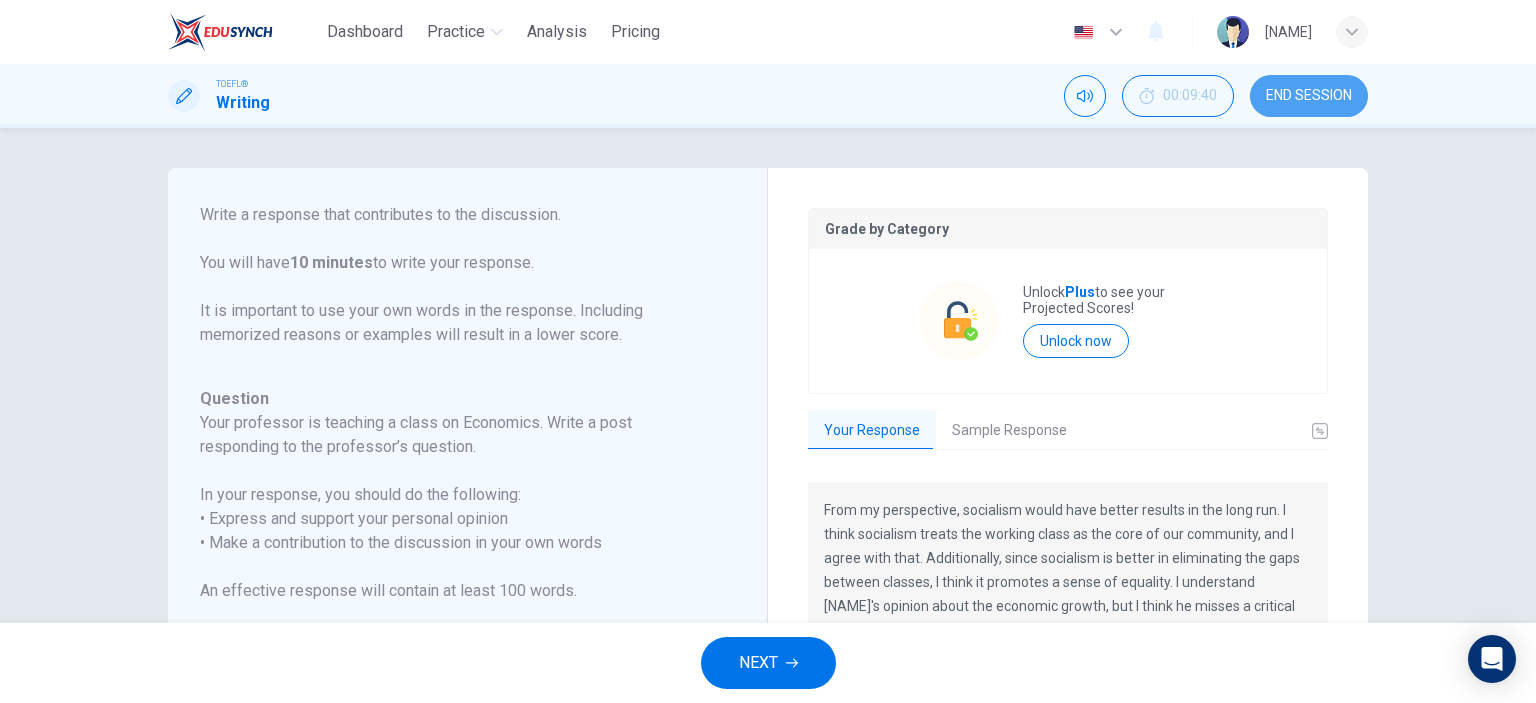 click on "END SESSION" at bounding box center (1309, 96) 